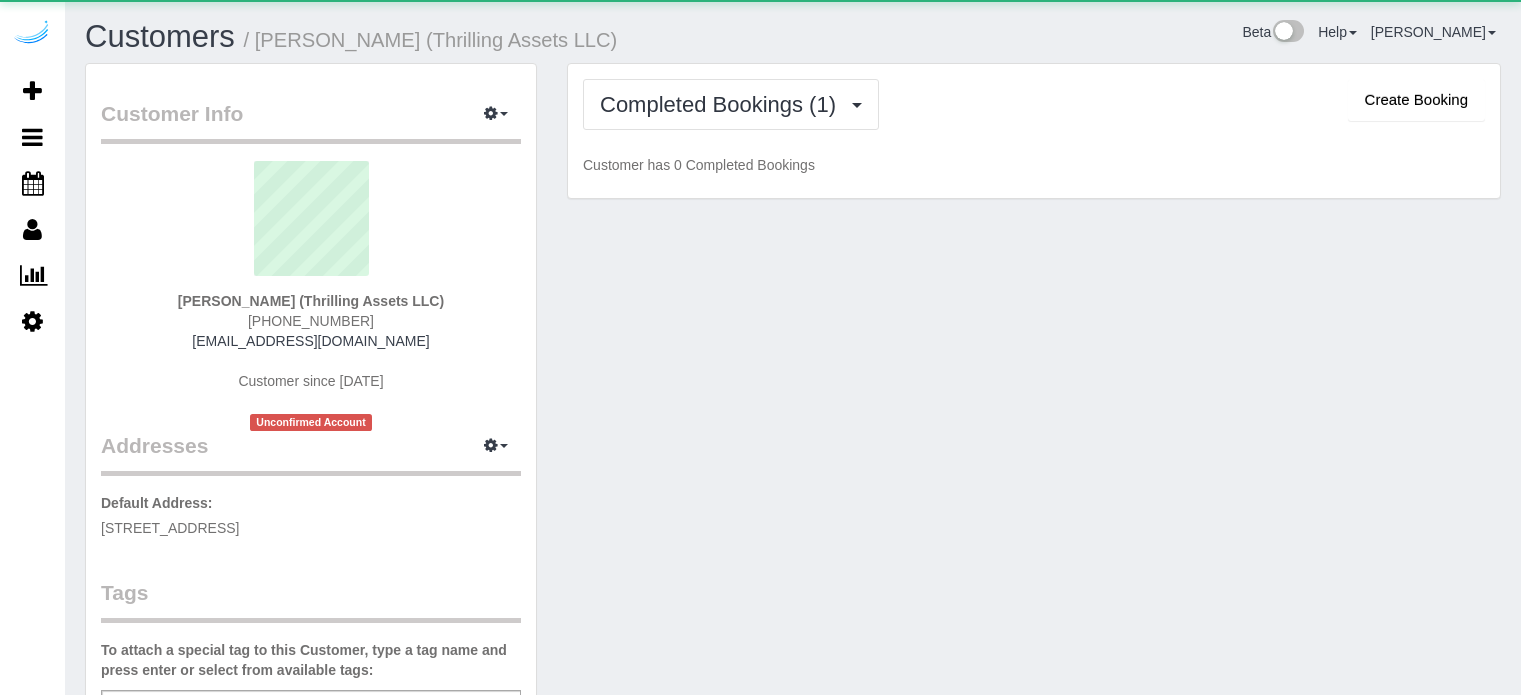 scroll, scrollTop: 0, scrollLeft: 0, axis: both 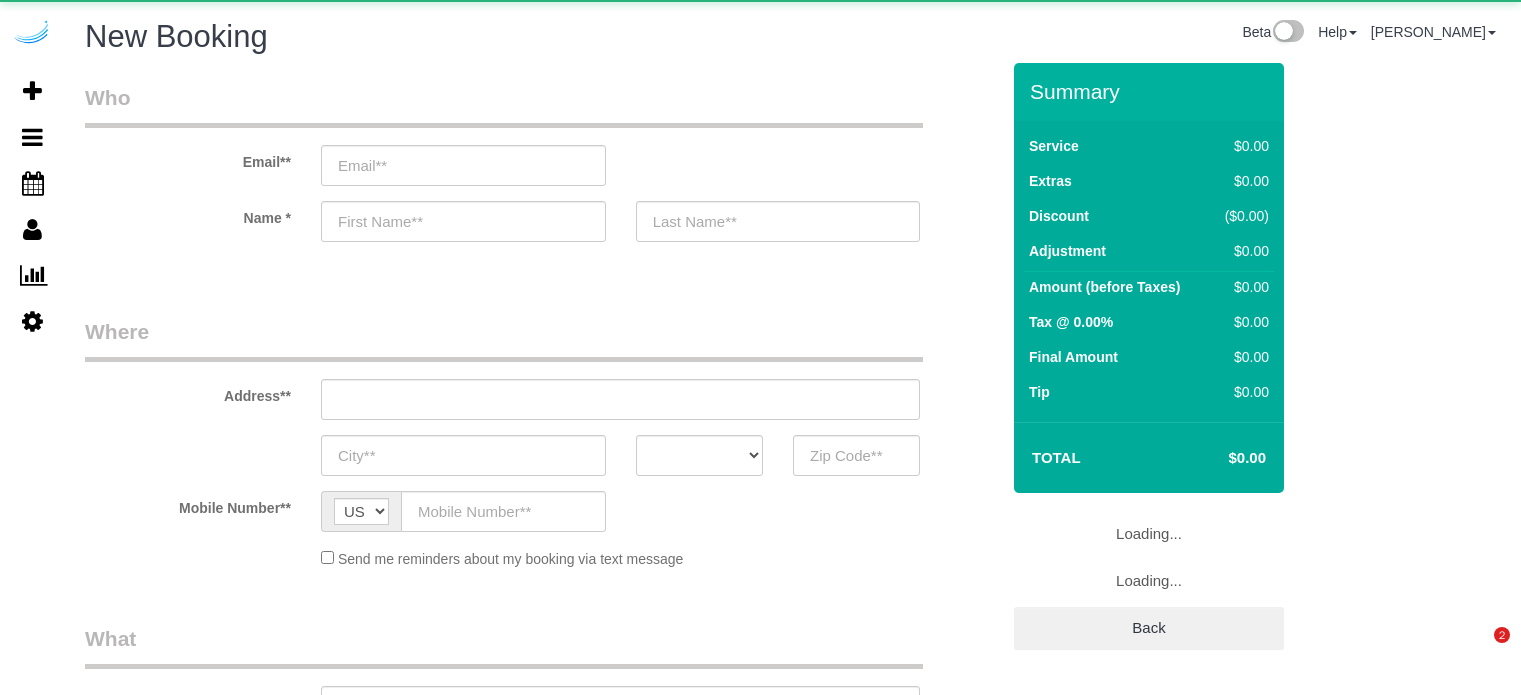 select on "number:9" 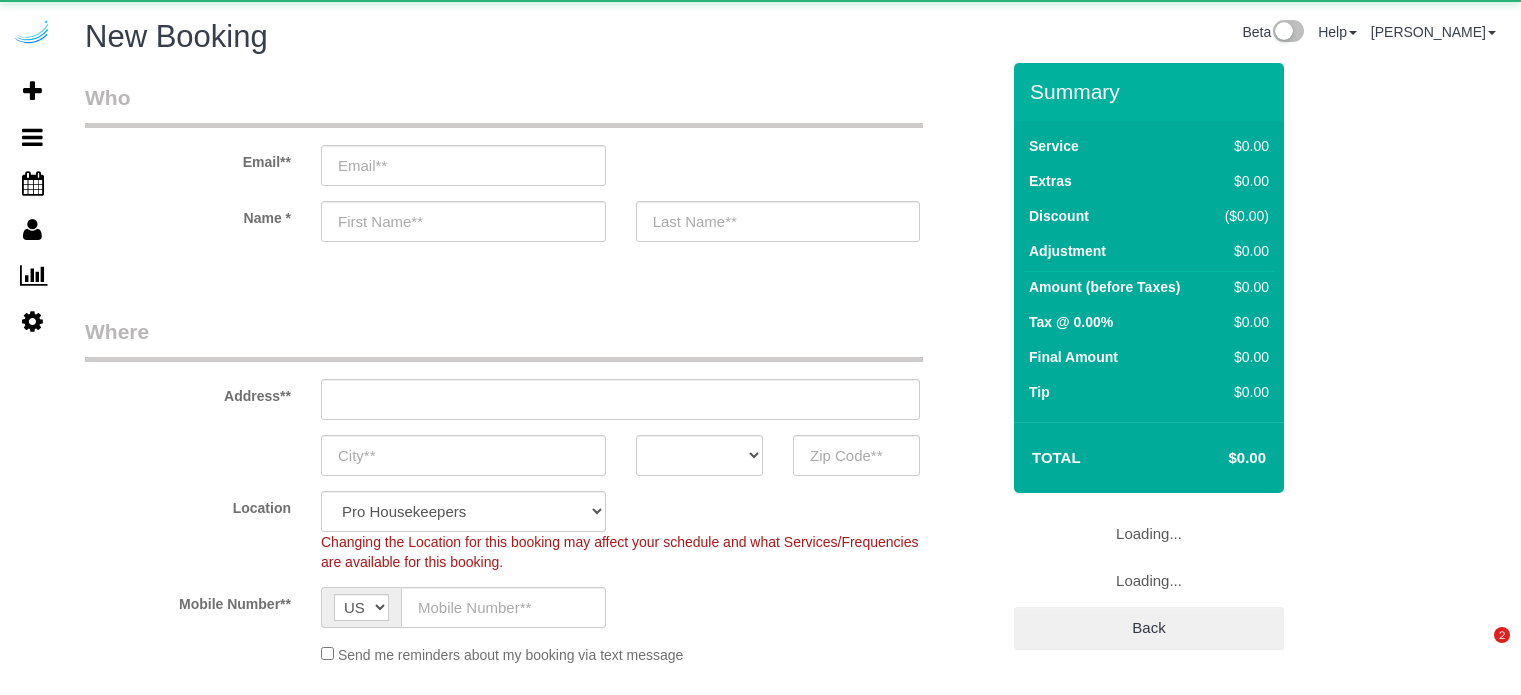 select on "object:611" 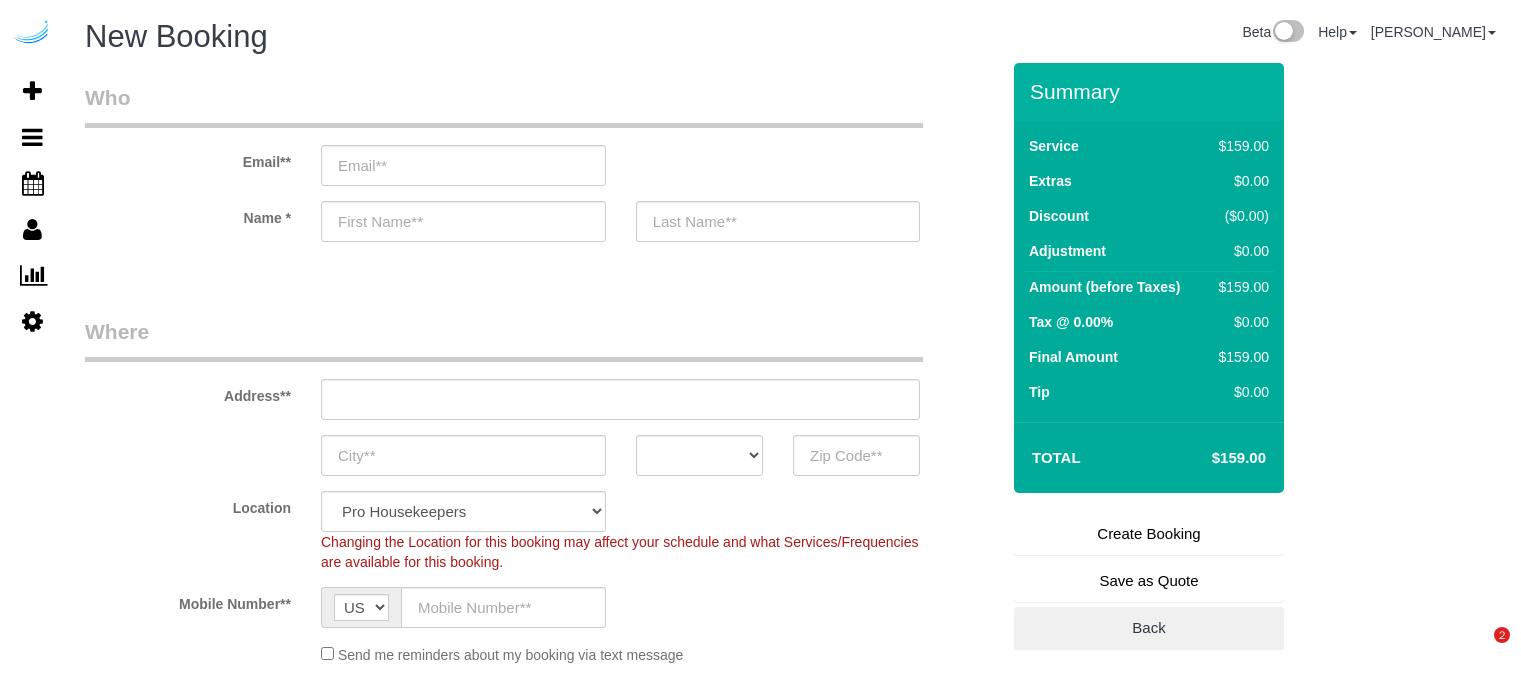 scroll, scrollTop: 0, scrollLeft: 0, axis: both 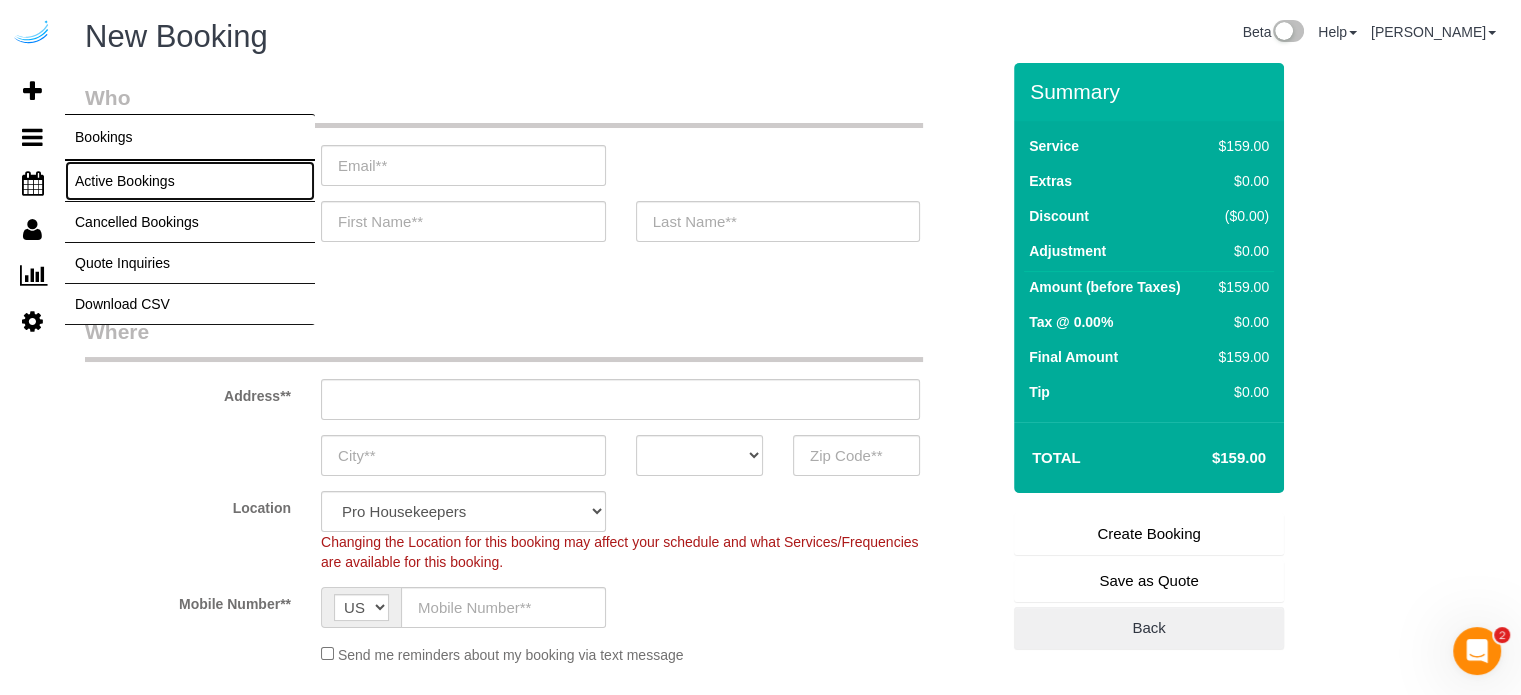 click on "Active Bookings" at bounding box center [190, 181] 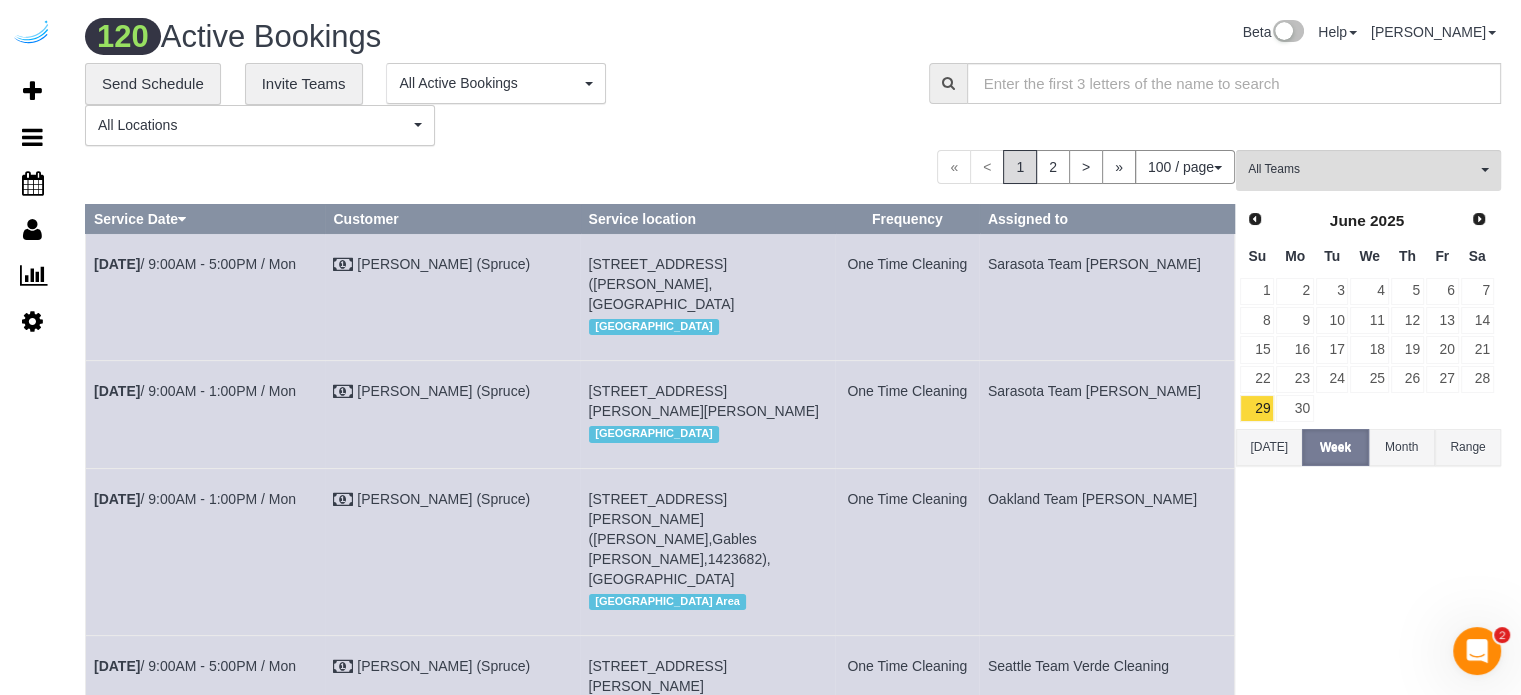 click on "All Locations" at bounding box center (260, 125) 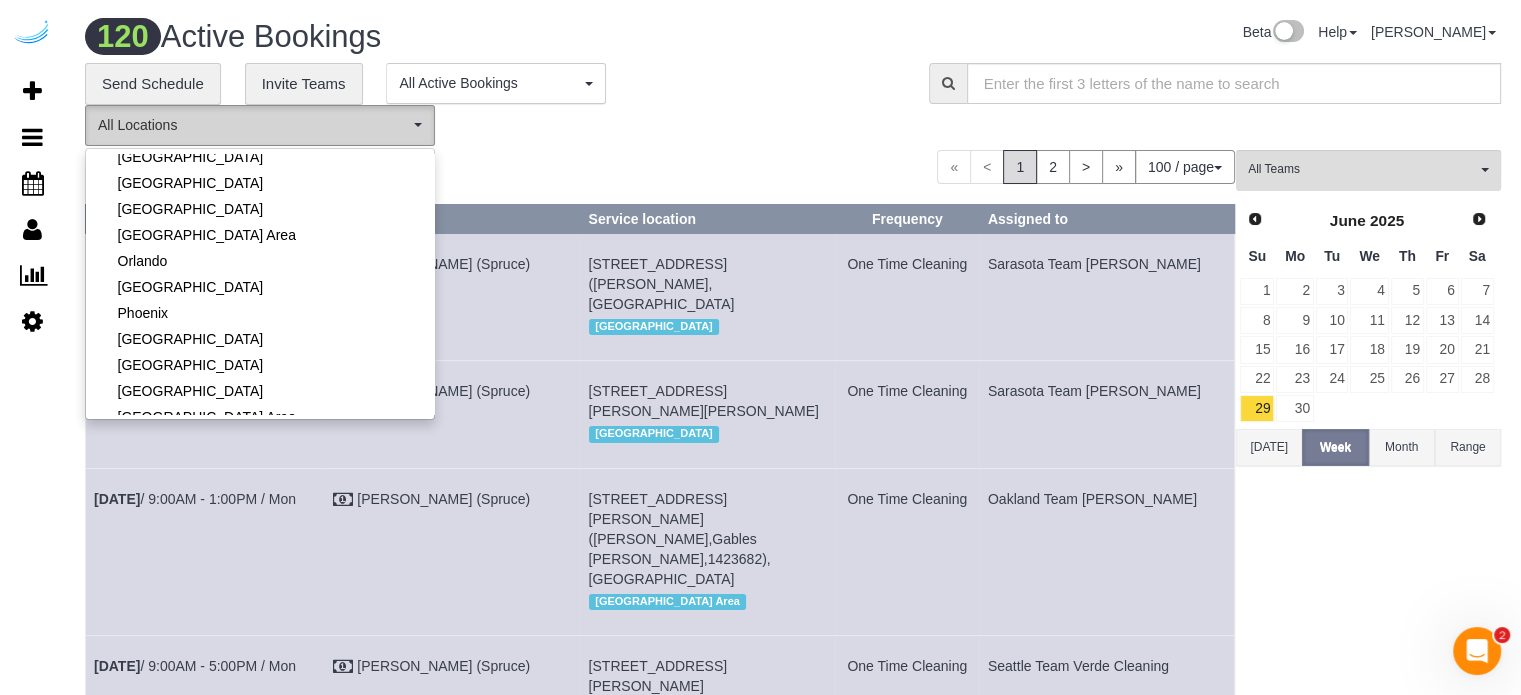 scroll, scrollTop: 500, scrollLeft: 0, axis: vertical 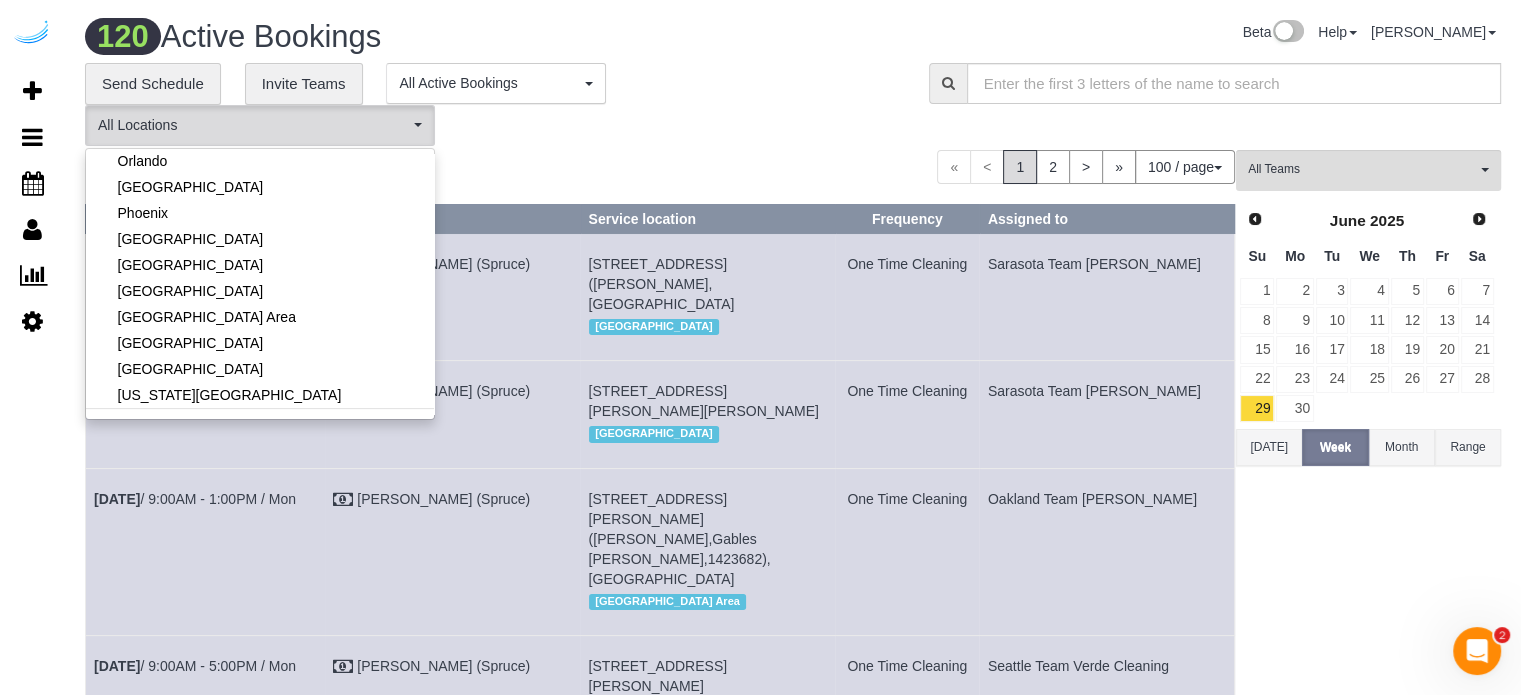 click on "«
<
1
2
>
»
100 / page
10 / page
20 / page
30 / page
40 / page
50 / page
100 / page" at bounding box center (660, 167) 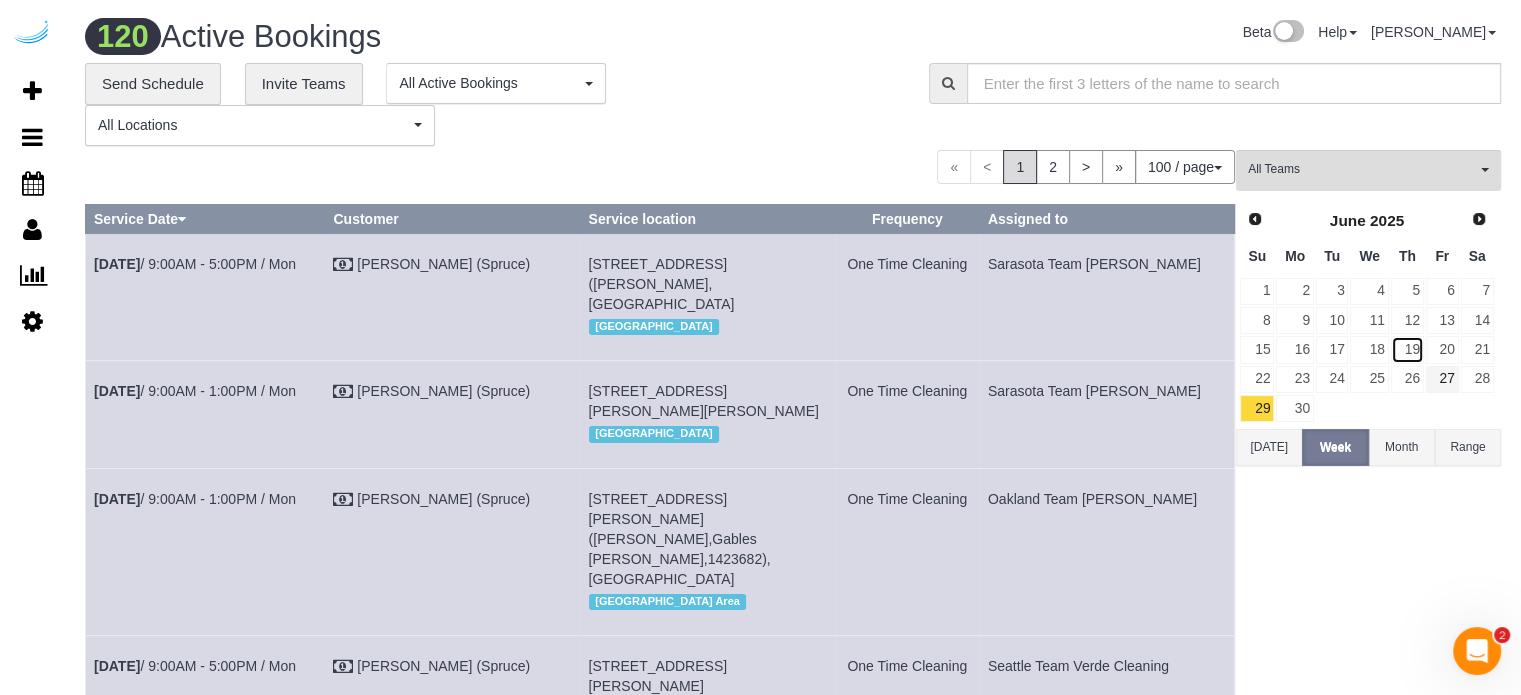 click on "19" at bounding box center [1407, 349] 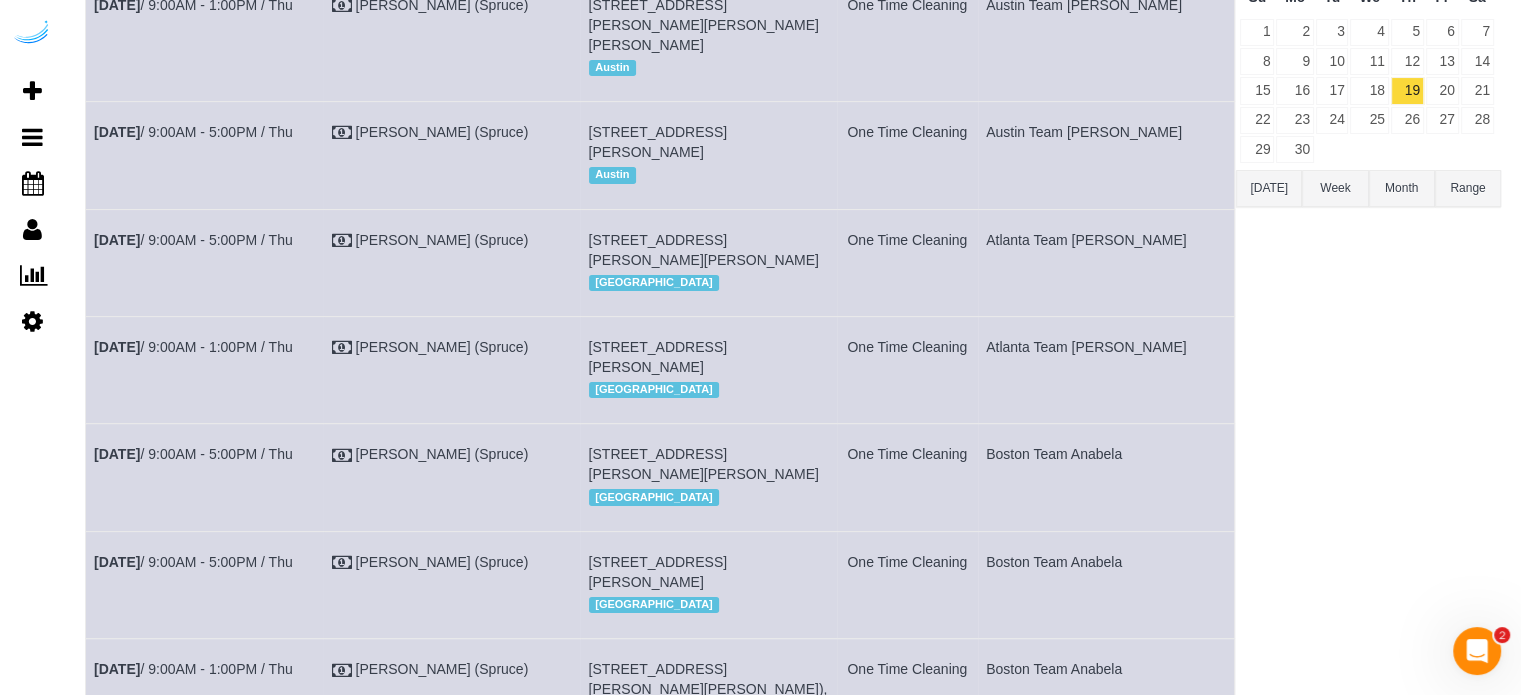 scroll, scrollTop: 0, scrollLeft: 0, axis: both 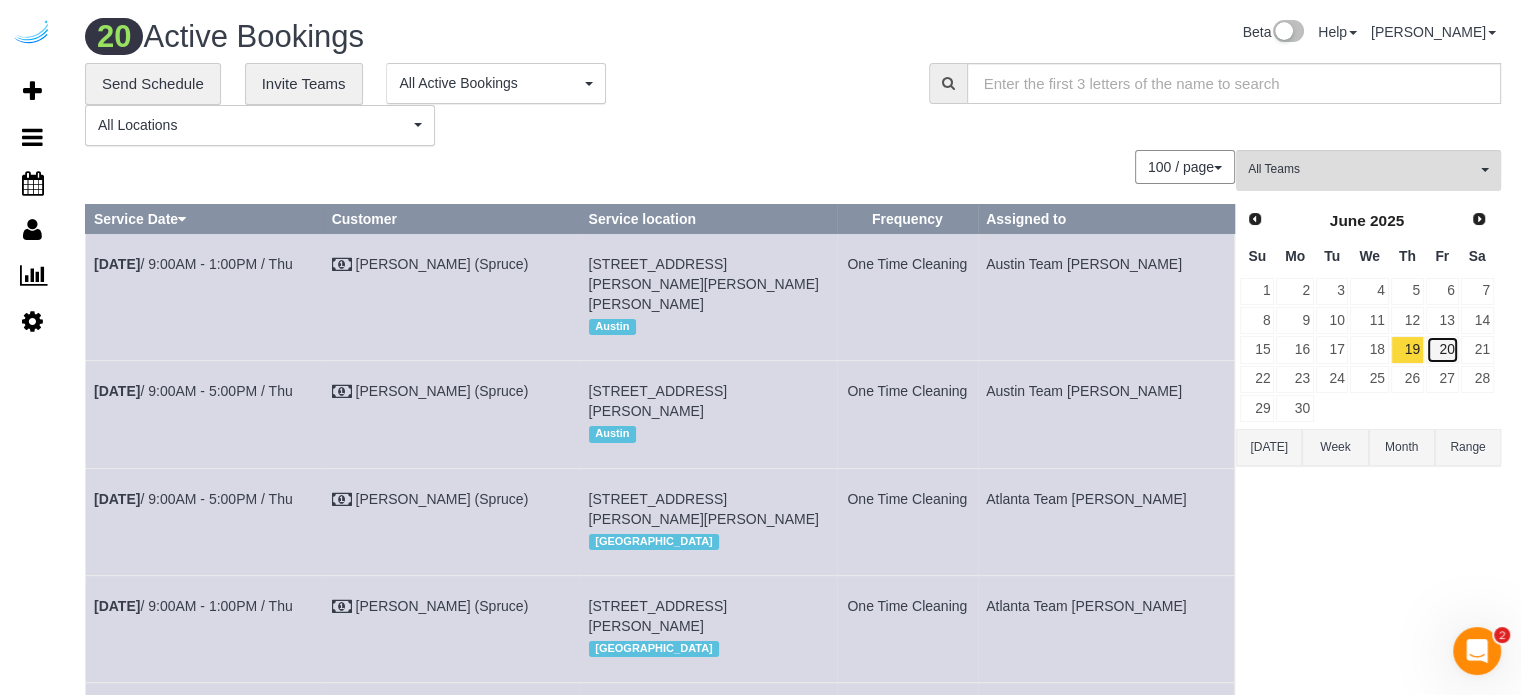 click on "20" at bounding box center (1442, 349) 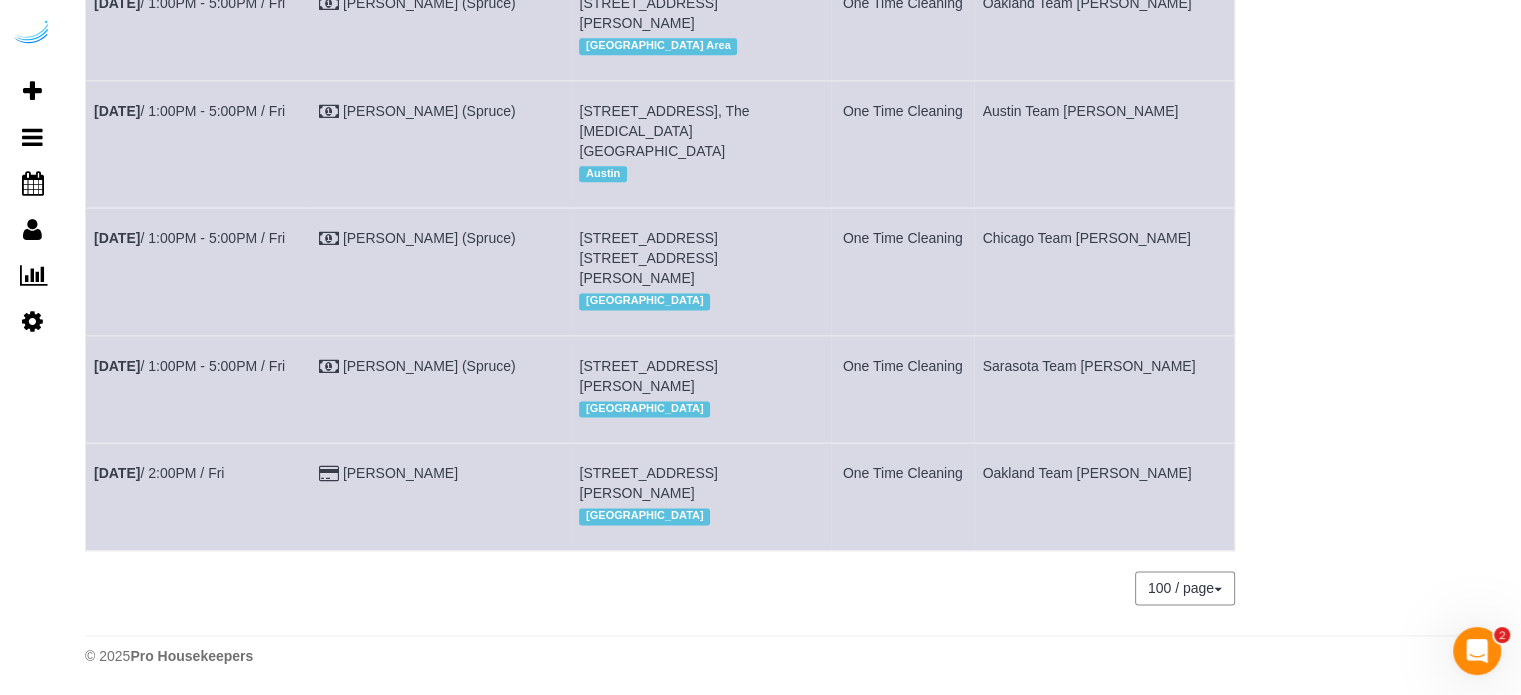 scroll, scrollTop: 2779, scrollLeft: 0, axis: vertical 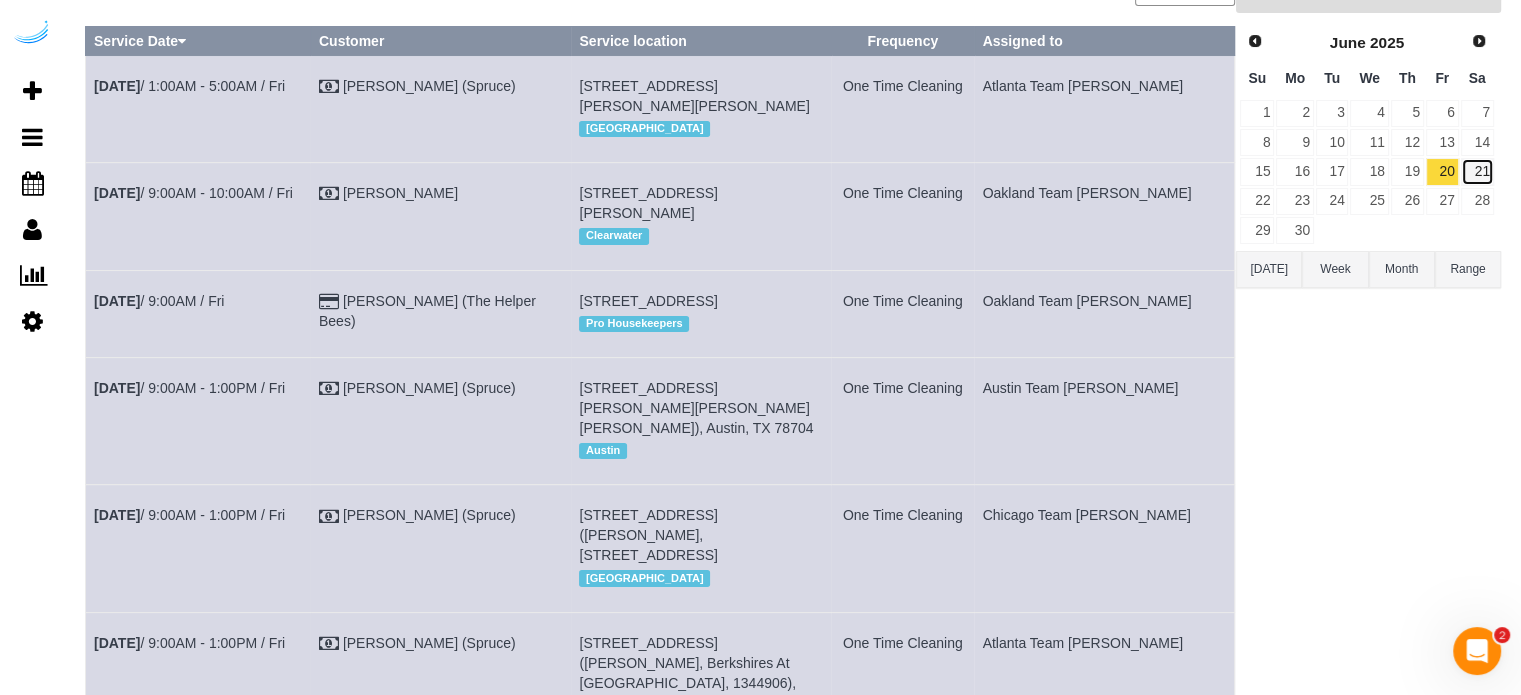 click on "21" at bounding box center (1477, 171) 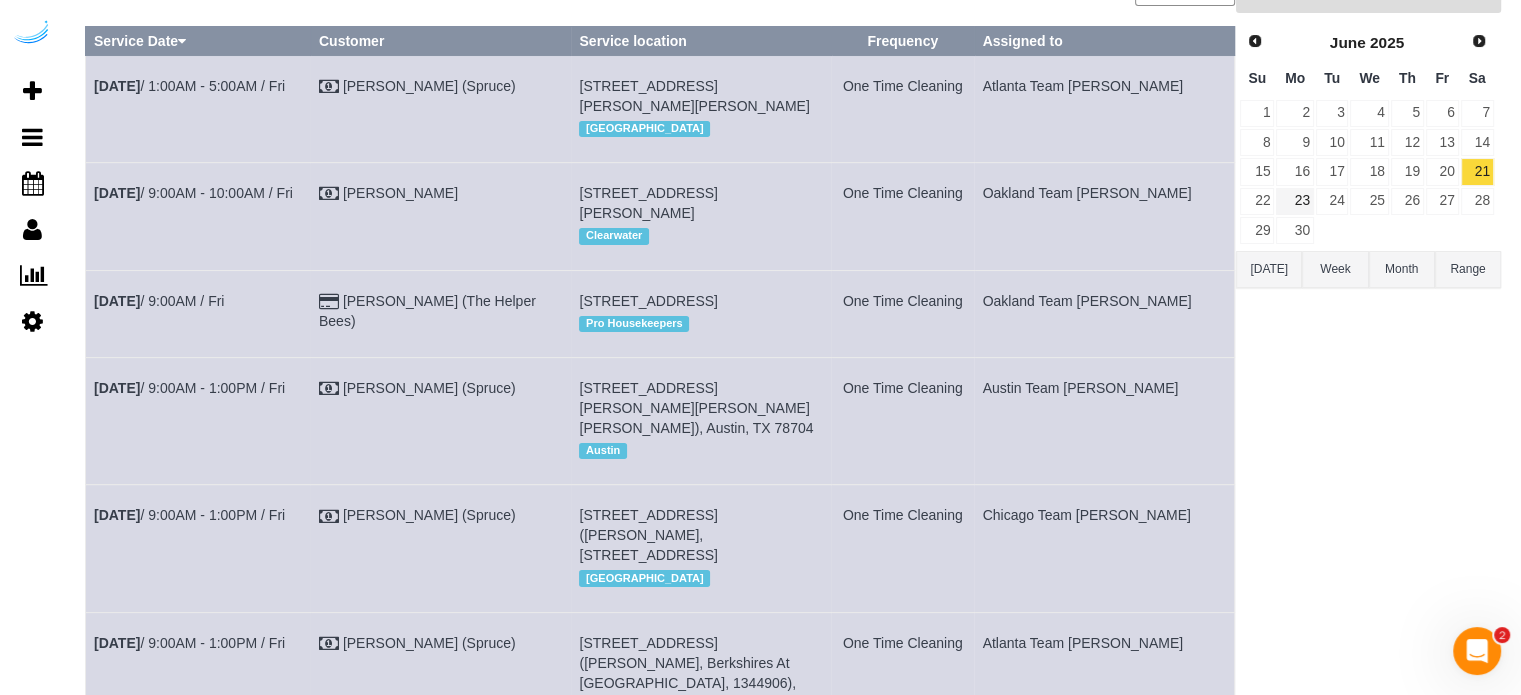 scroll, scrollTop: 0, scrollLeft: 0, axis: both 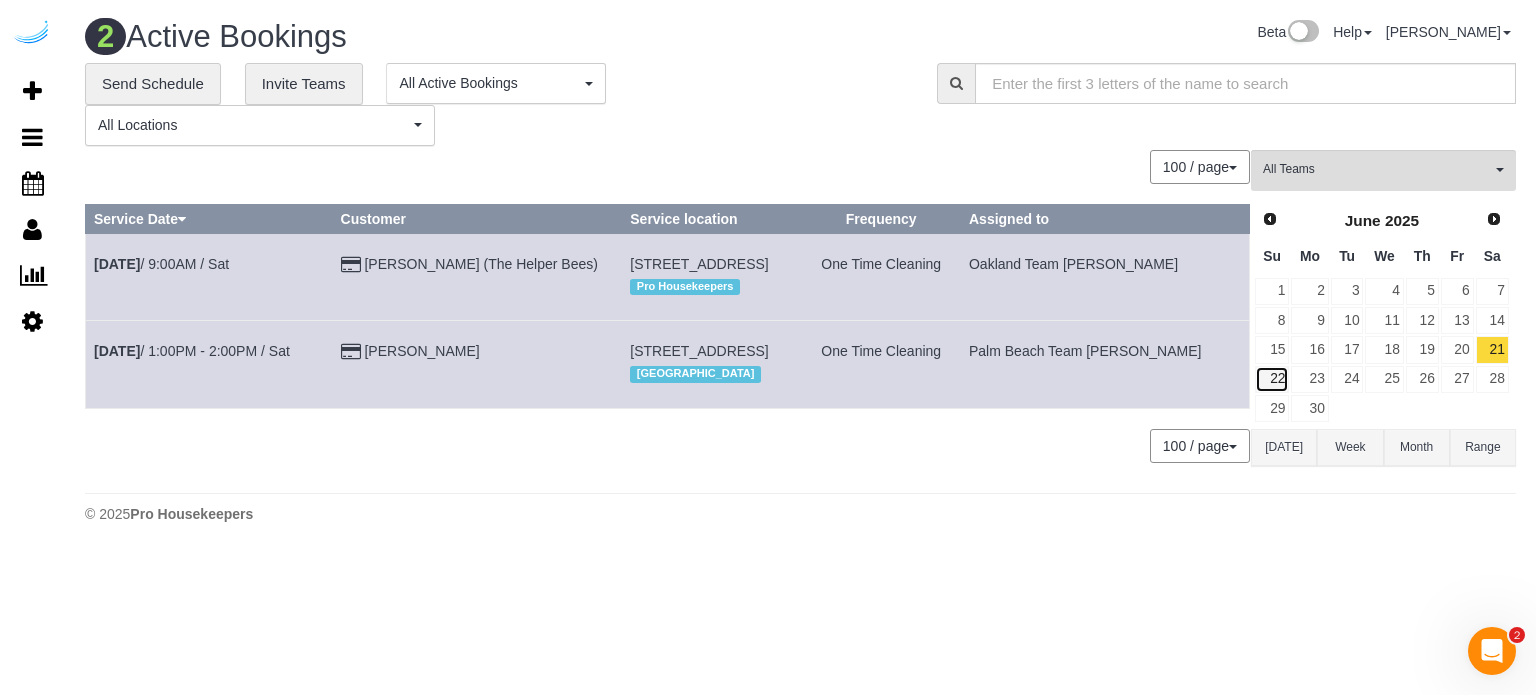 click on "22" at bounding box center (1272, 379) 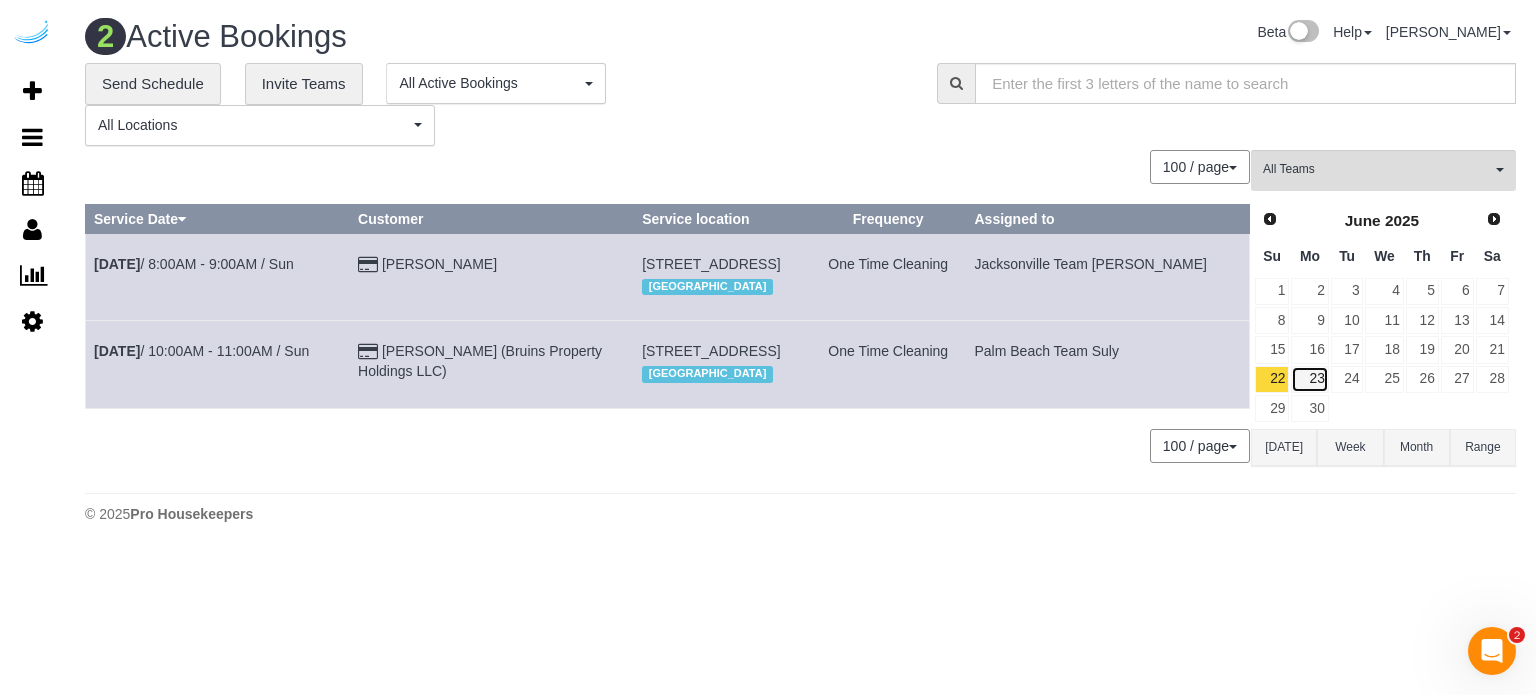 click on "23" at bounding box center (1309, 379) 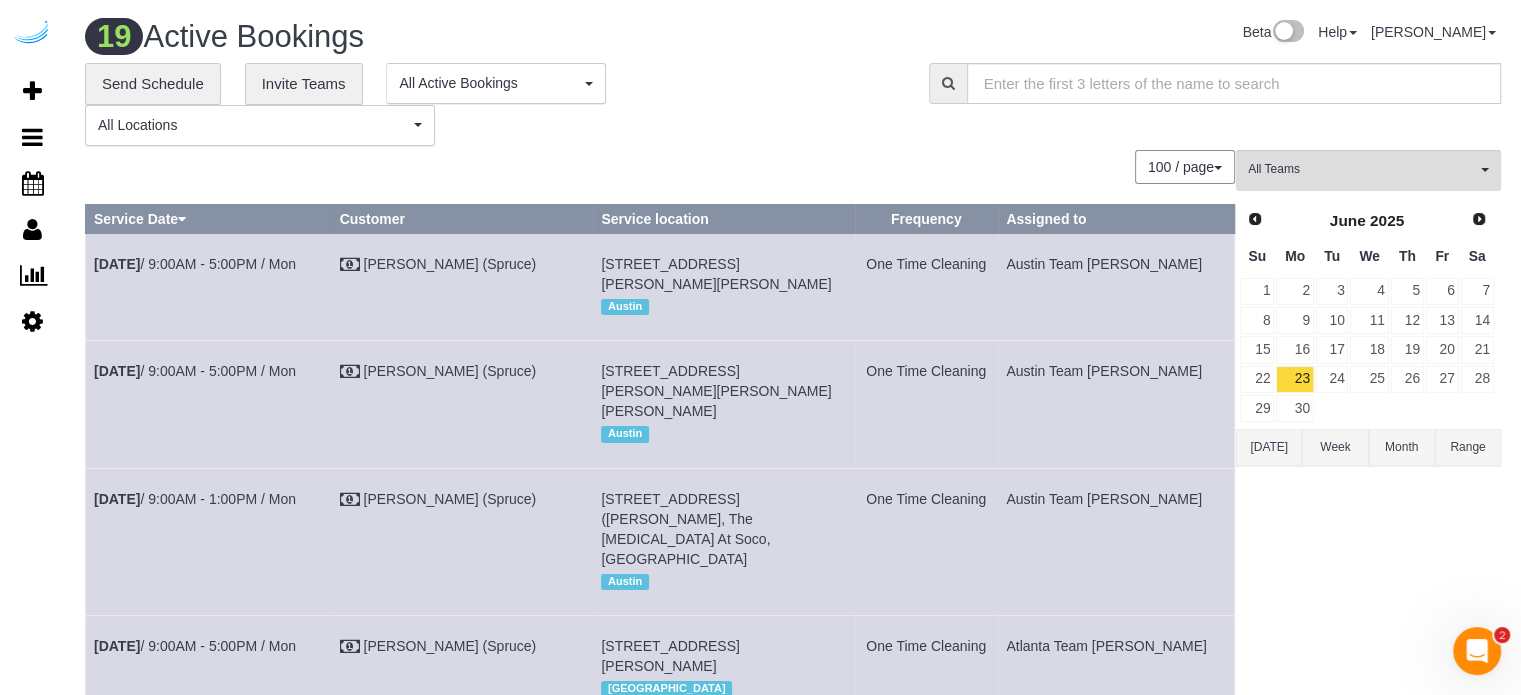 scroll, scrollTop: 0, scrollLeft: 0, axis: both 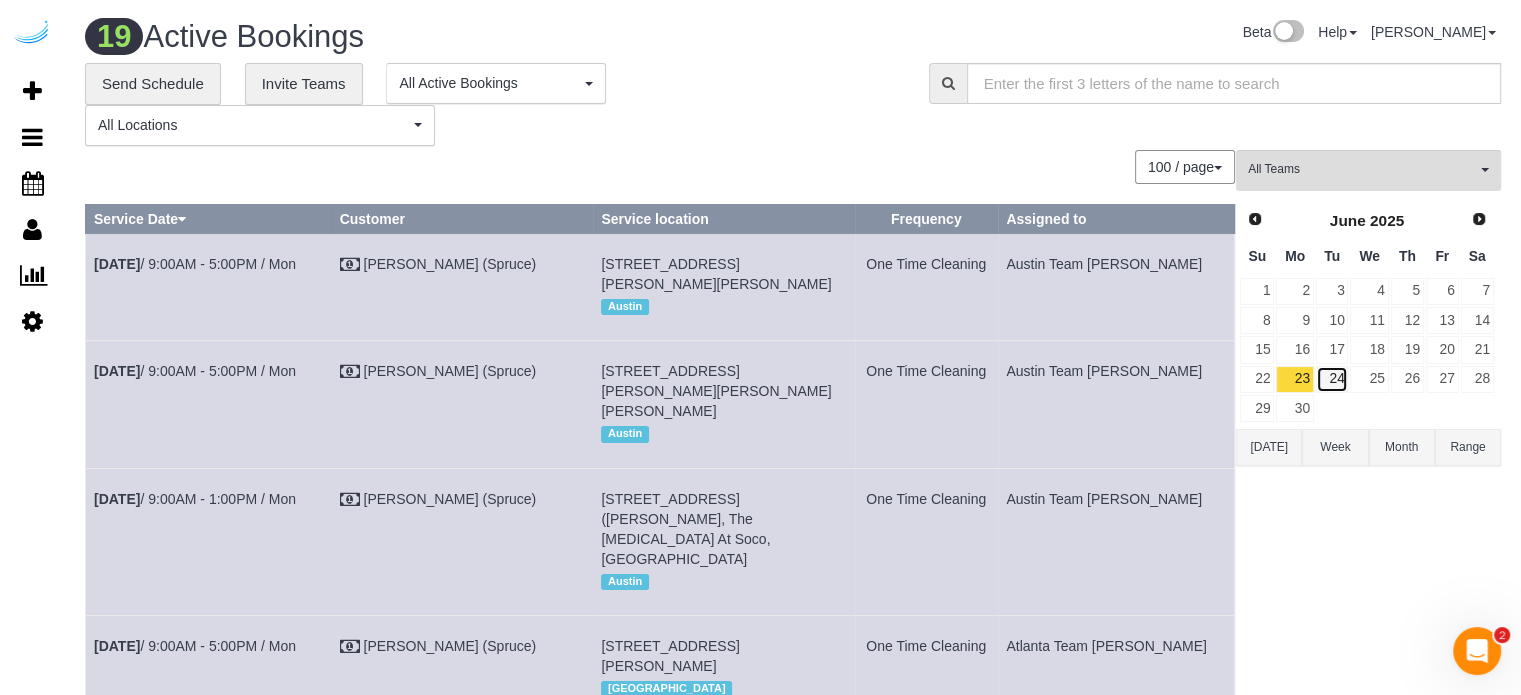 click on "24" at bounding box center (1332, 379) 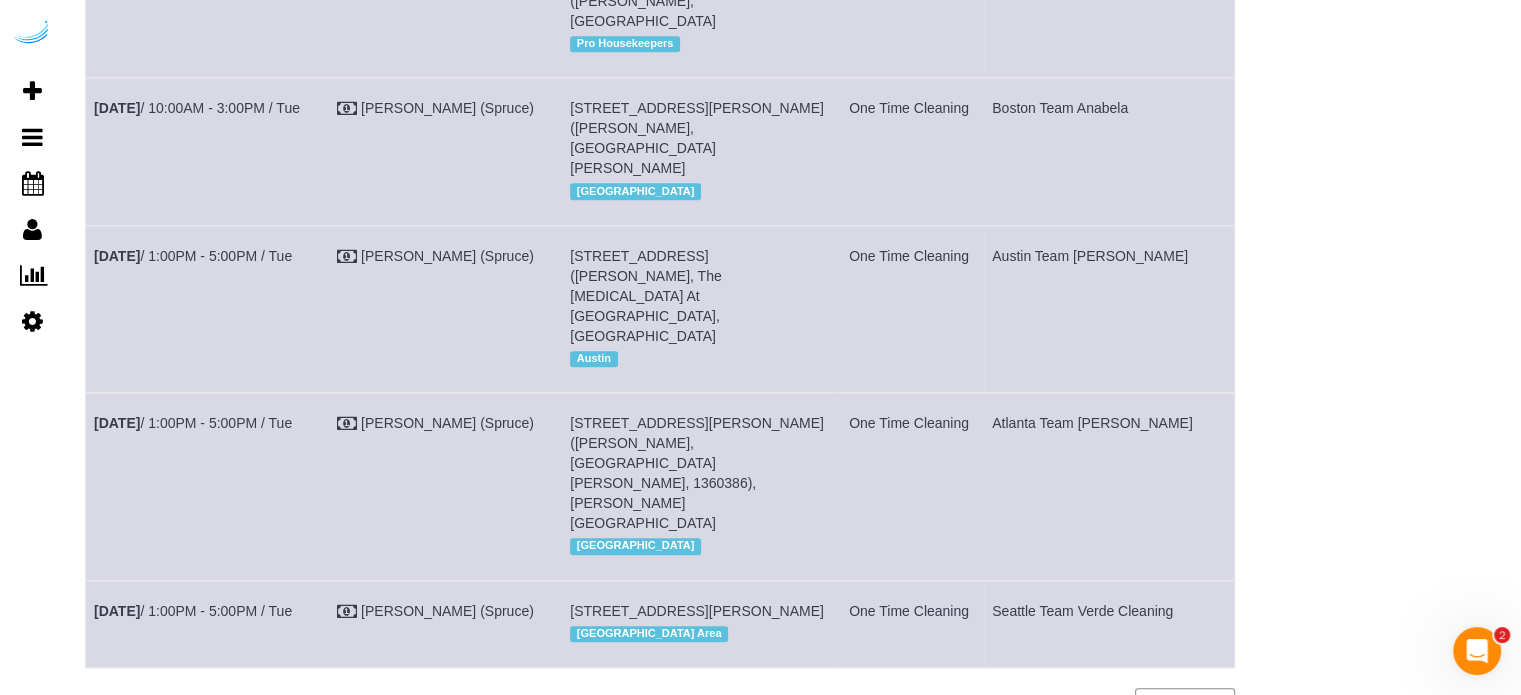 scroll, scrollTop: 2000, scrollLeft: 0, axis: vertical 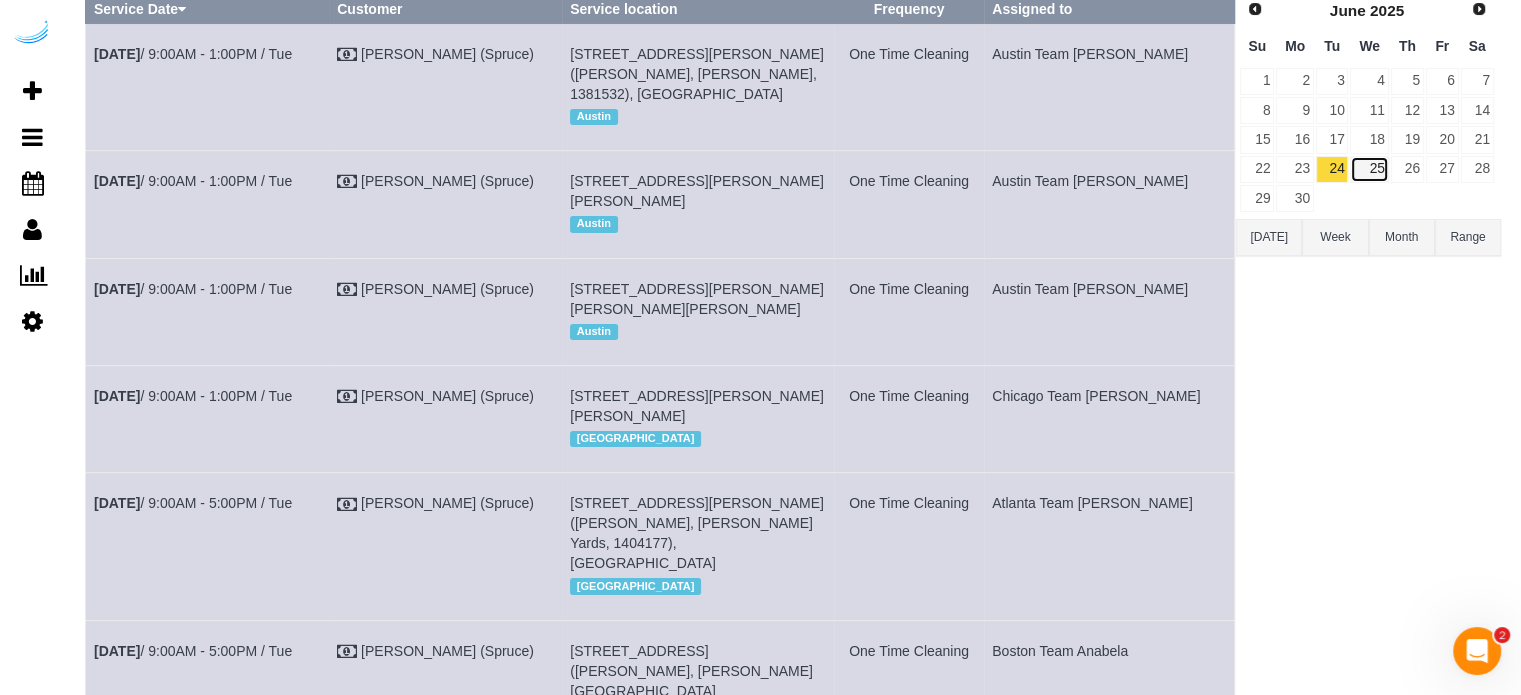 click on "25" at bounding box center [1369, 169] 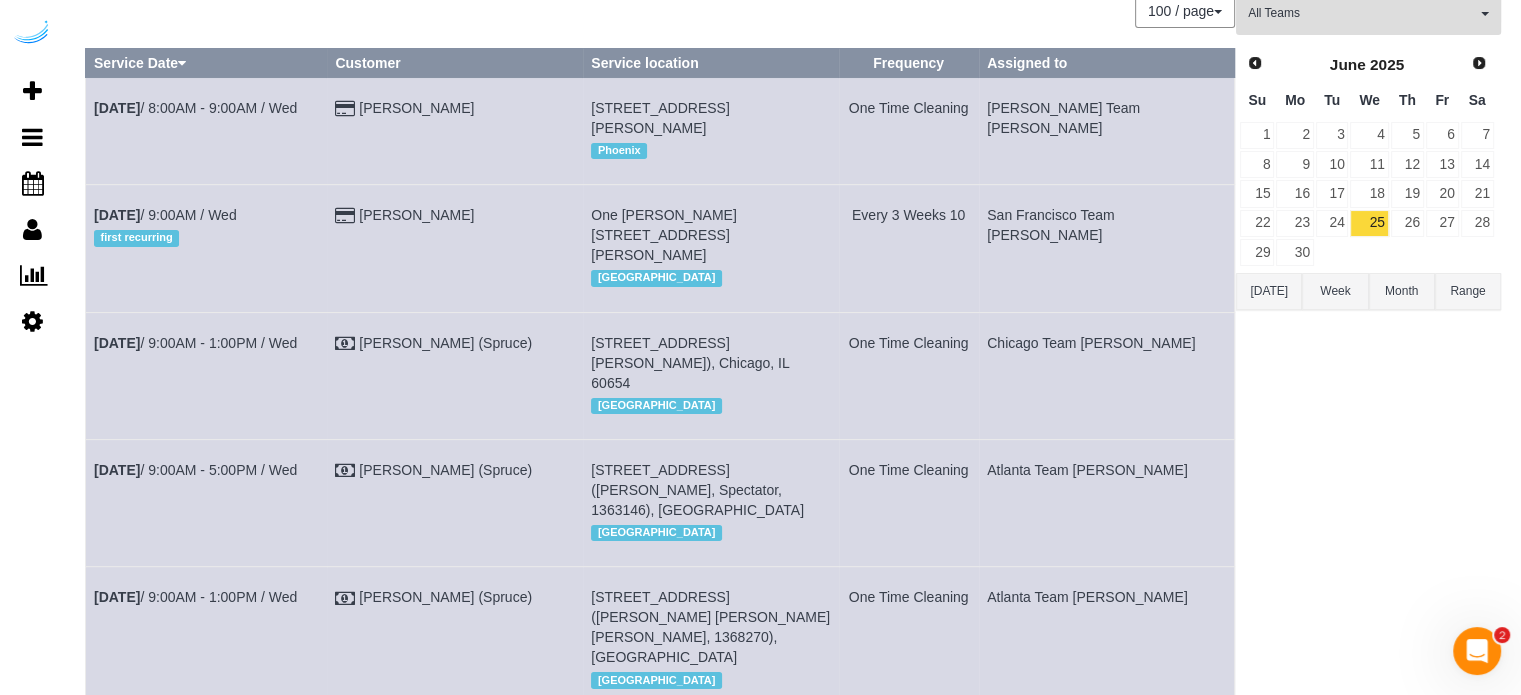 scroll, scrollTop: 0, scrollLeft: 0, axis: both 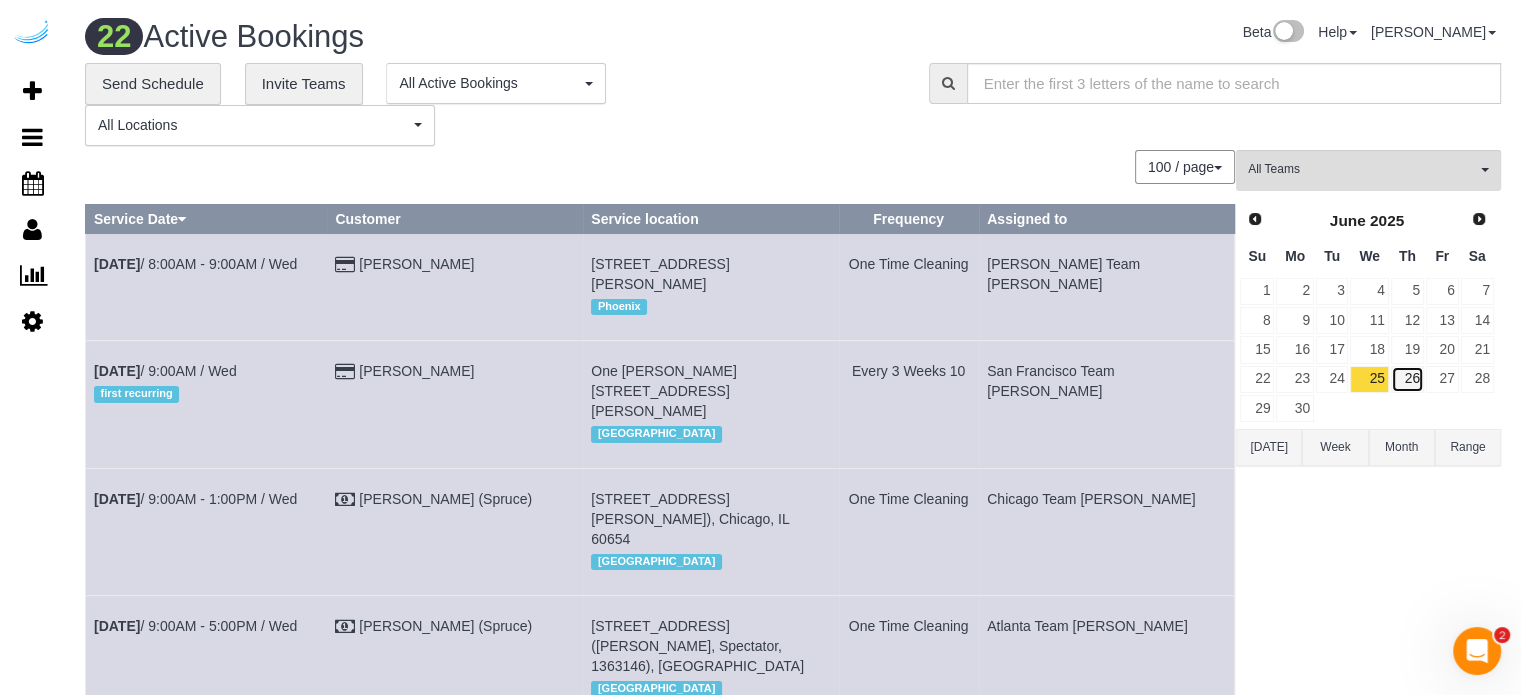 click on "26" at bounding box center [1407, 379] 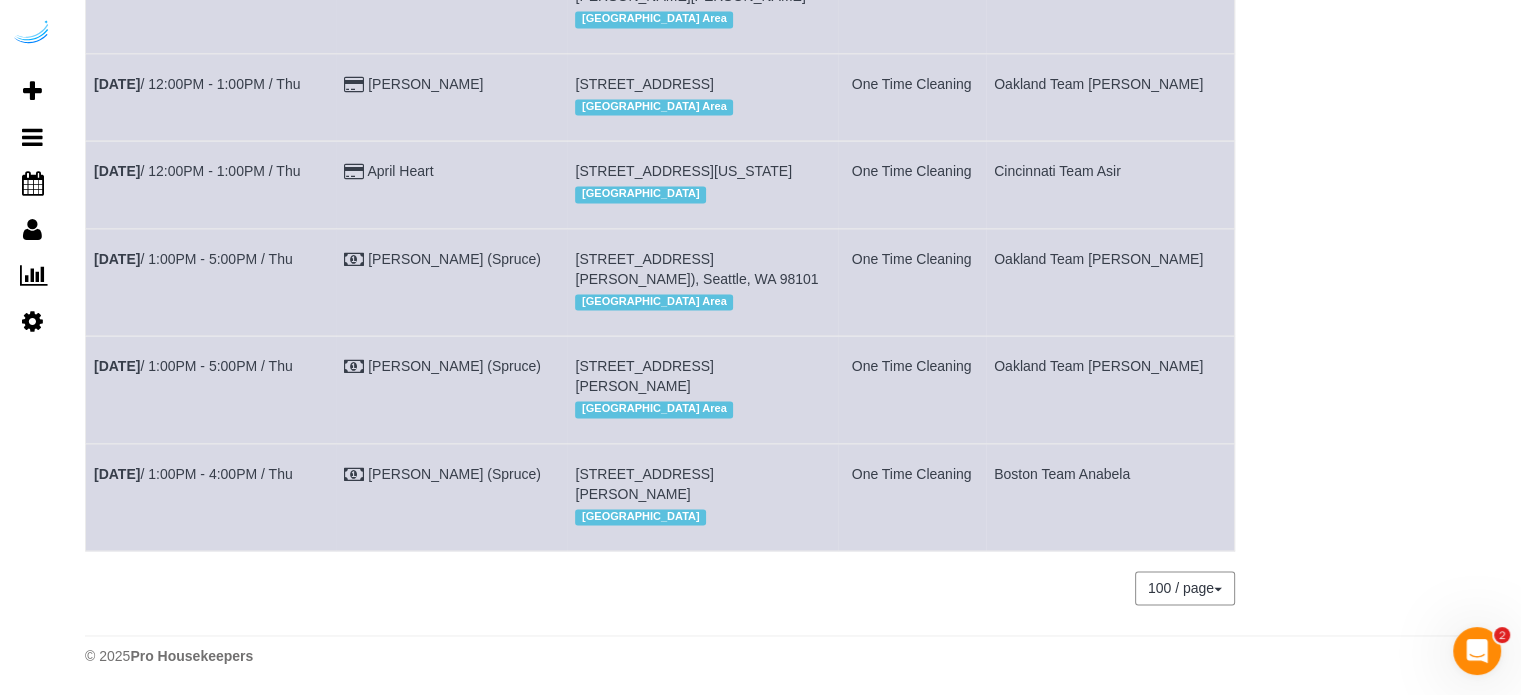 scroll, scrollTop: 3202, scrollLeft: 0, axis: vertical 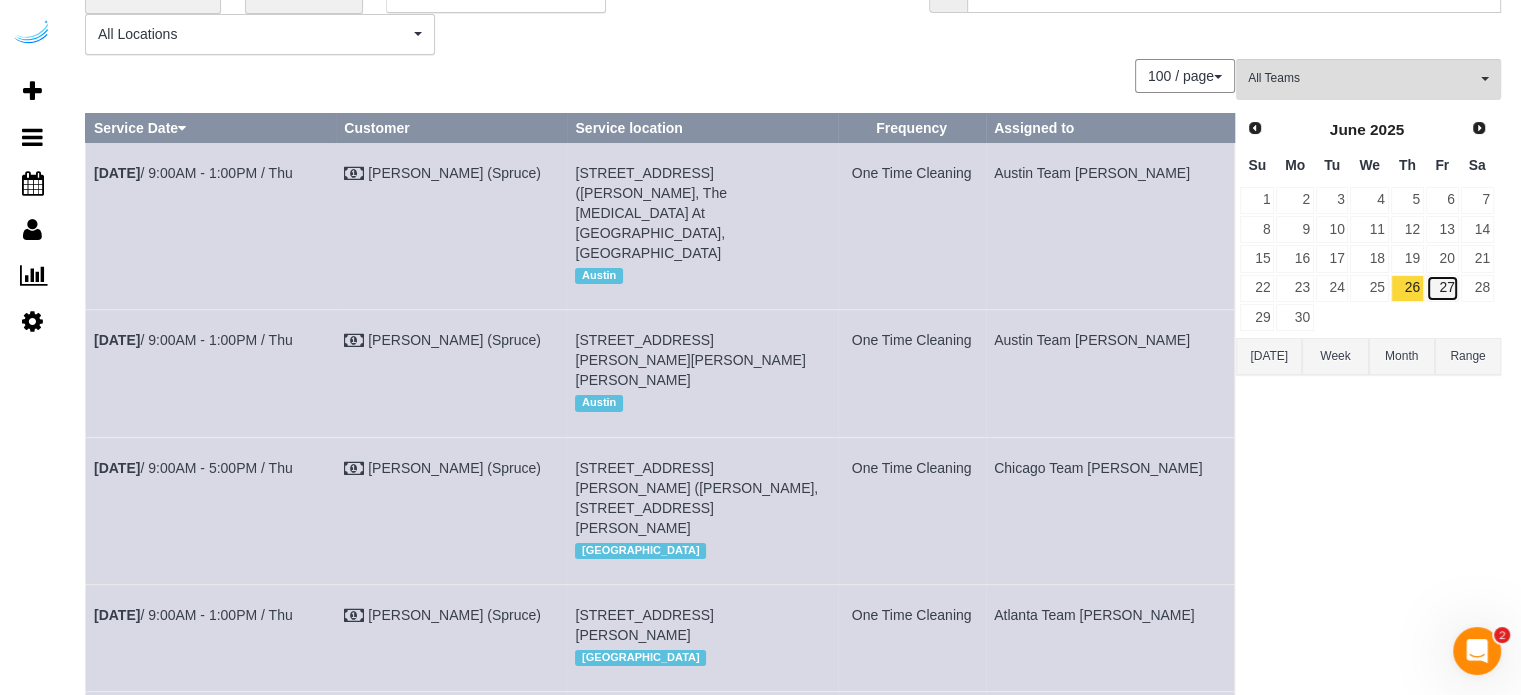 click on "27" at bounding box center [1442, 288] 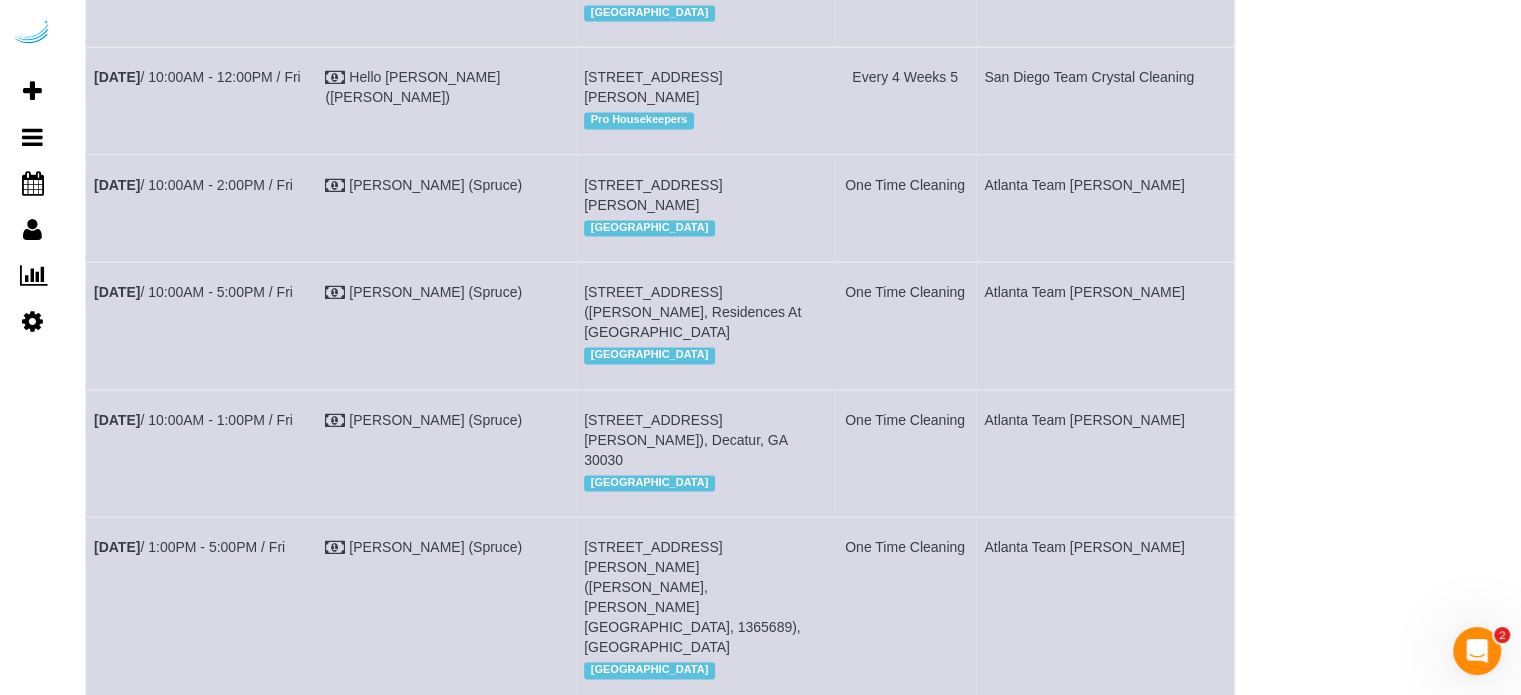 scroll, scrollTop: 0, scrollLeft: 0, axis: both 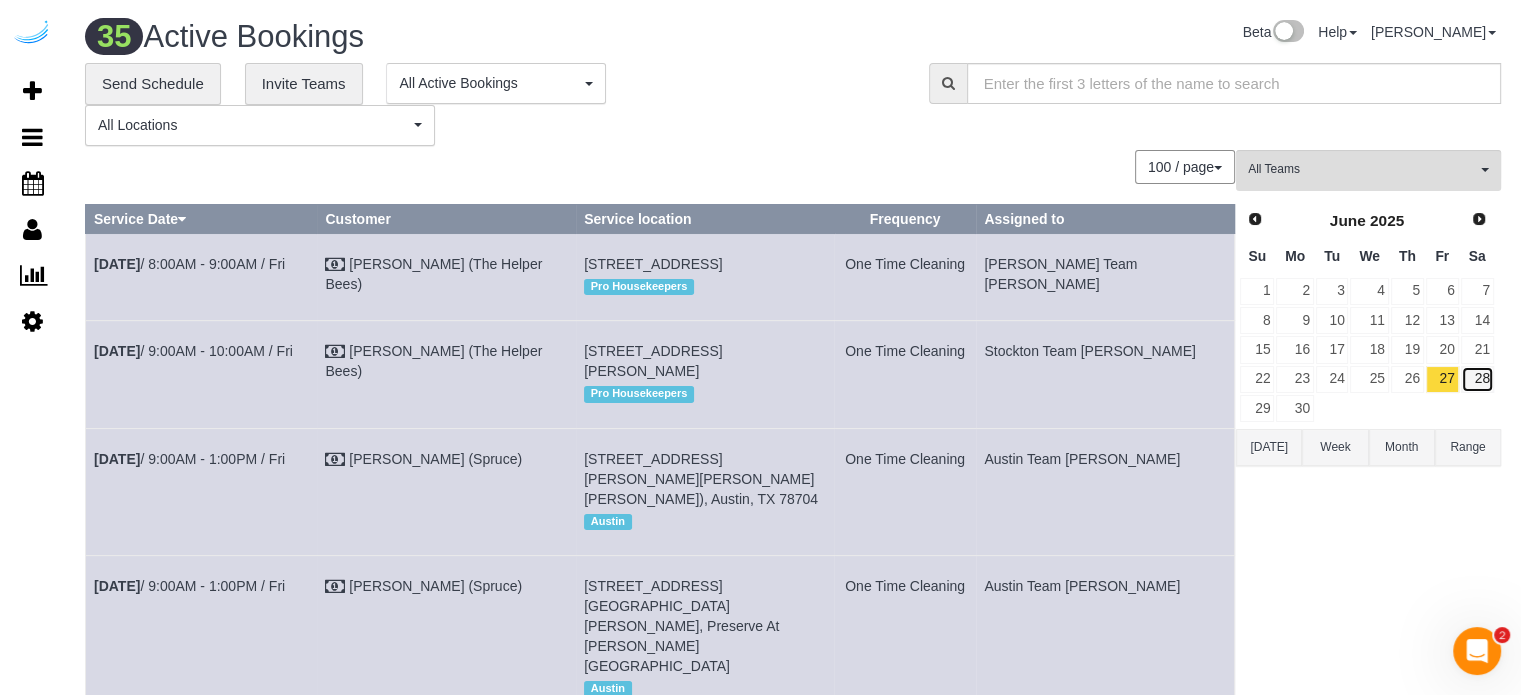 click on "28" at bounding box center (1477, 379) 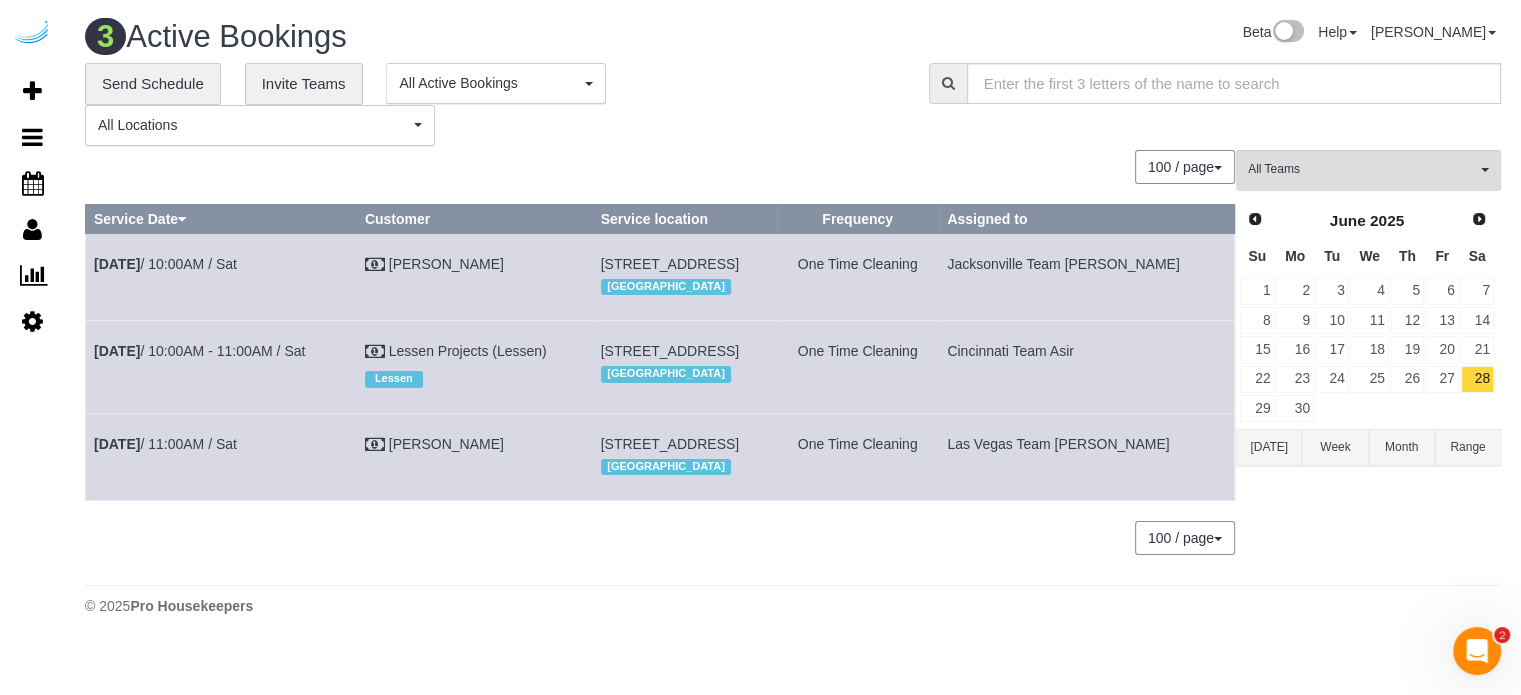 scroll, scrollTop: 5, scrollLeft: 0, axis: vertical 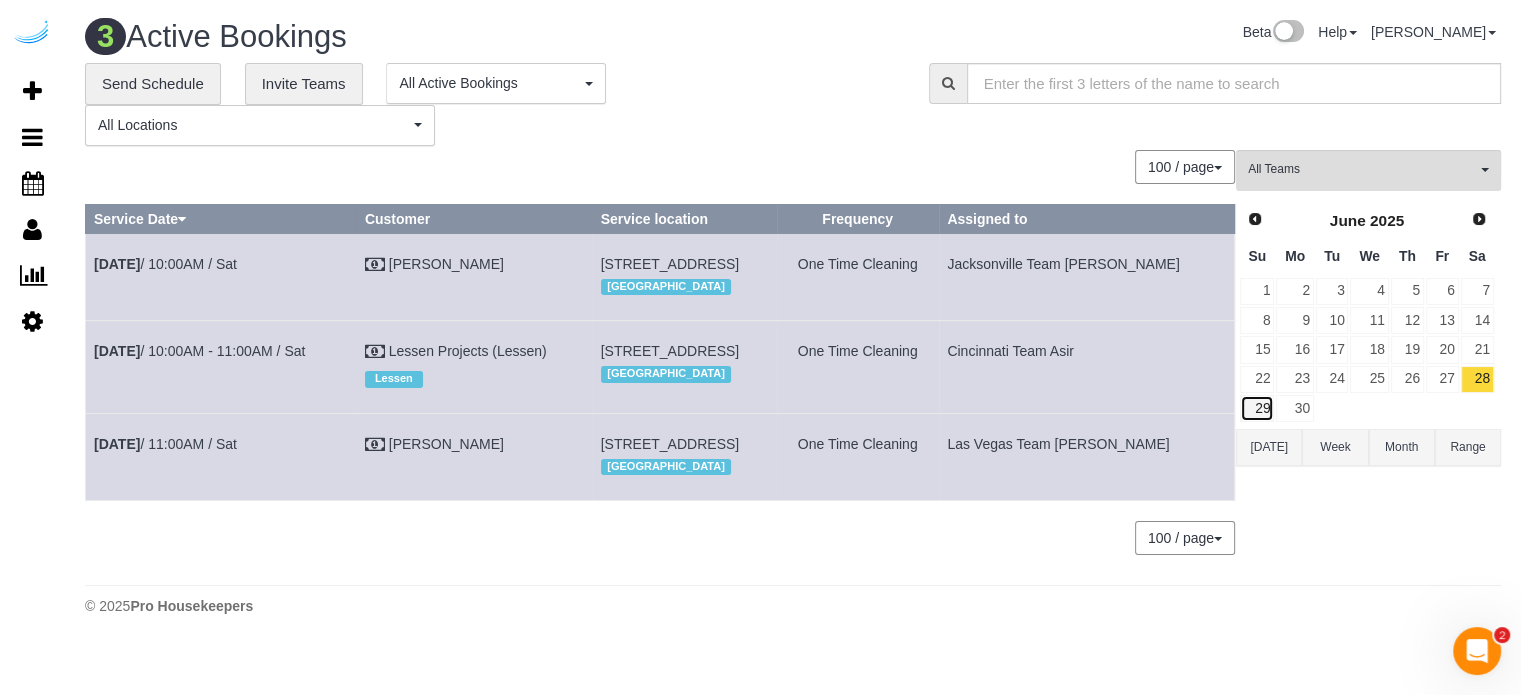 click on "29" at bounding box center [1257, 408] 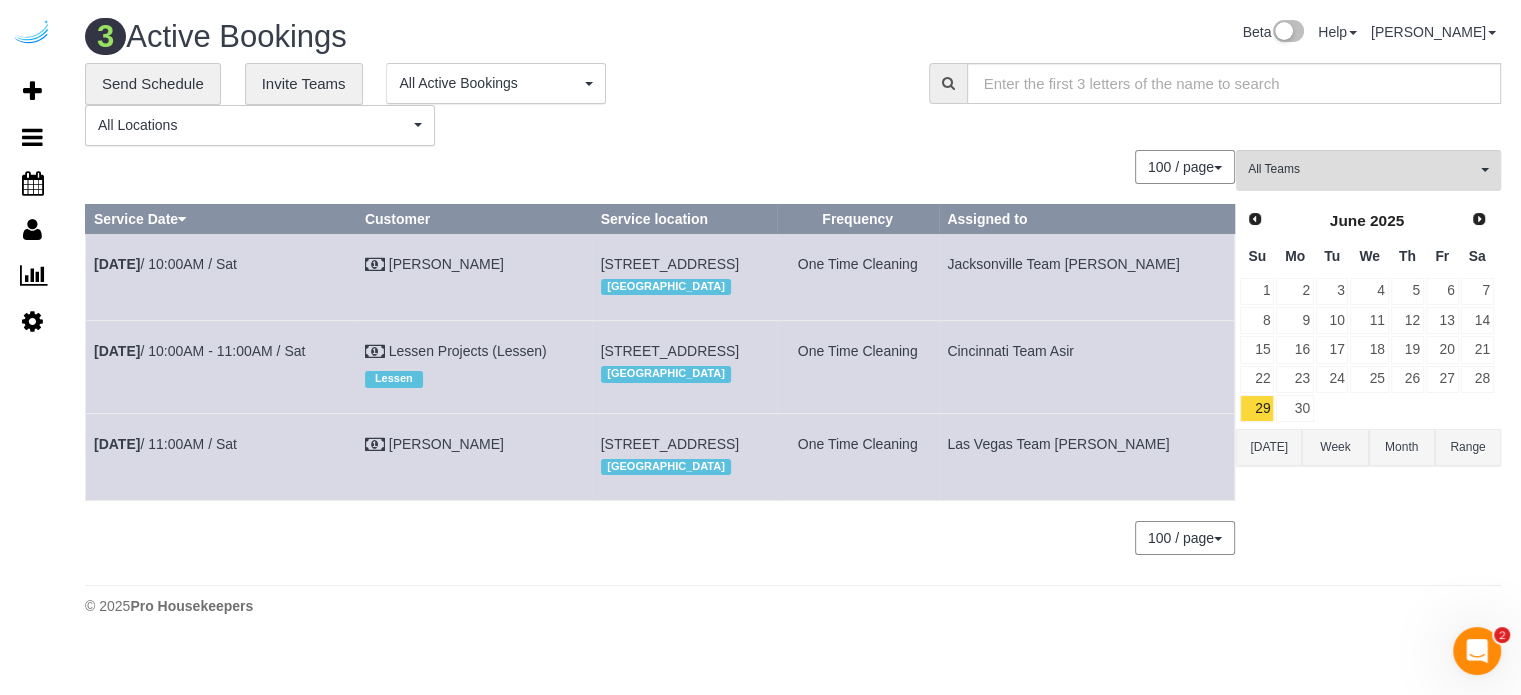 scroll, scrollTop: 0, scrollLeft: 0, axis: both 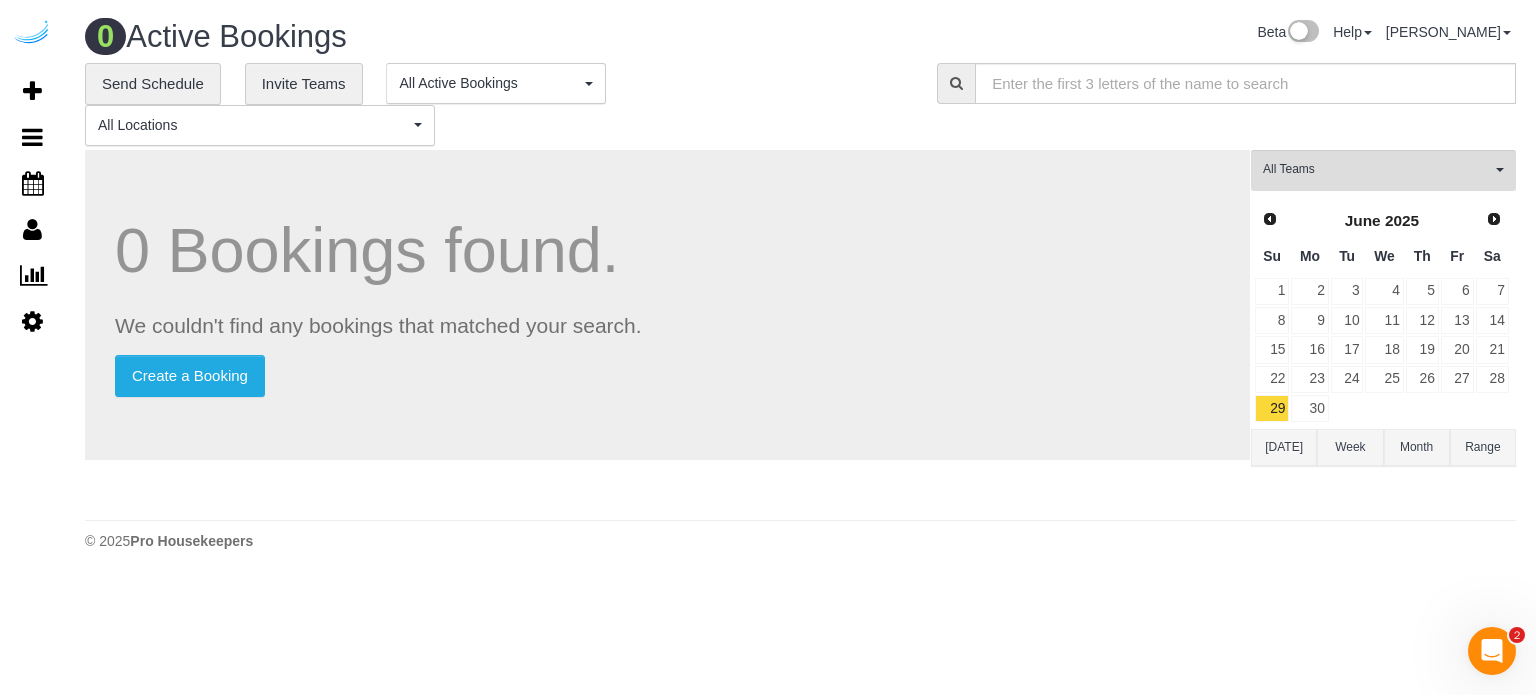 click at bounding box center [1347, 408] 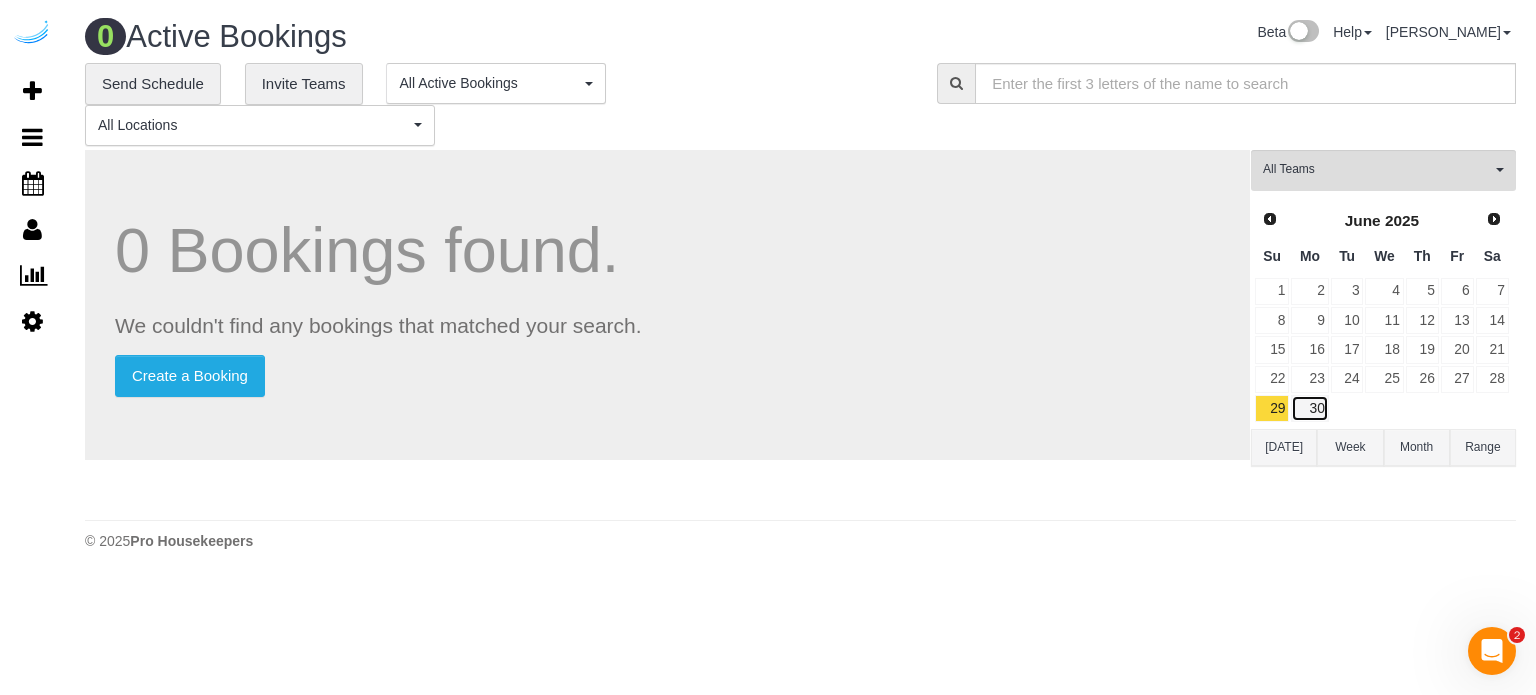 click on "30" at bounding box center (1309, 408) 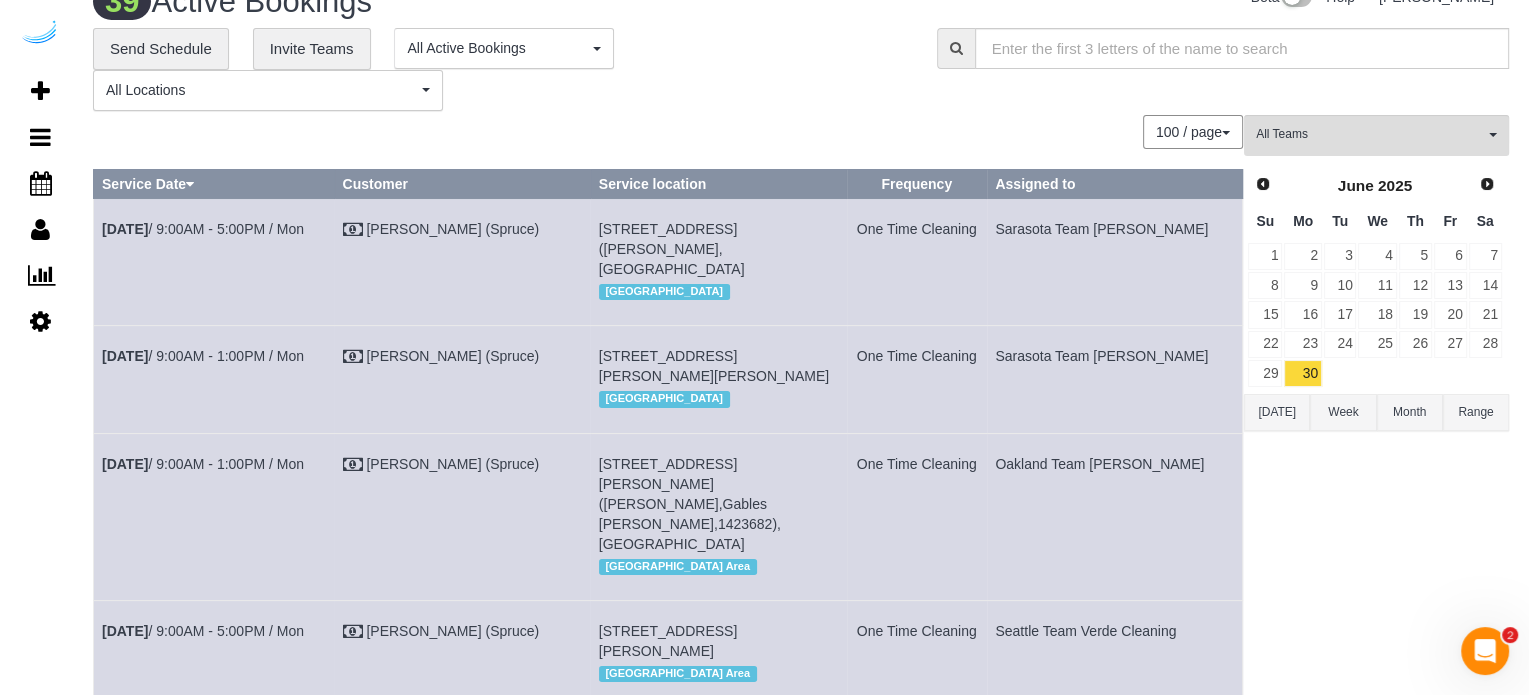 scroll, scrollTop: 0, scrollLeft: 0, axis: both 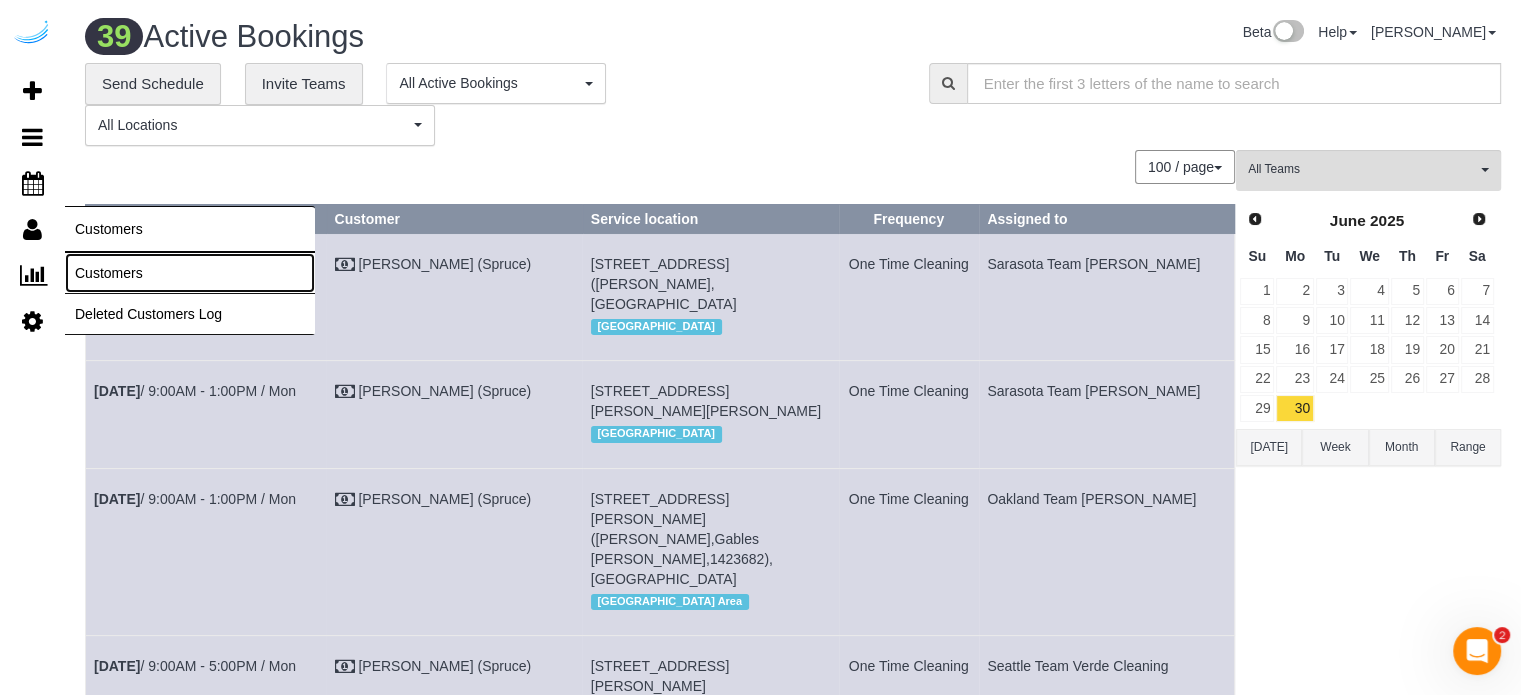 click on "Customers" at bounding box center [190, 273] 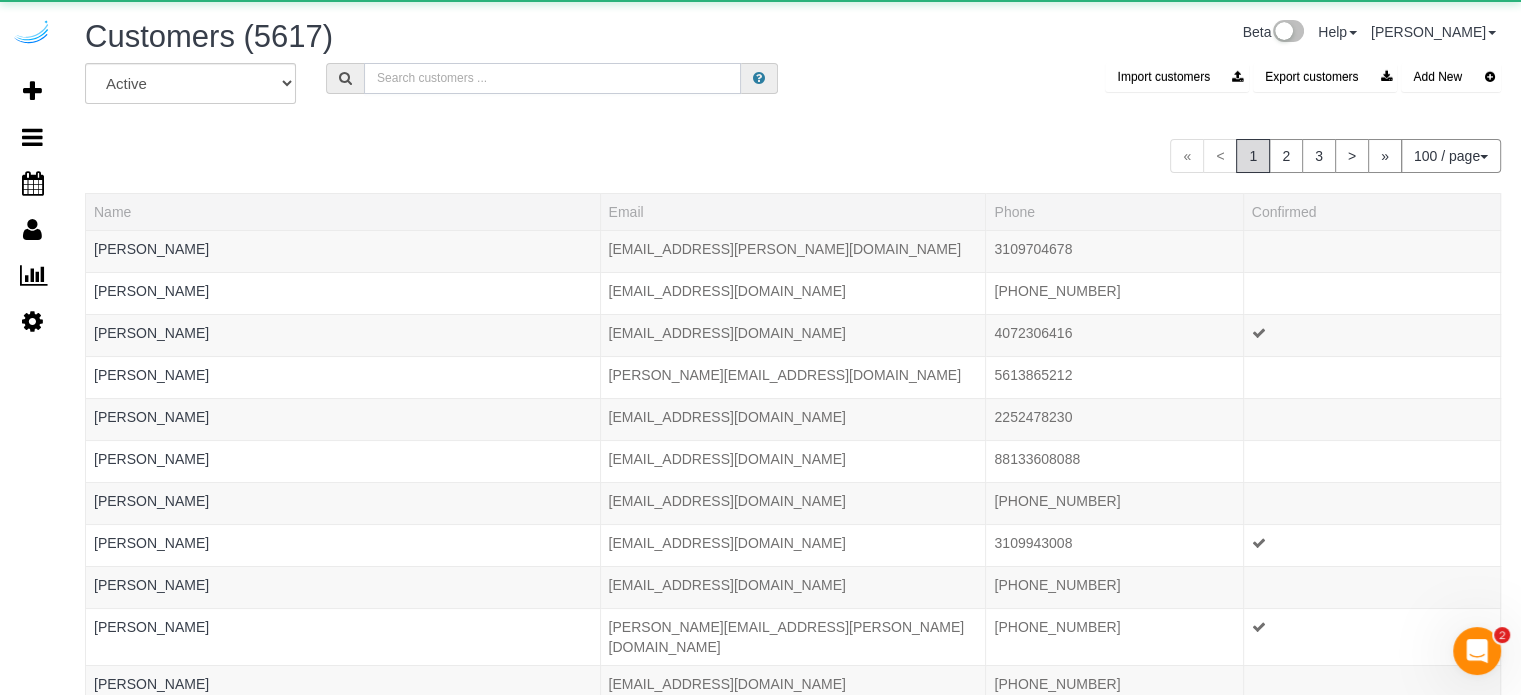 click at bounding box center [552, 78] 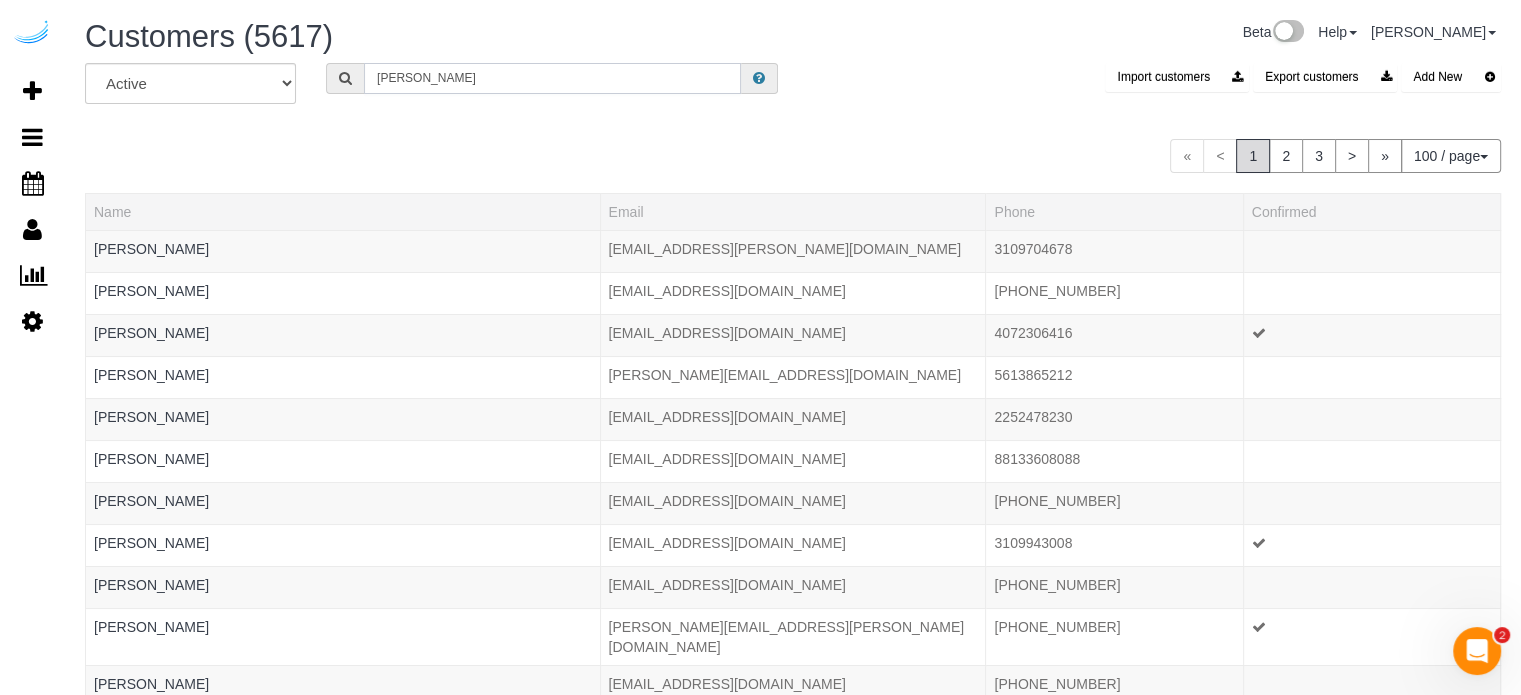 type on "mark wood" 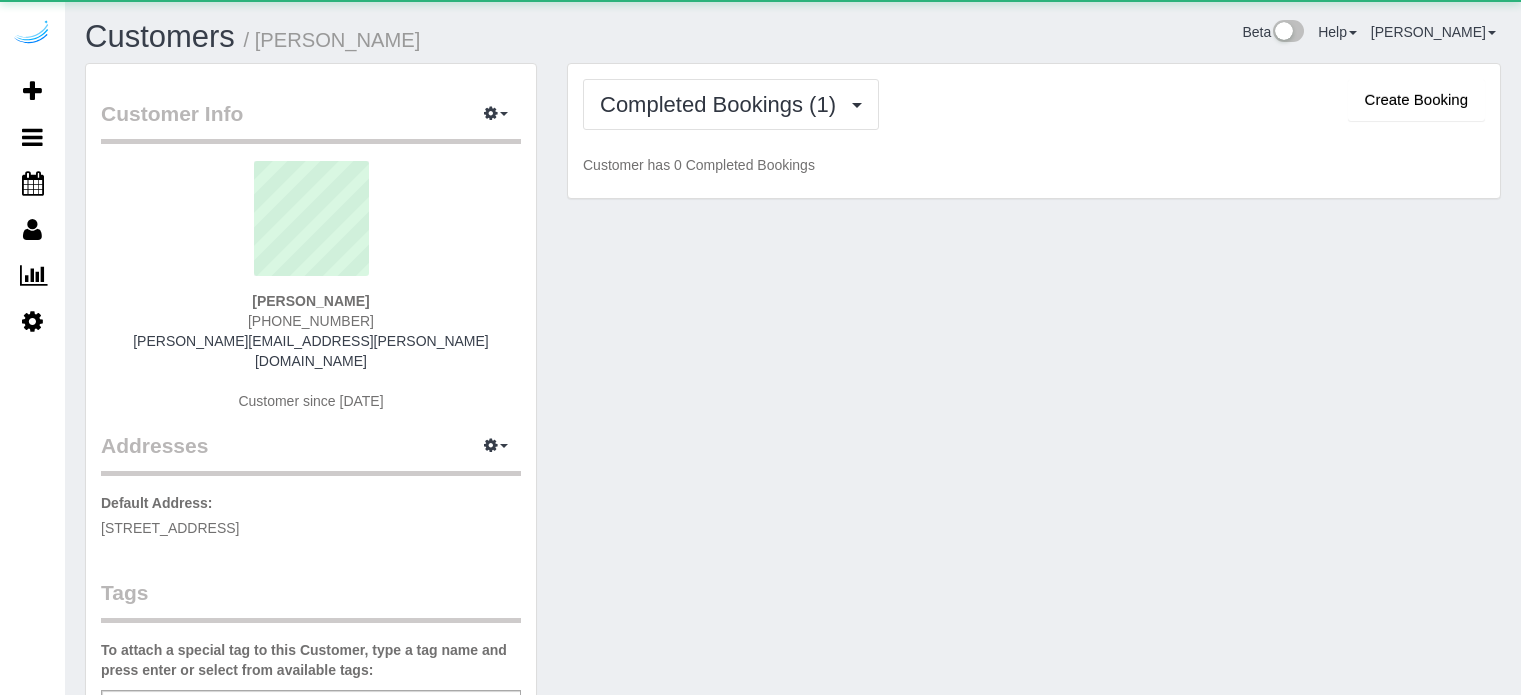 scroll, scrollTop: 0, scrollLeft: 0, axis: both 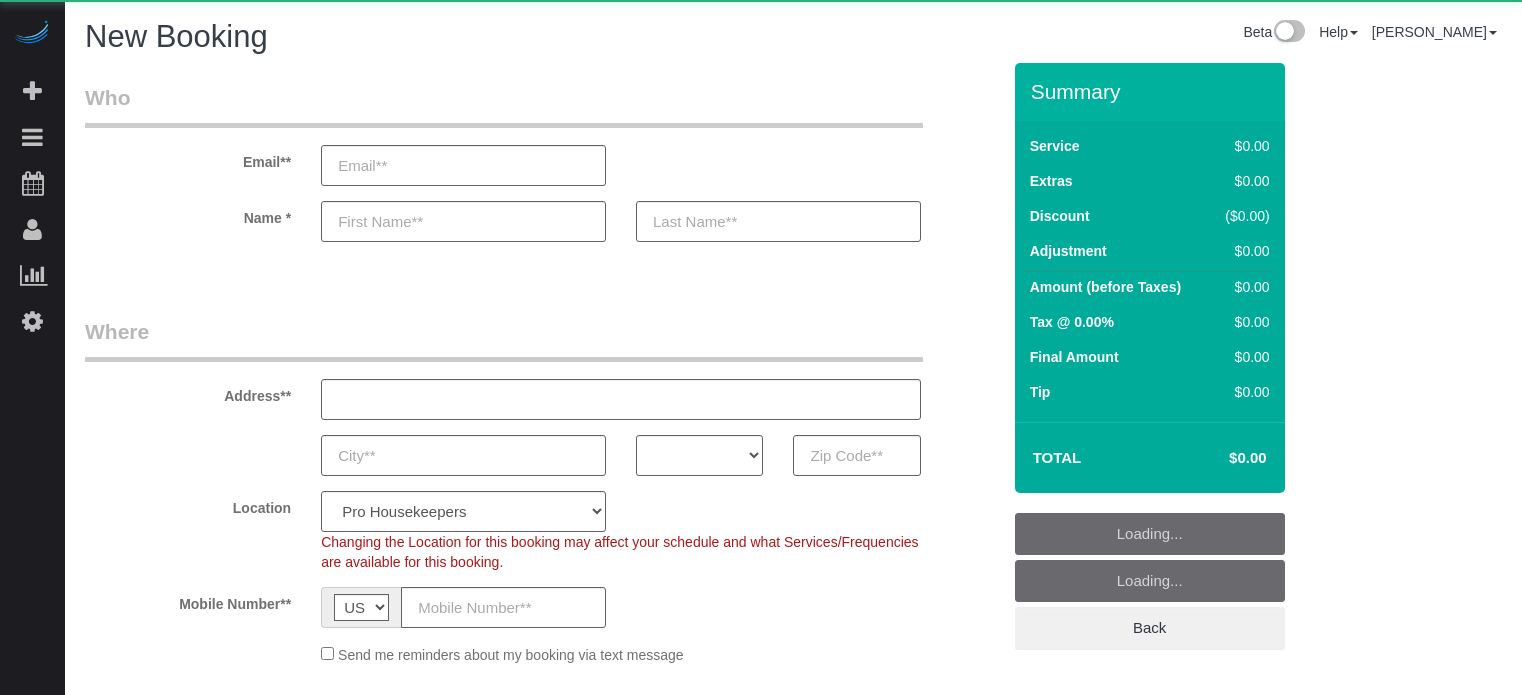 select on "4" 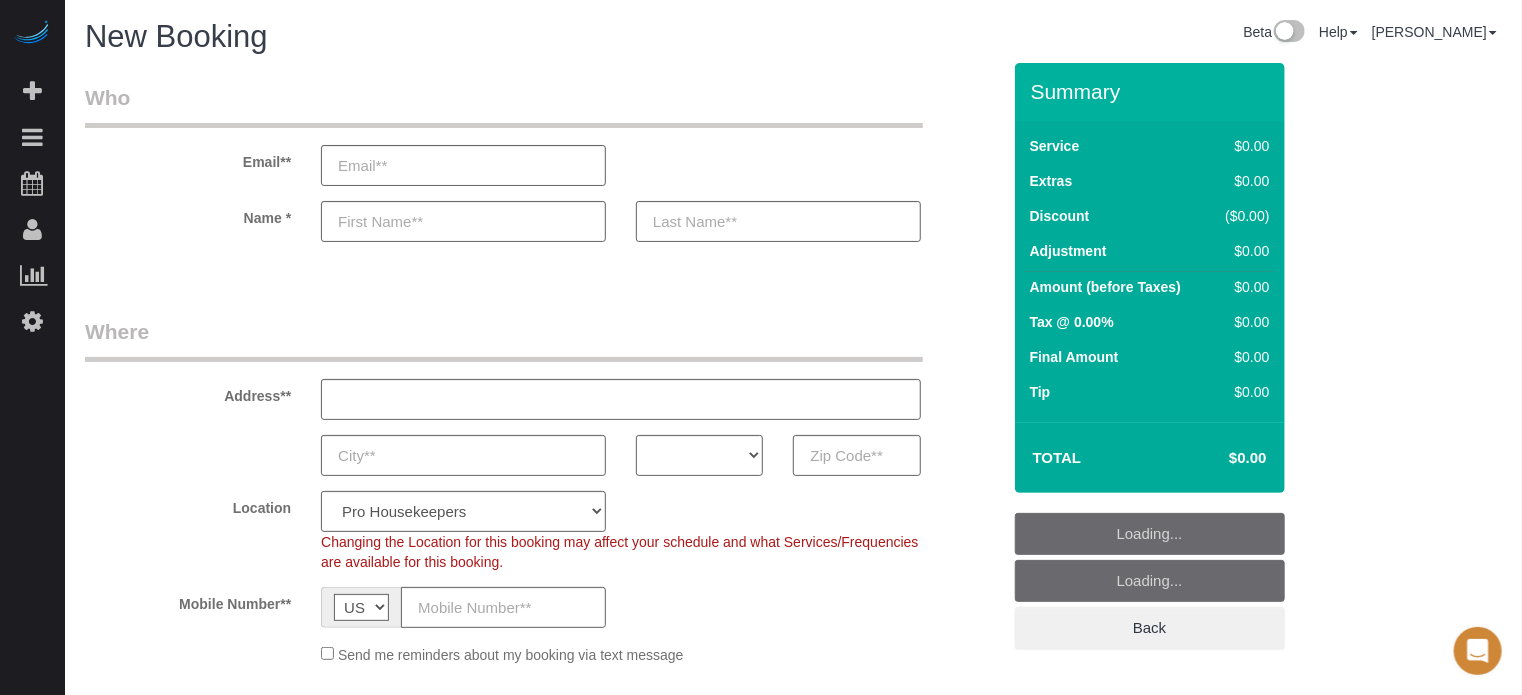 click on "Email**
Name *" at bounding box center [542, 172] 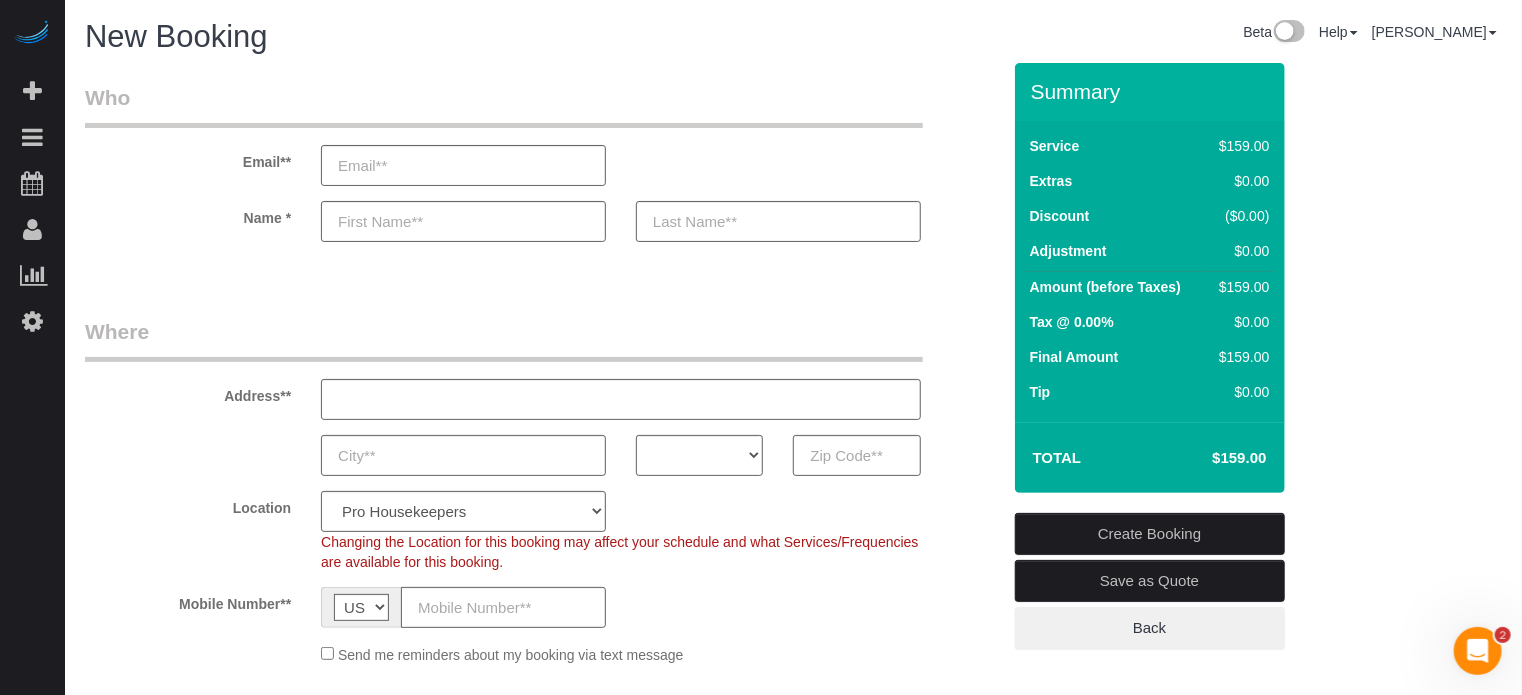 scroll, scrollTop: 0, scrollLeft: 0, axis: both 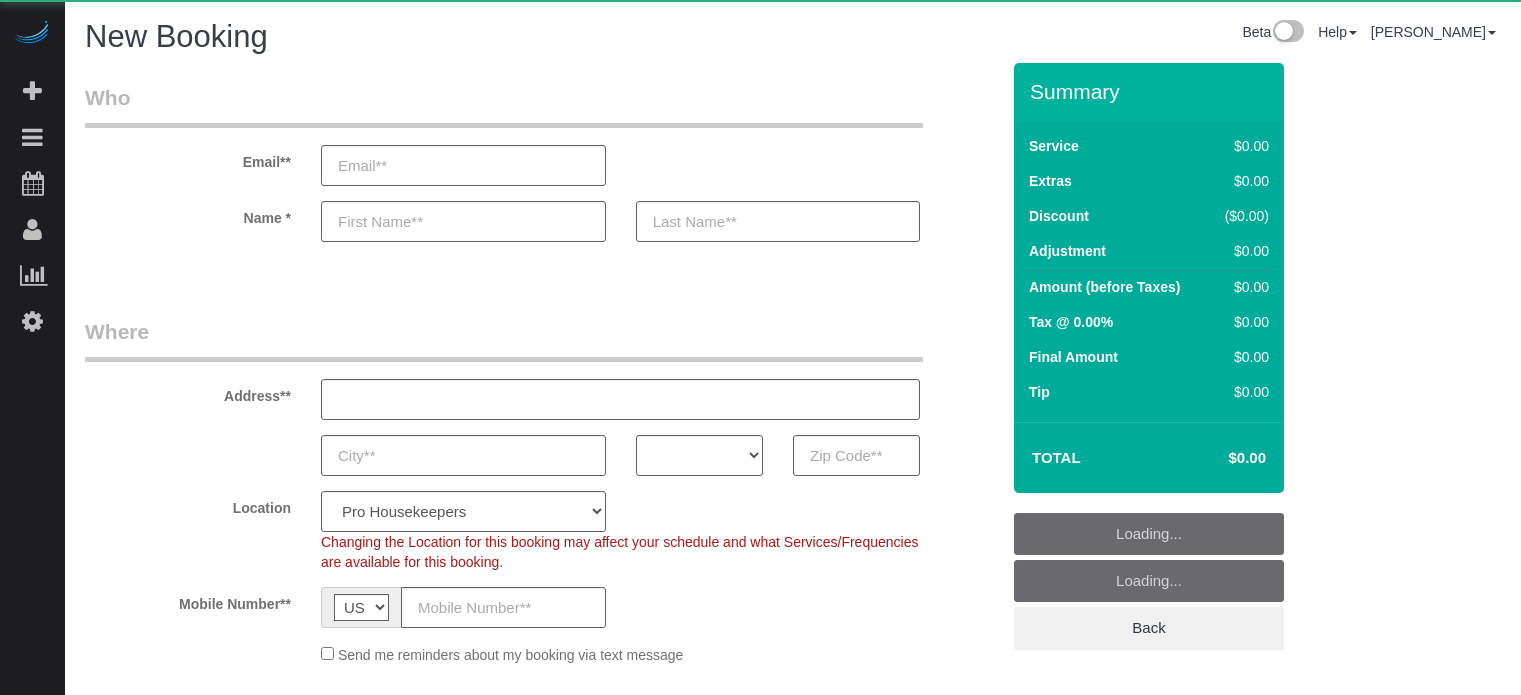 select on "4" 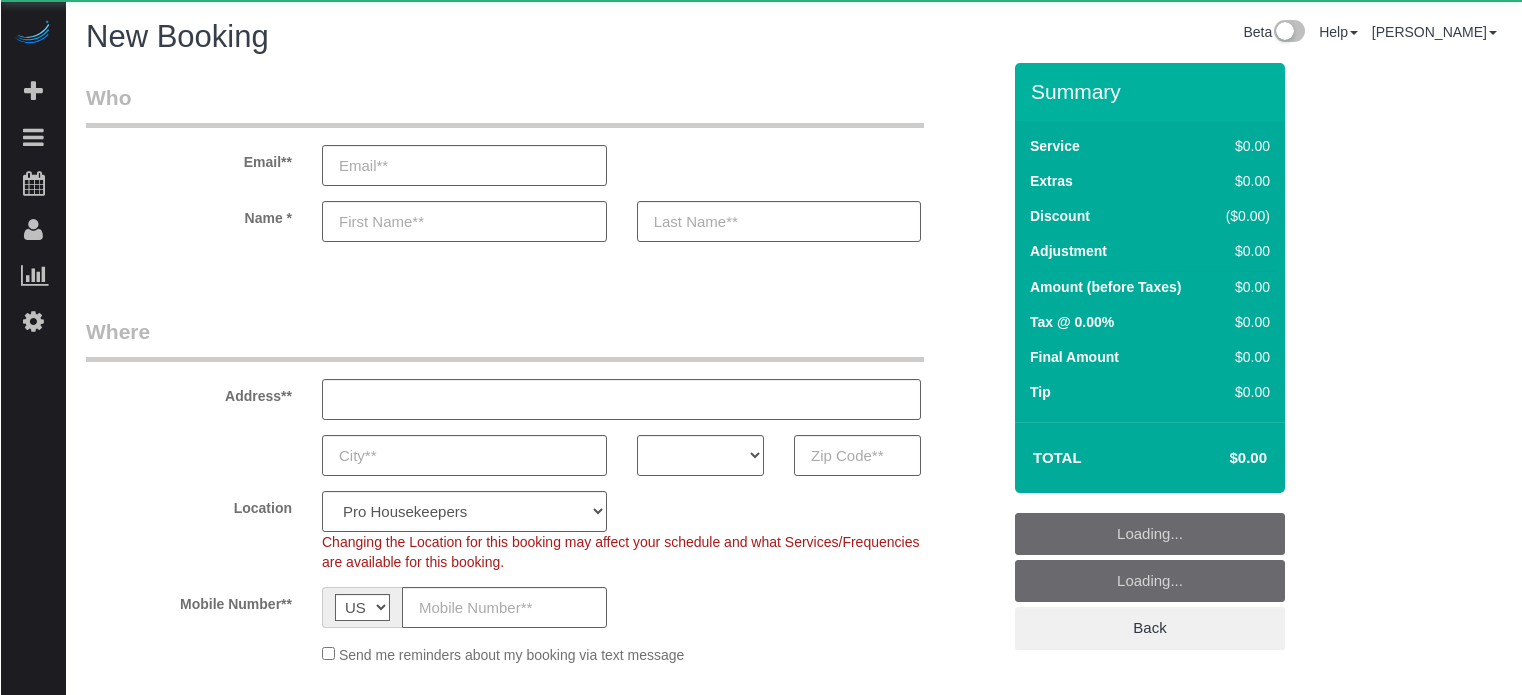 scroll, scrollTop: 0, scrollLeft: 0, axis: both 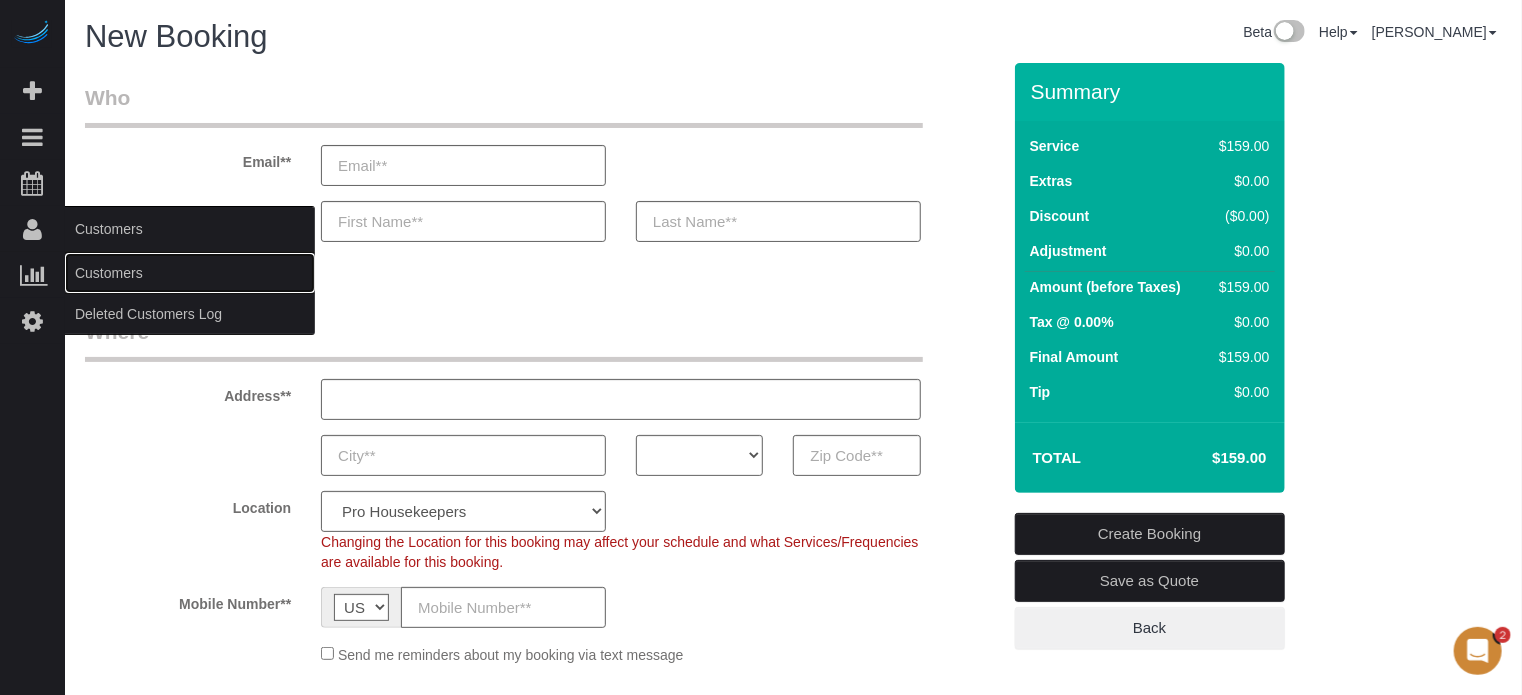 click on "Customers" at bounding box center [190, 273] 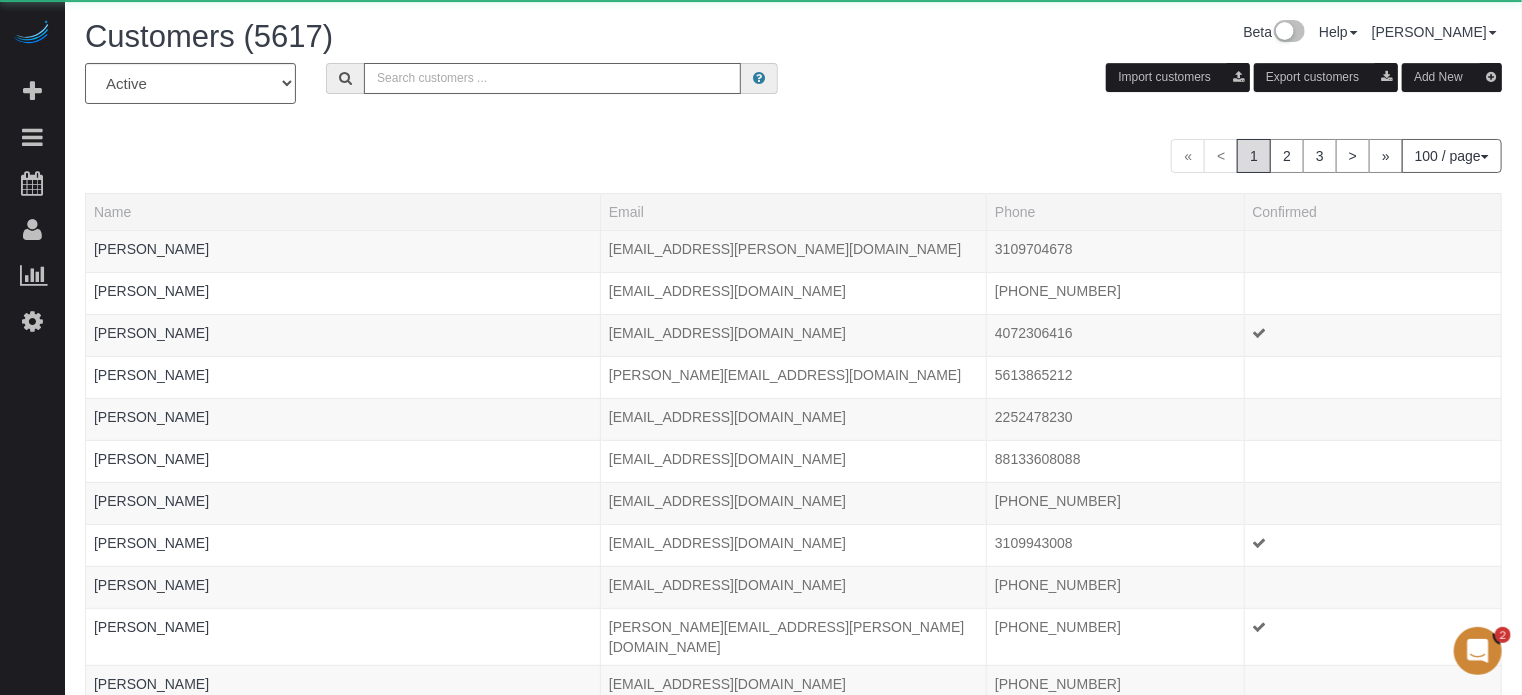 click at bounding box center (552, 78) 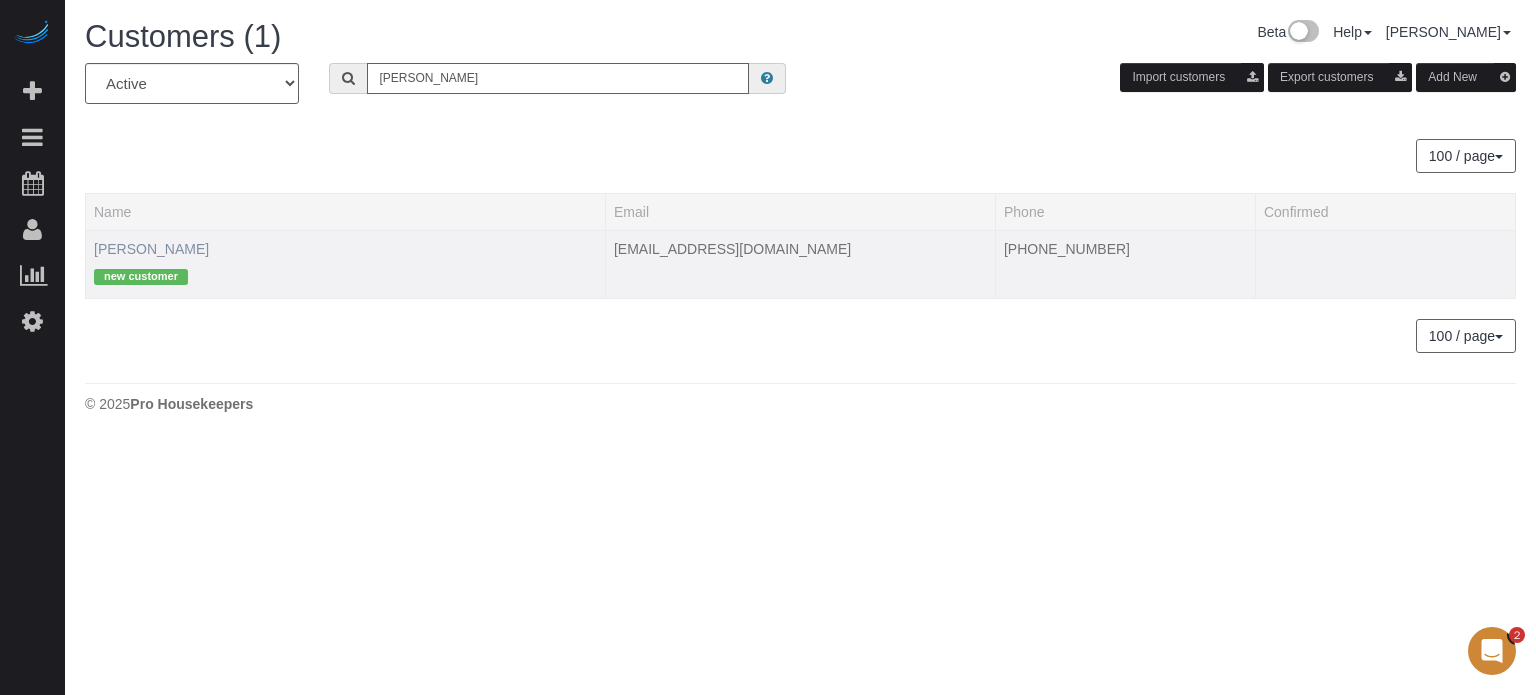 type on "lisa dur" 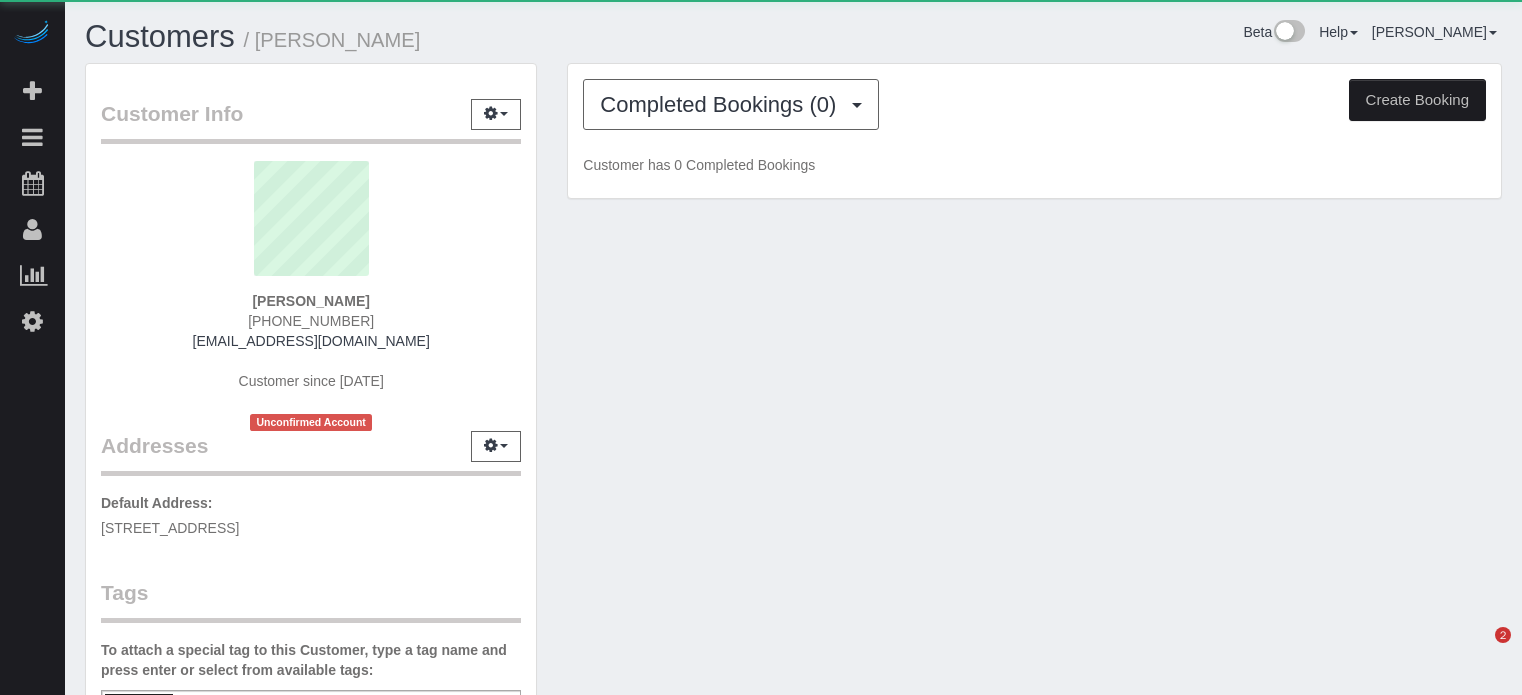 scroll, scrollTop: 0, scrollLeft: 0, axis: both 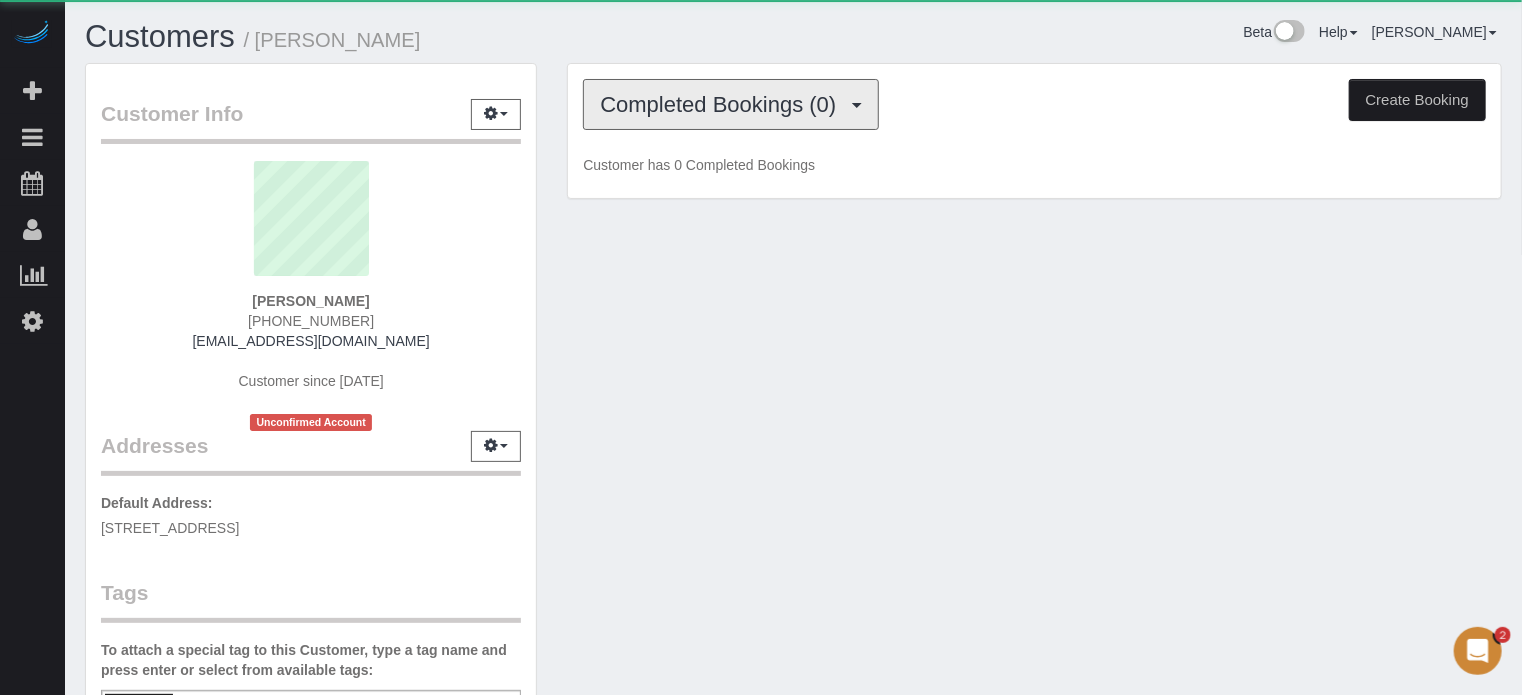 click on "Completed Bookings (0)" at bounding box center [731, 104] 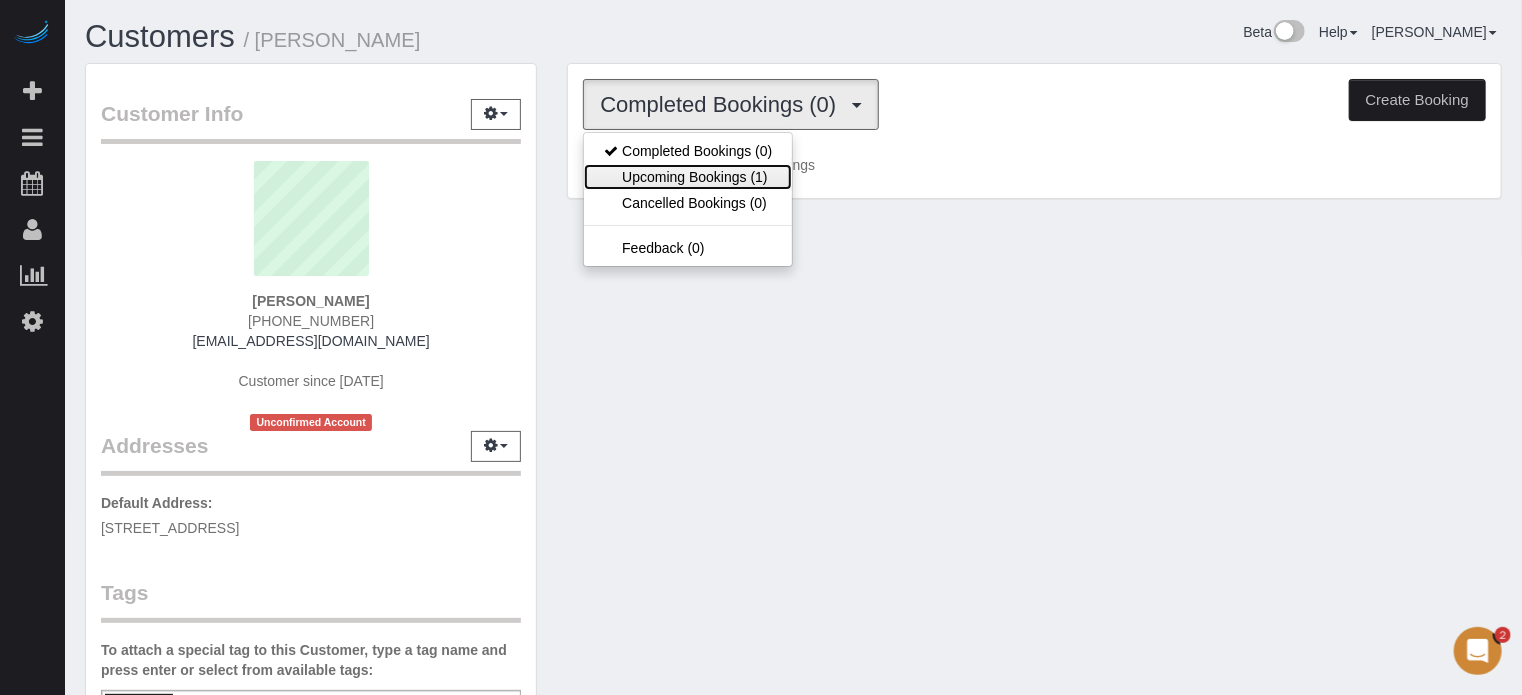 click on "Upcoming Bookings (1)" at bounding box center (688, 177) 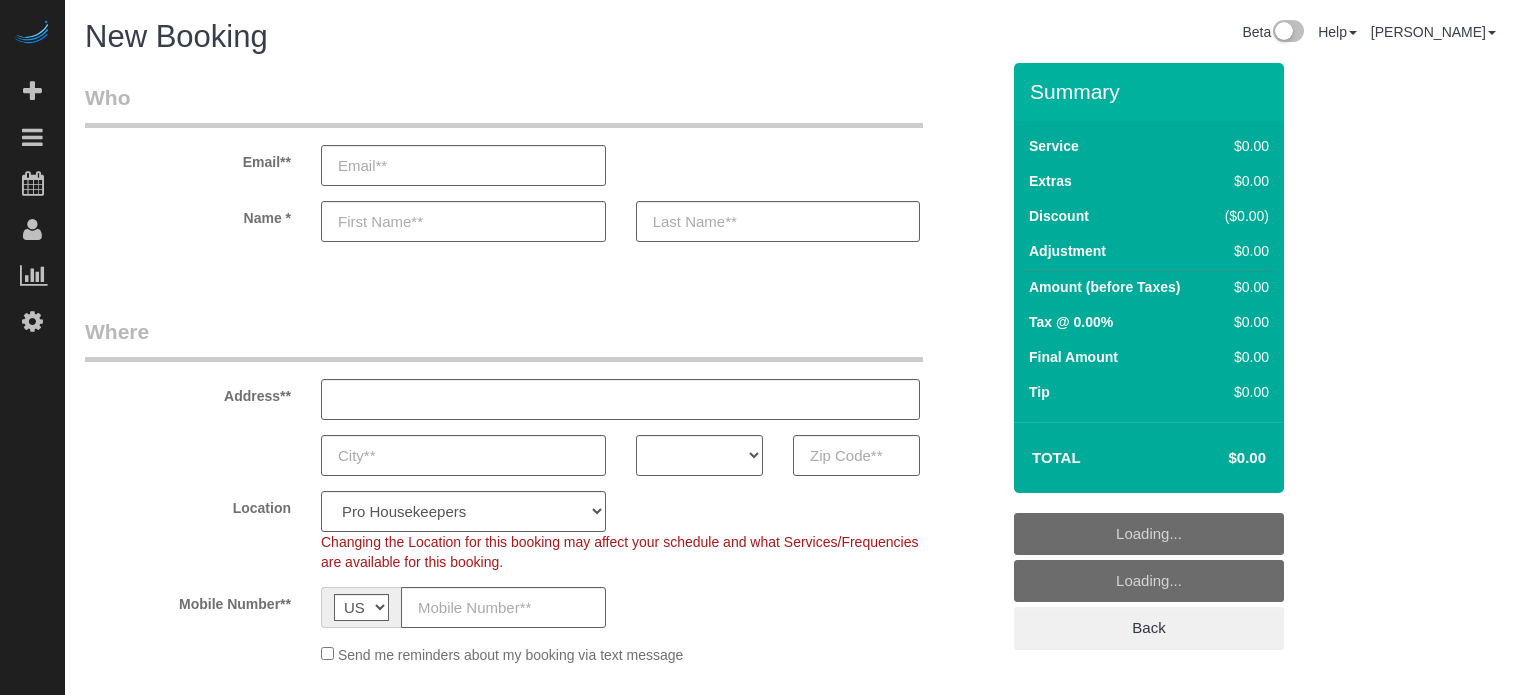 select on "4" 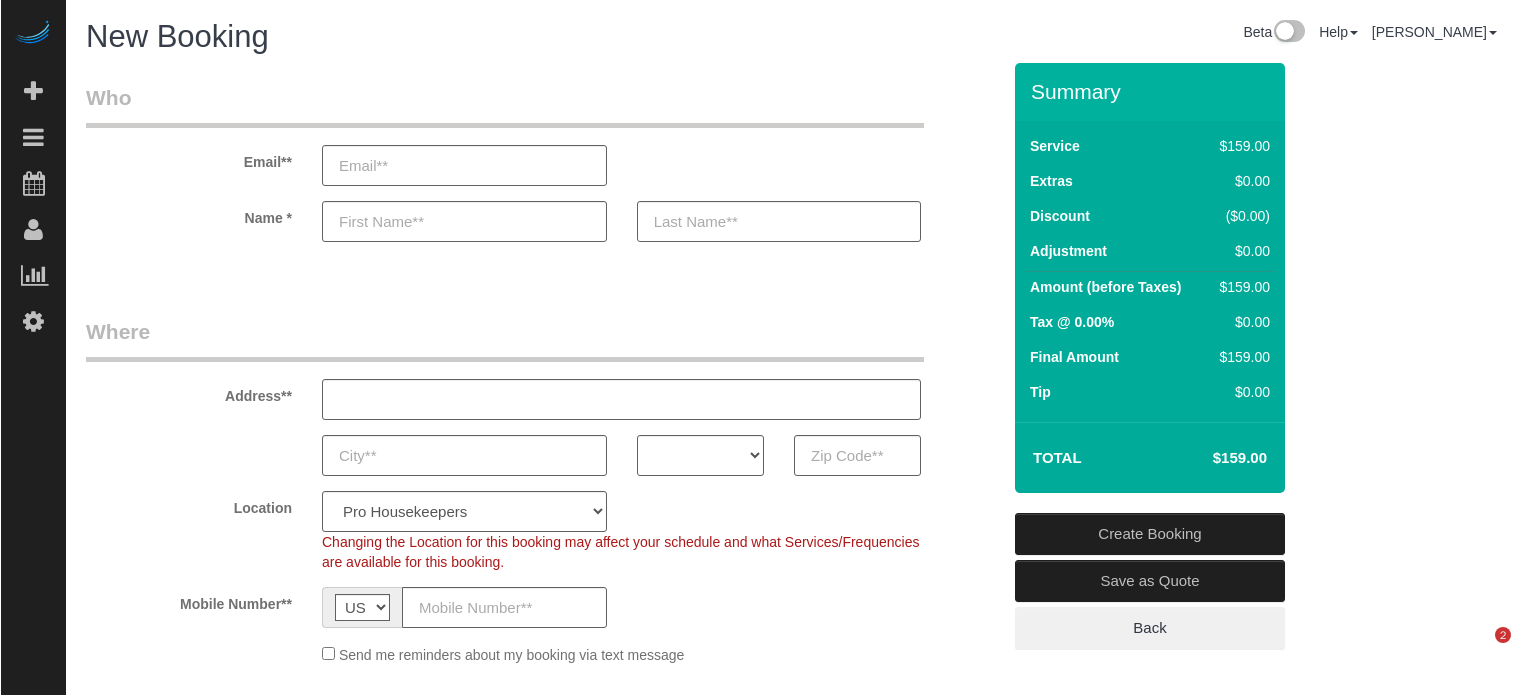 scroll, scrollTop: 0, scrollLeft: 0, axis: both 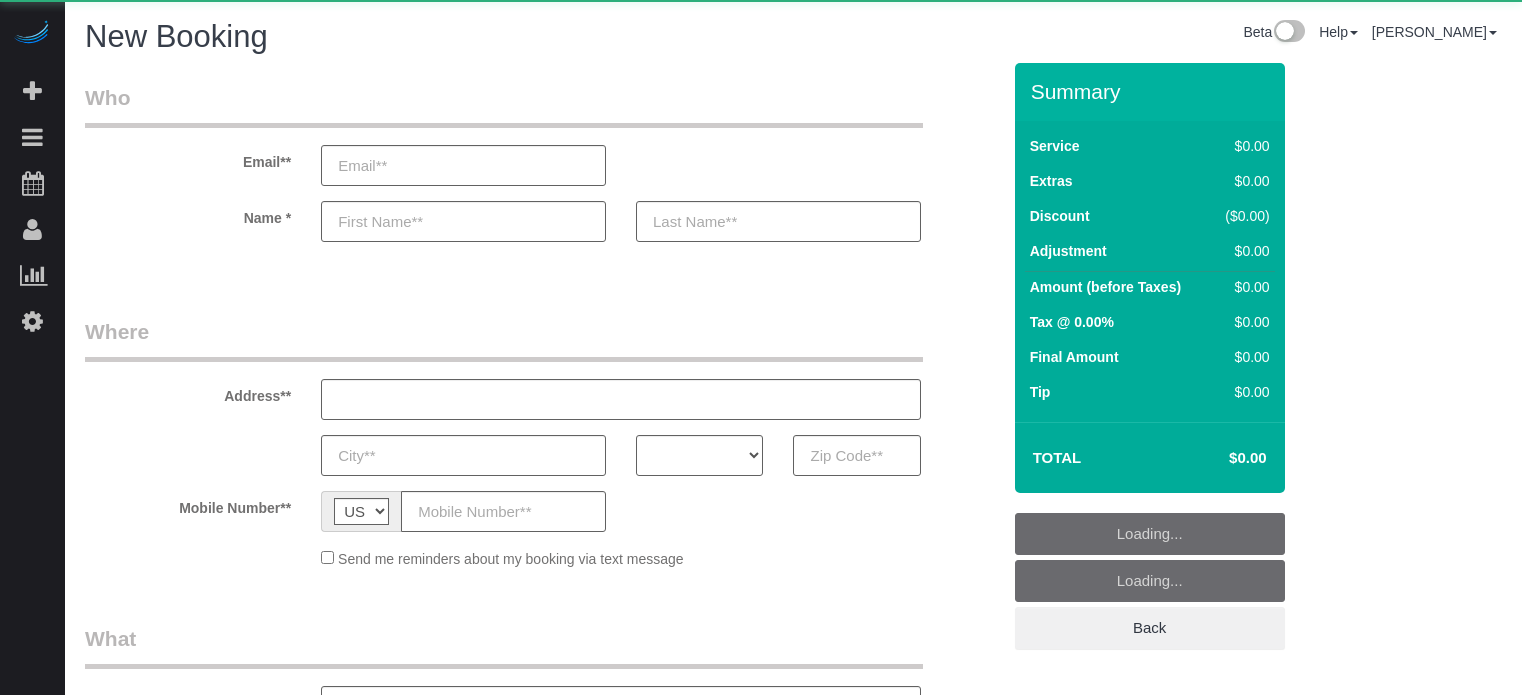 select on "number:9" 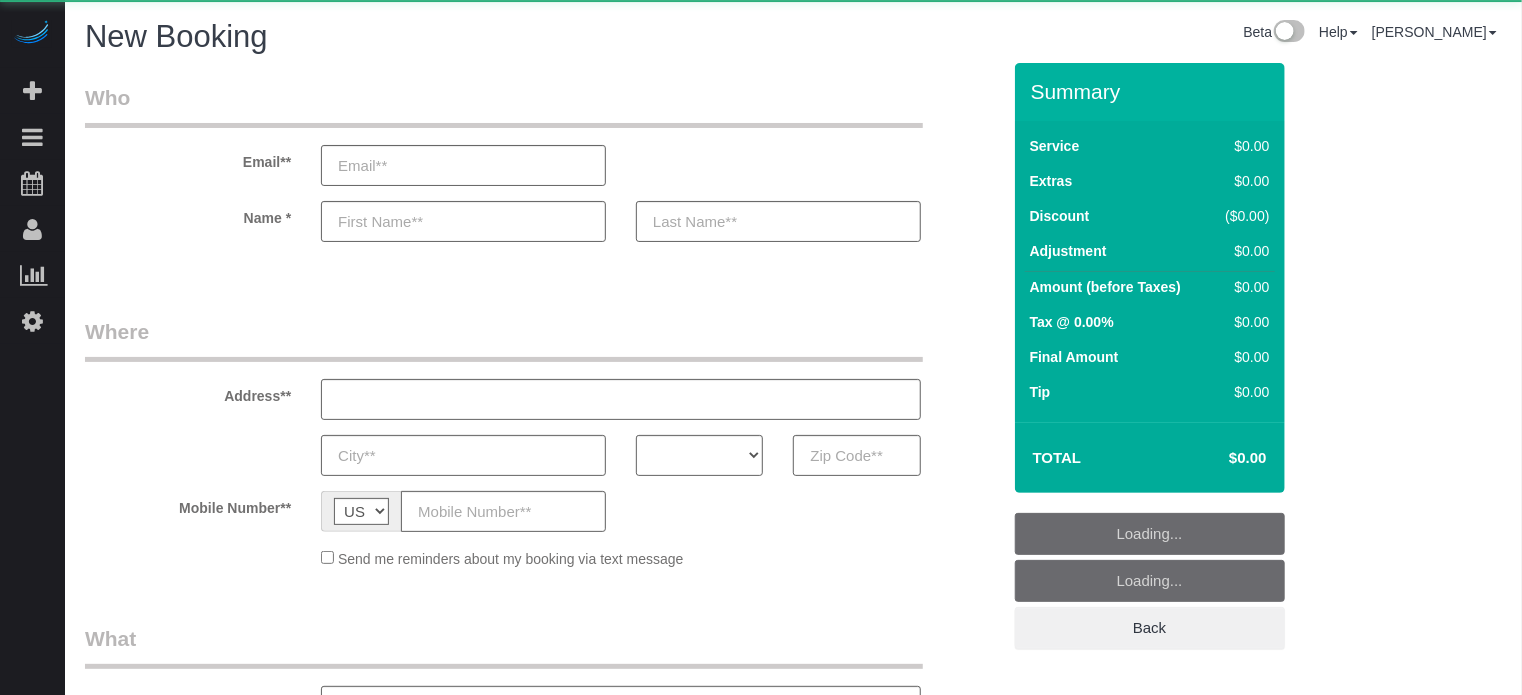 select on "object:1156" 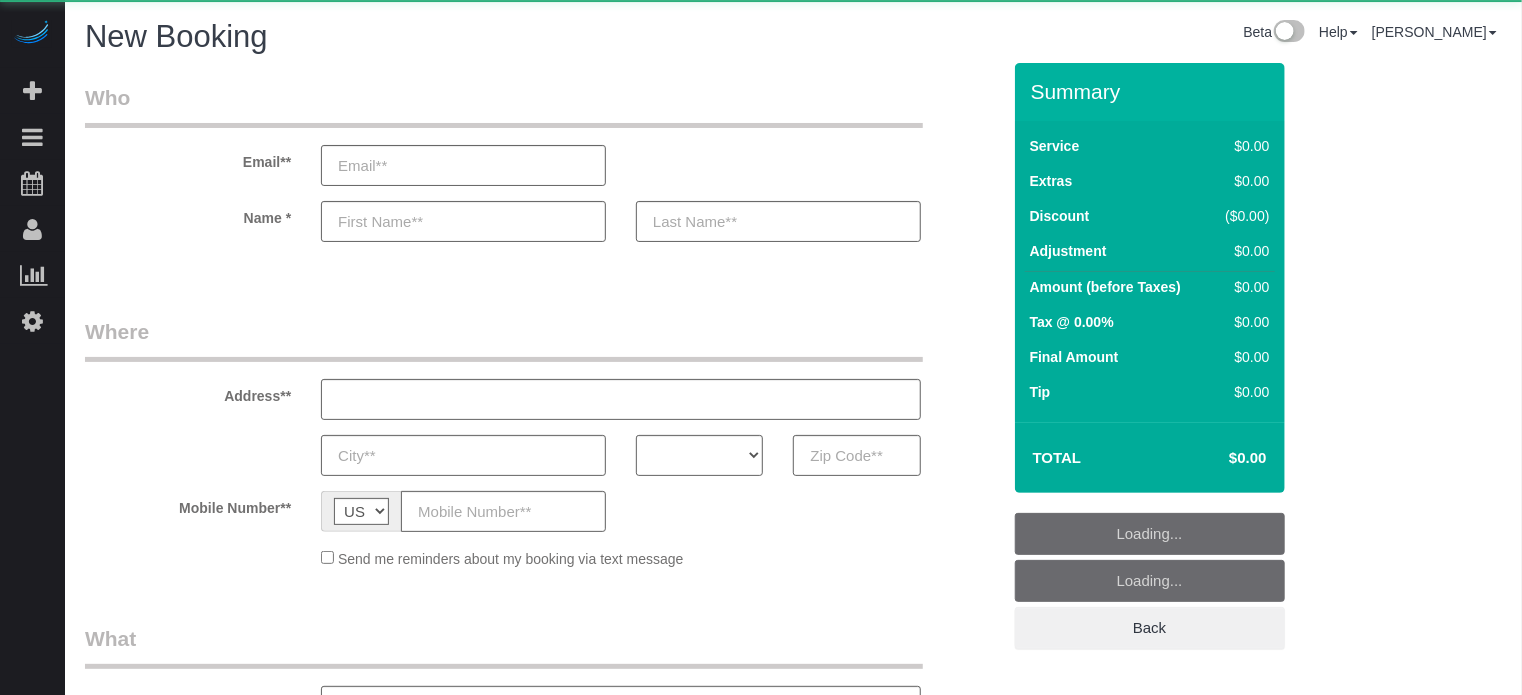 select on "4" 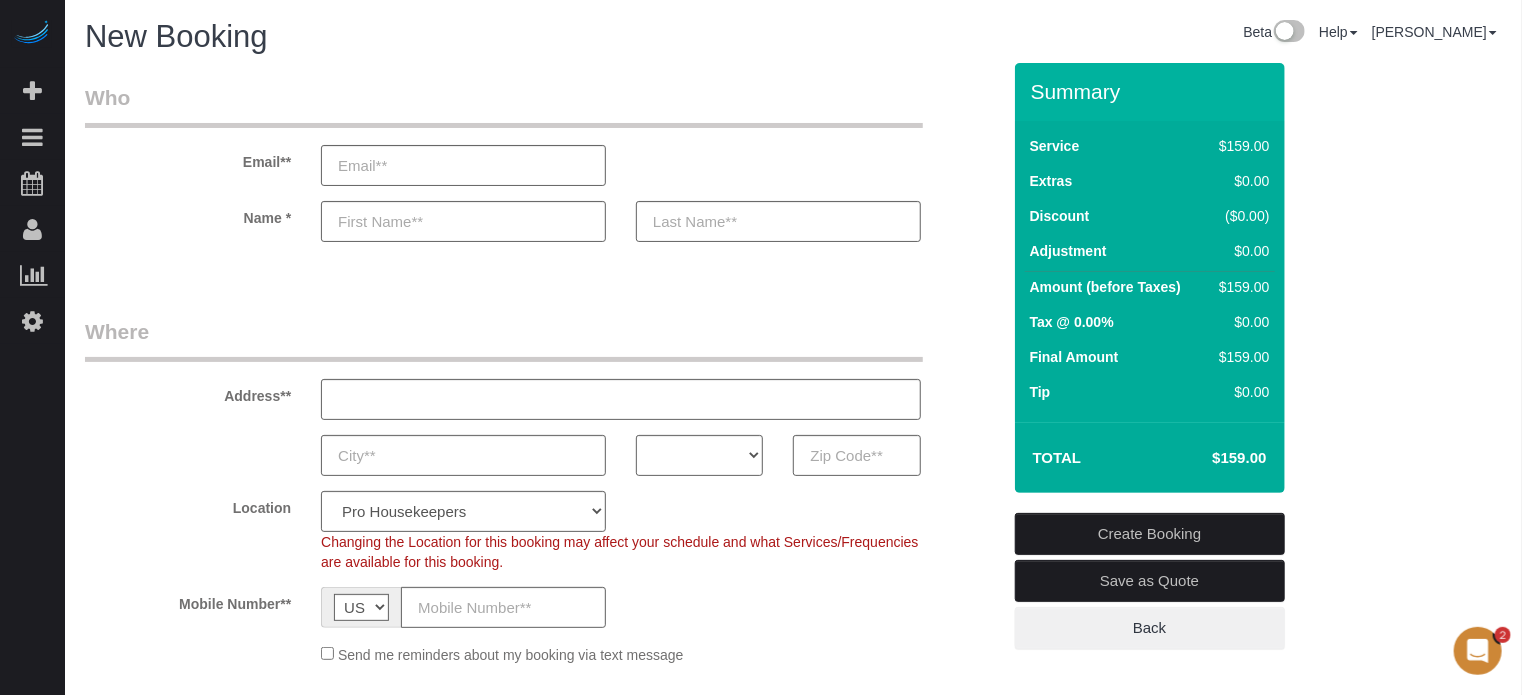 scroll, scrollTop: 0, scrollLeft: 0, axis: both 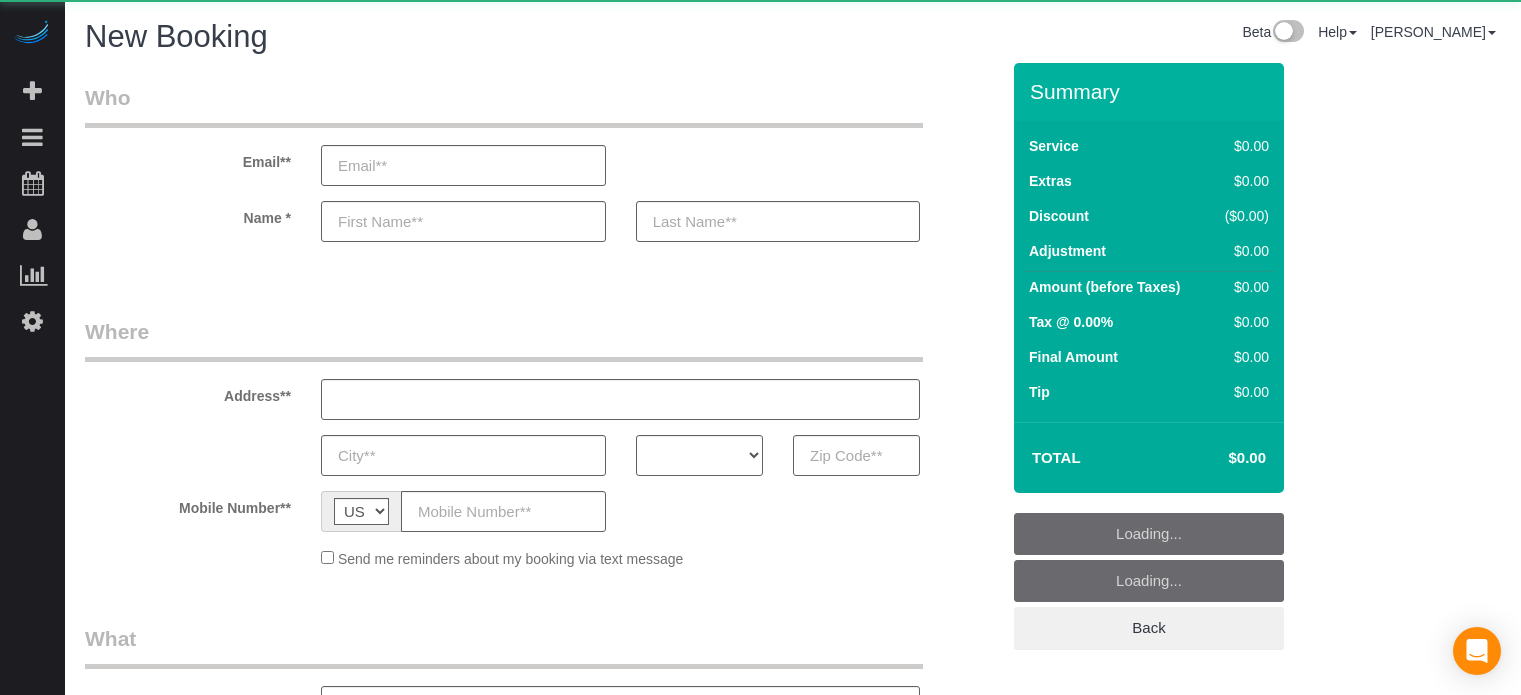 select on "4" 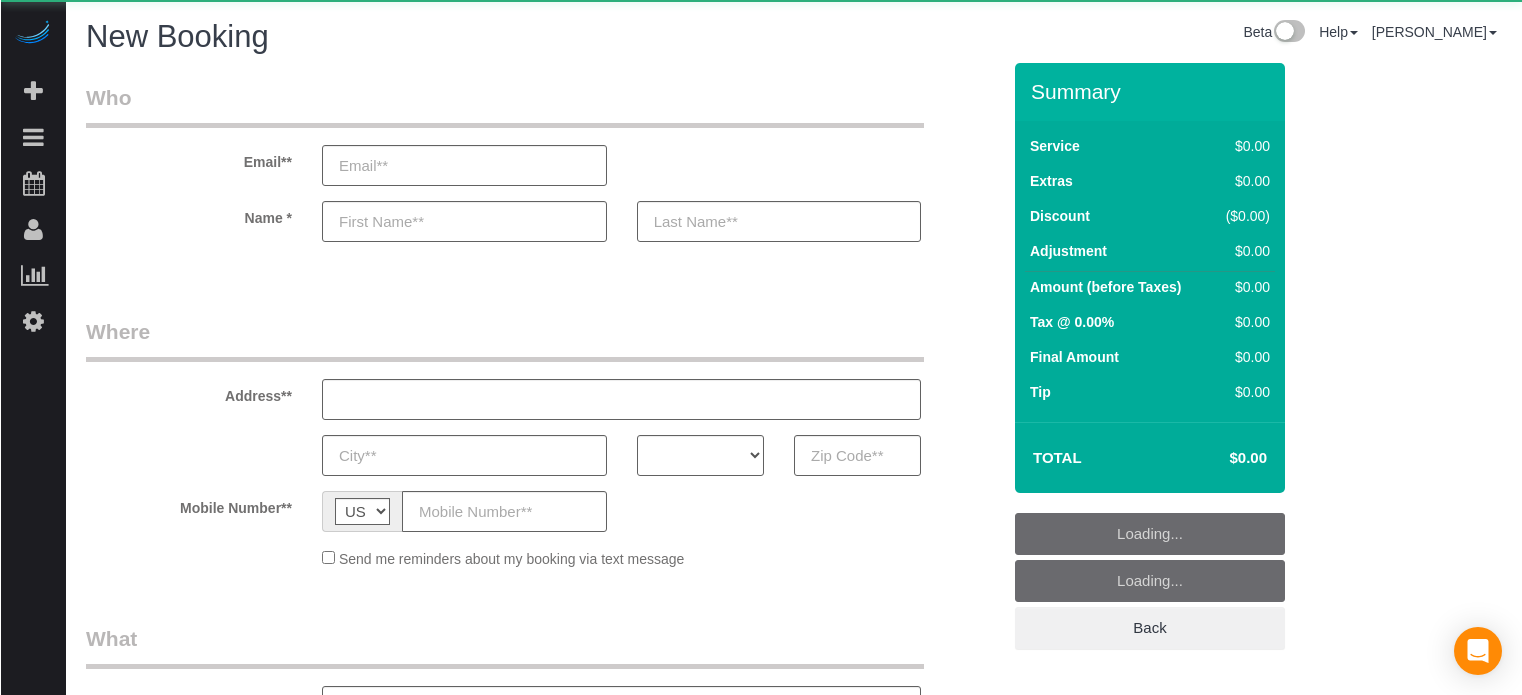 scroll, scrollTop: 0, scrollLeft: 0, axis: both 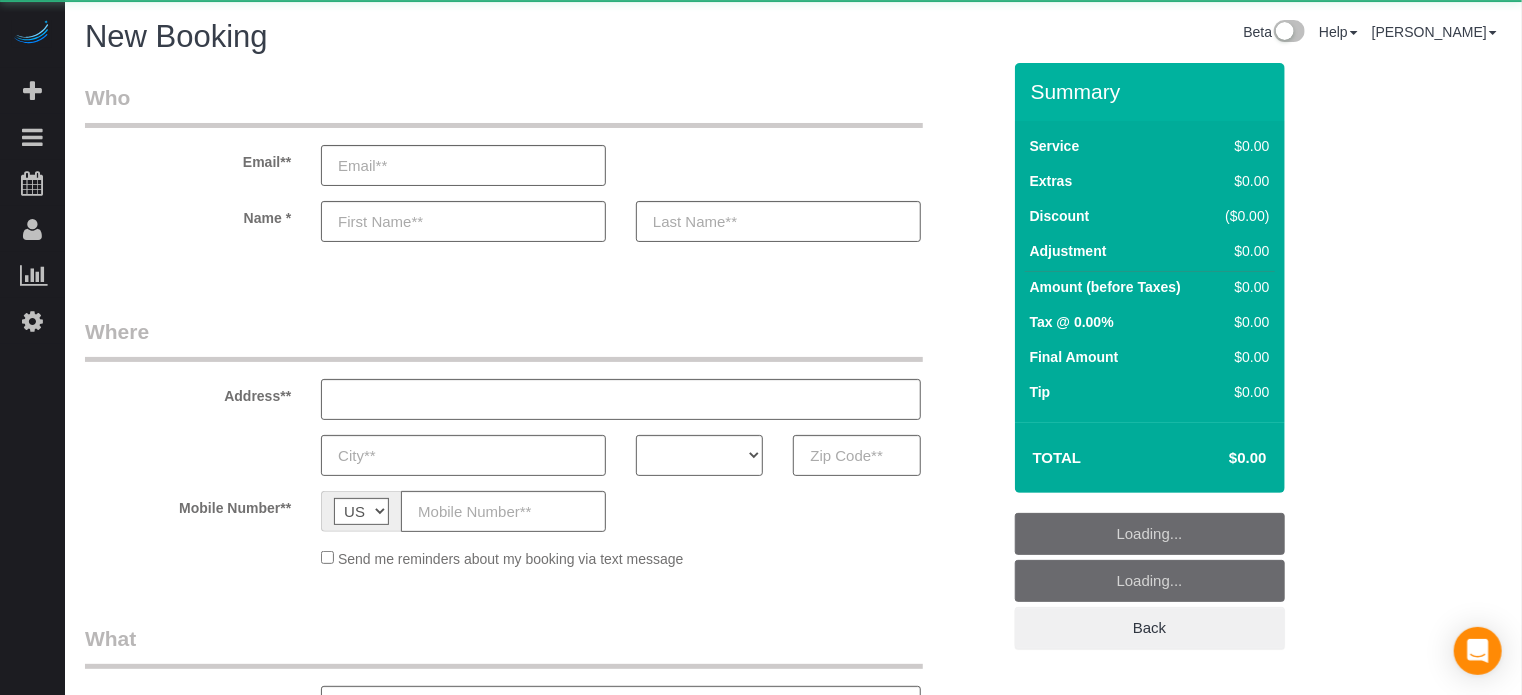 select on "object:1156" 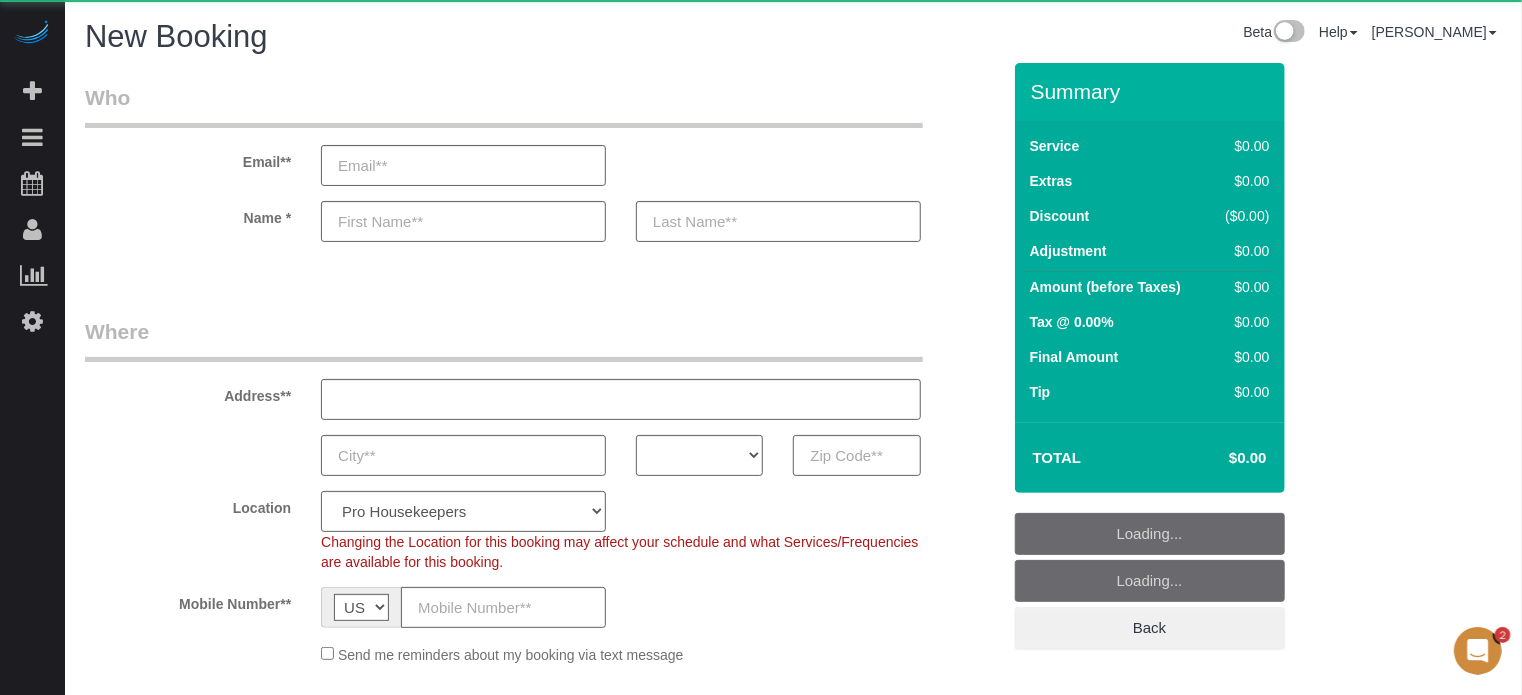 scroll, scrollTop: 0, scrollLeft: 0, axis: both 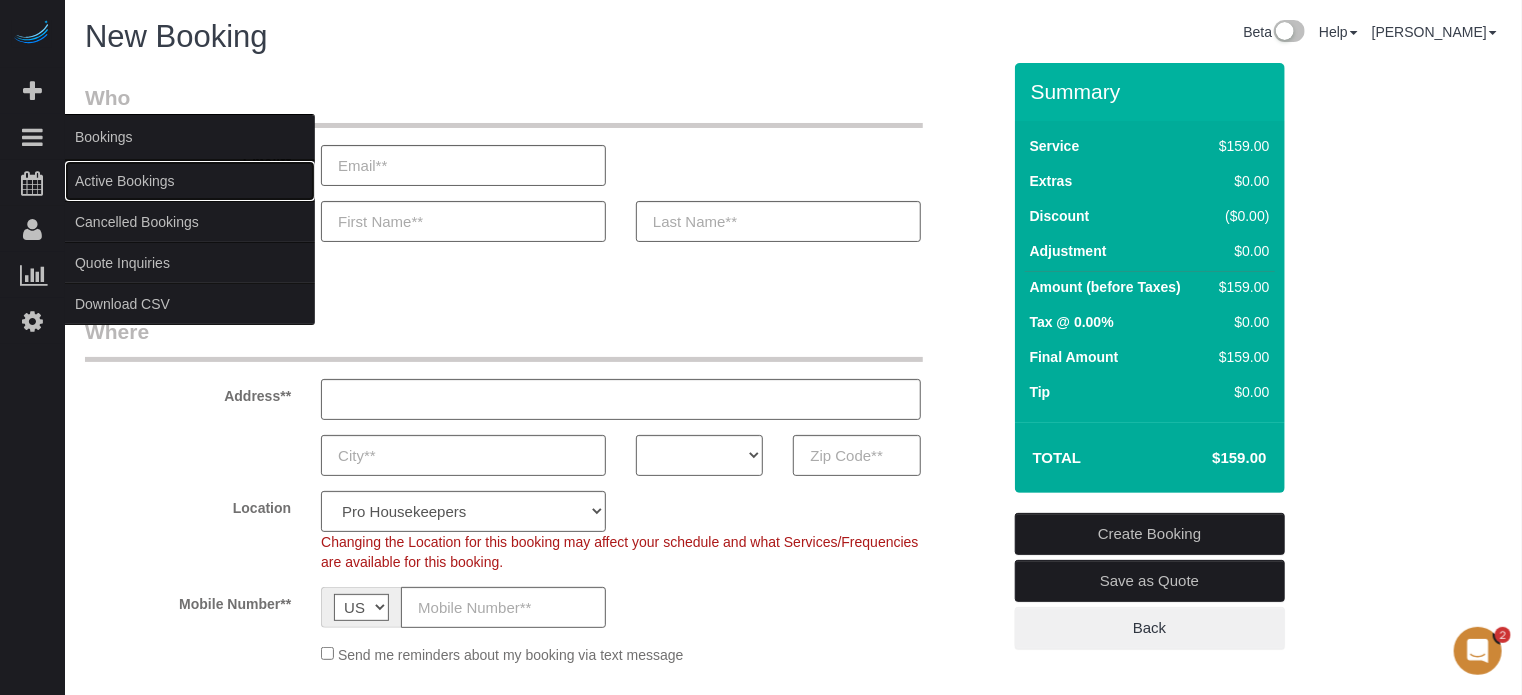 click on "Active Bookings" at bounding box center [190, 181] 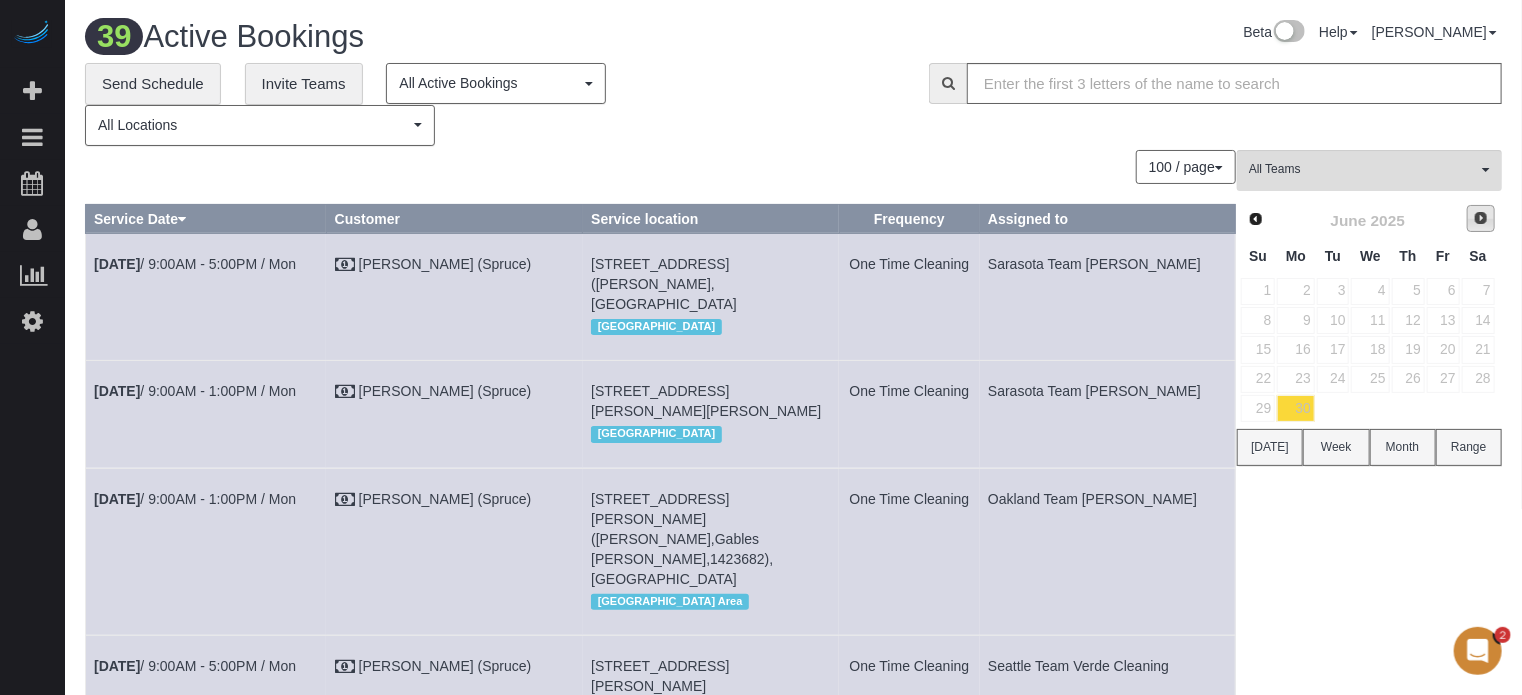 click on "Next" at bounding box center [1481, 218] 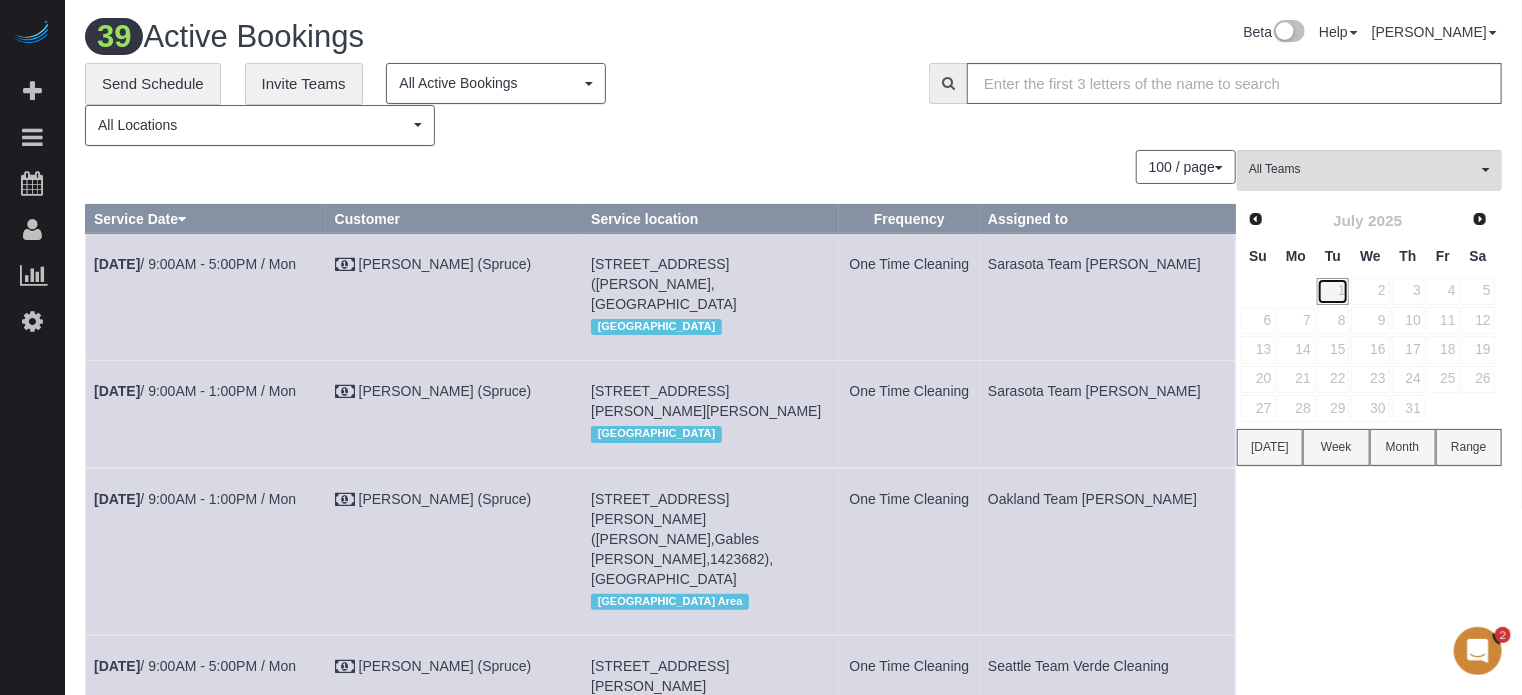 click on "1" at bounding box center (1333, 291) 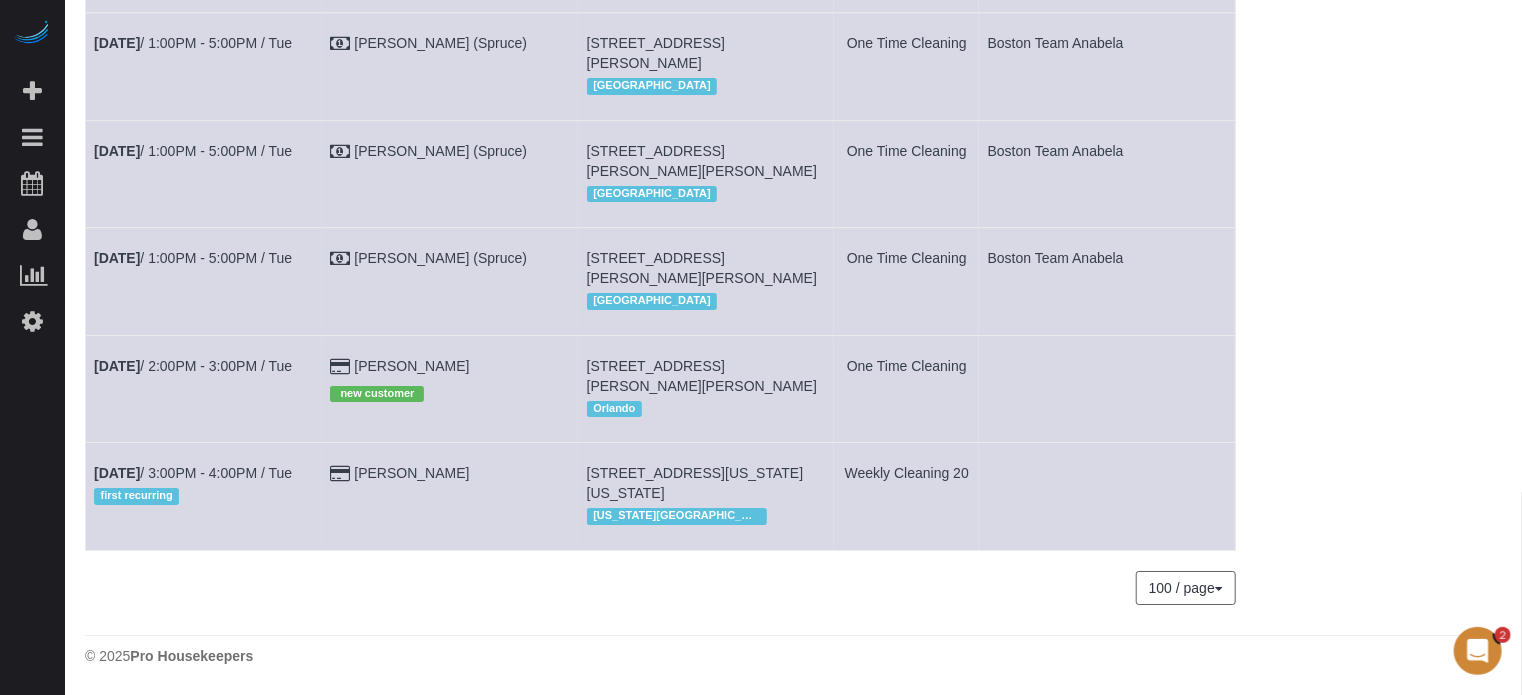 scroll, scrollTop: 3371, scrollLeft: 0, axis: vertical 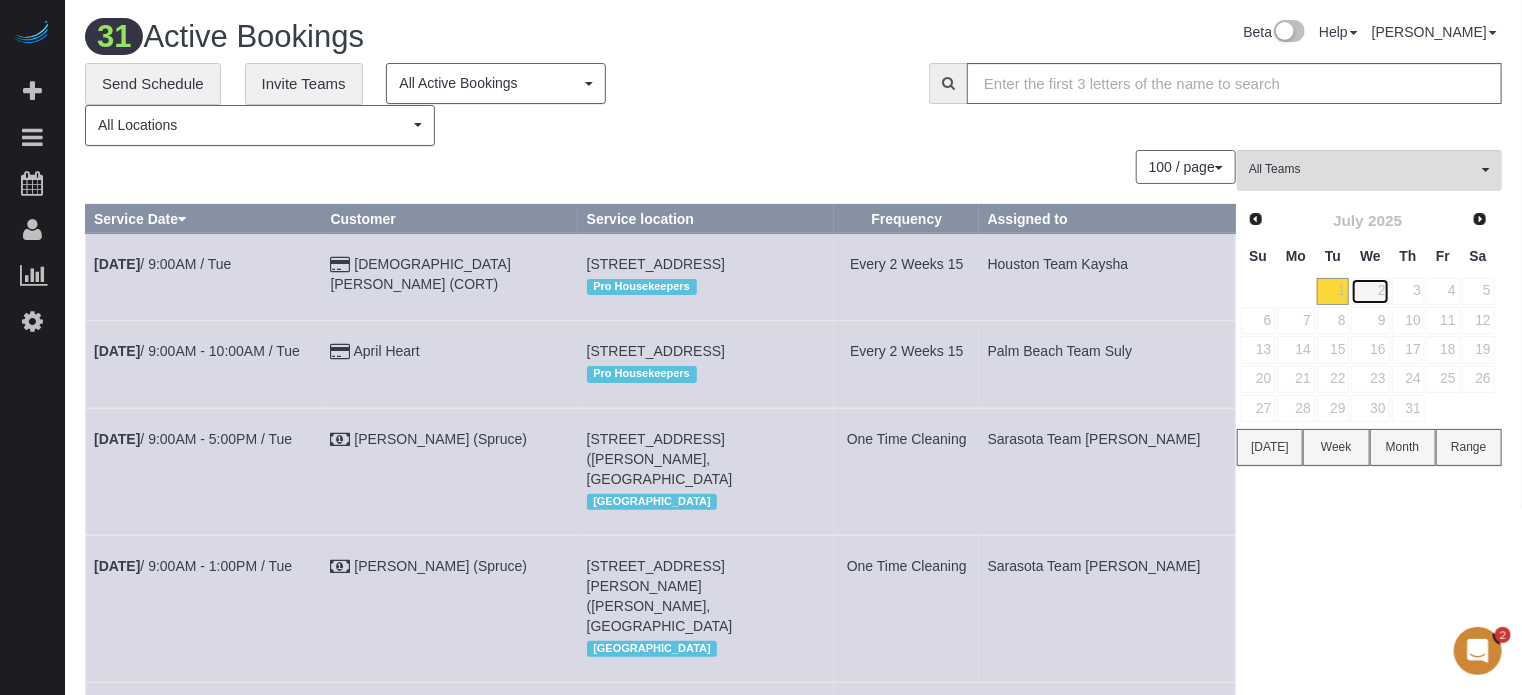 click on "2" at bounding box center (1370, 291) 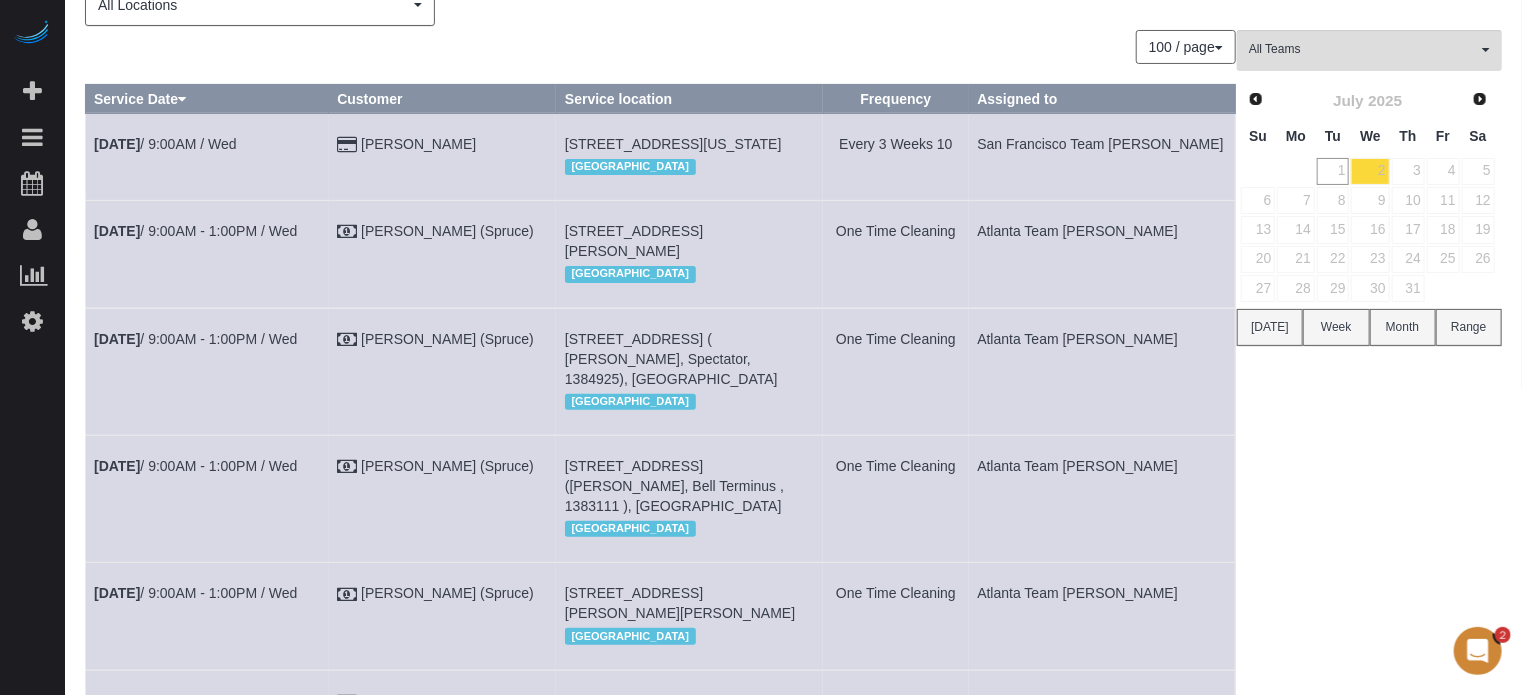 scroll, scrollTop: 0, scrollLeft: 0, axis: both 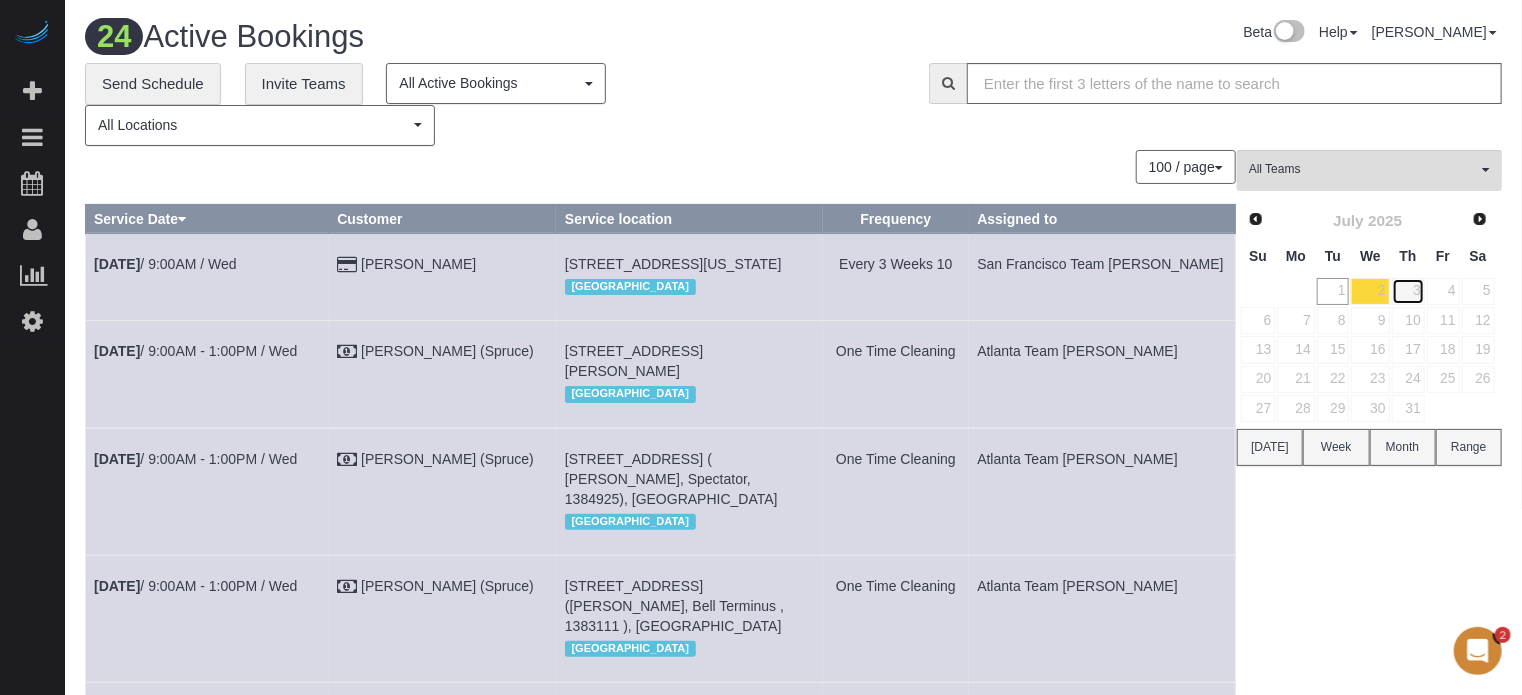 click on "3" at bounding box center [1408, 291] 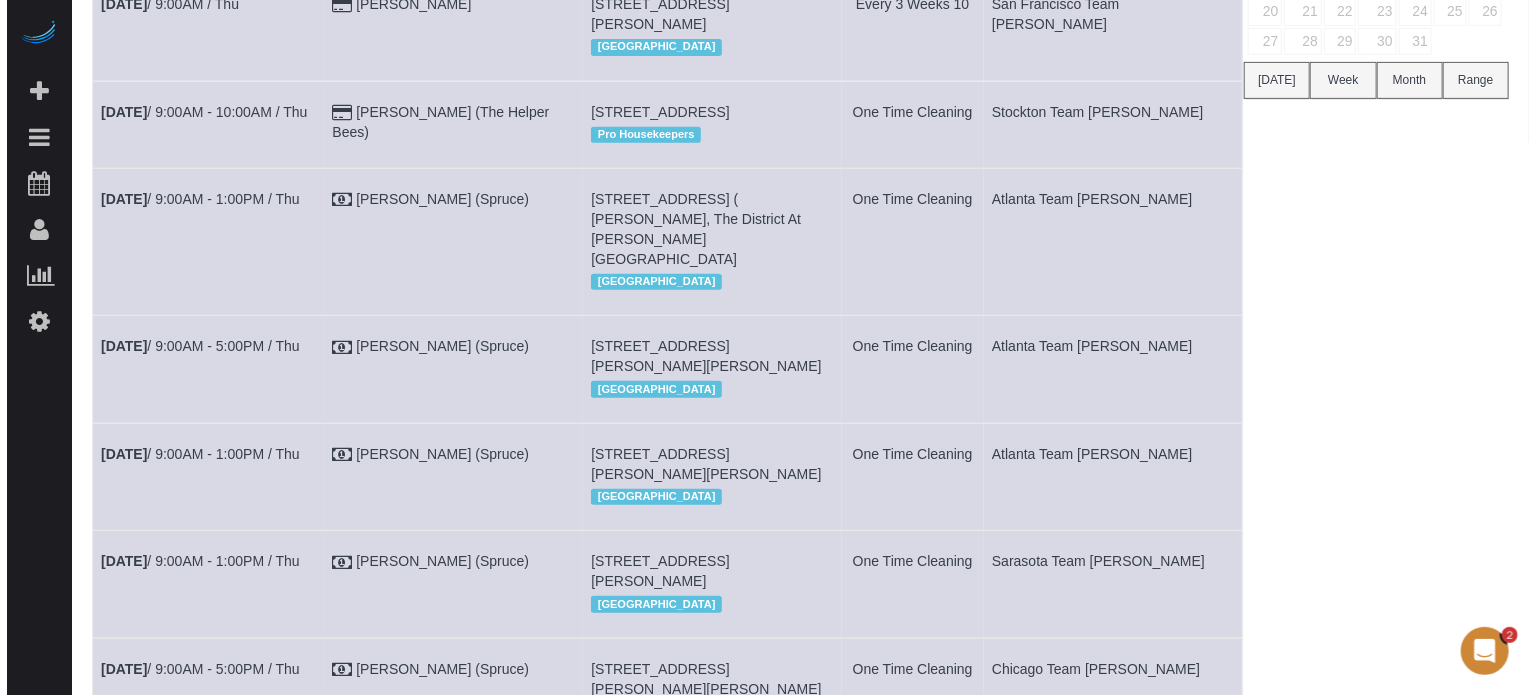 scroll, scrollTop: 0, scrollLeft: 0, axis: both 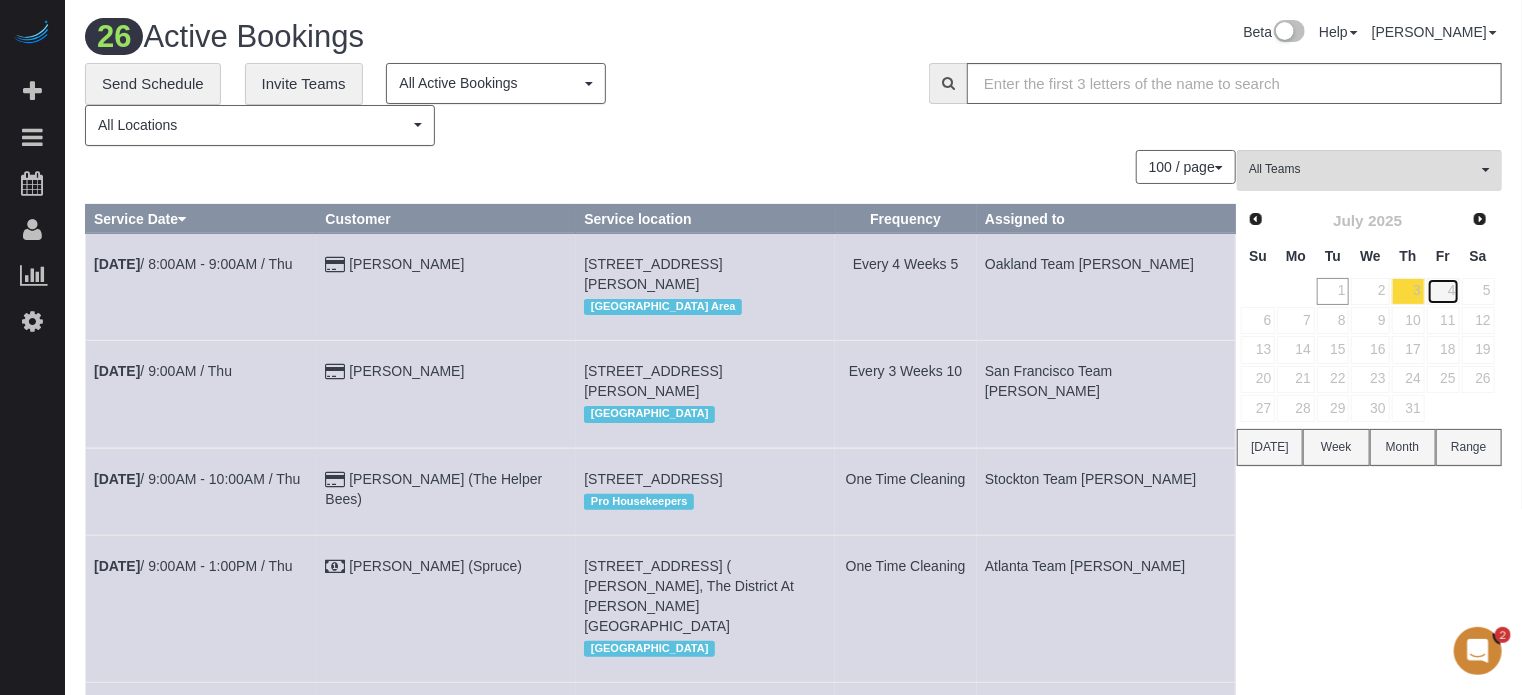 click on "4" at bounding box center [1443, 291] 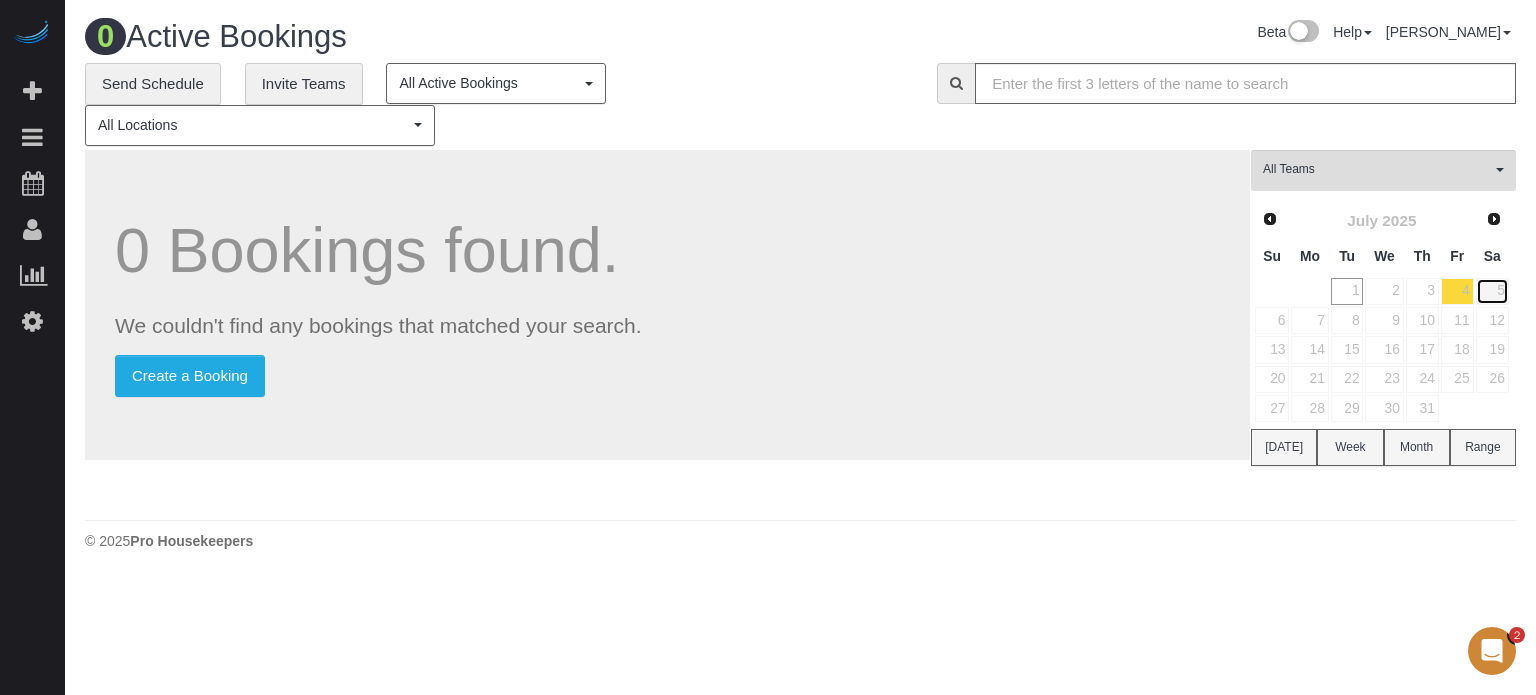 click on "5" at bounding box center (1492, 291) 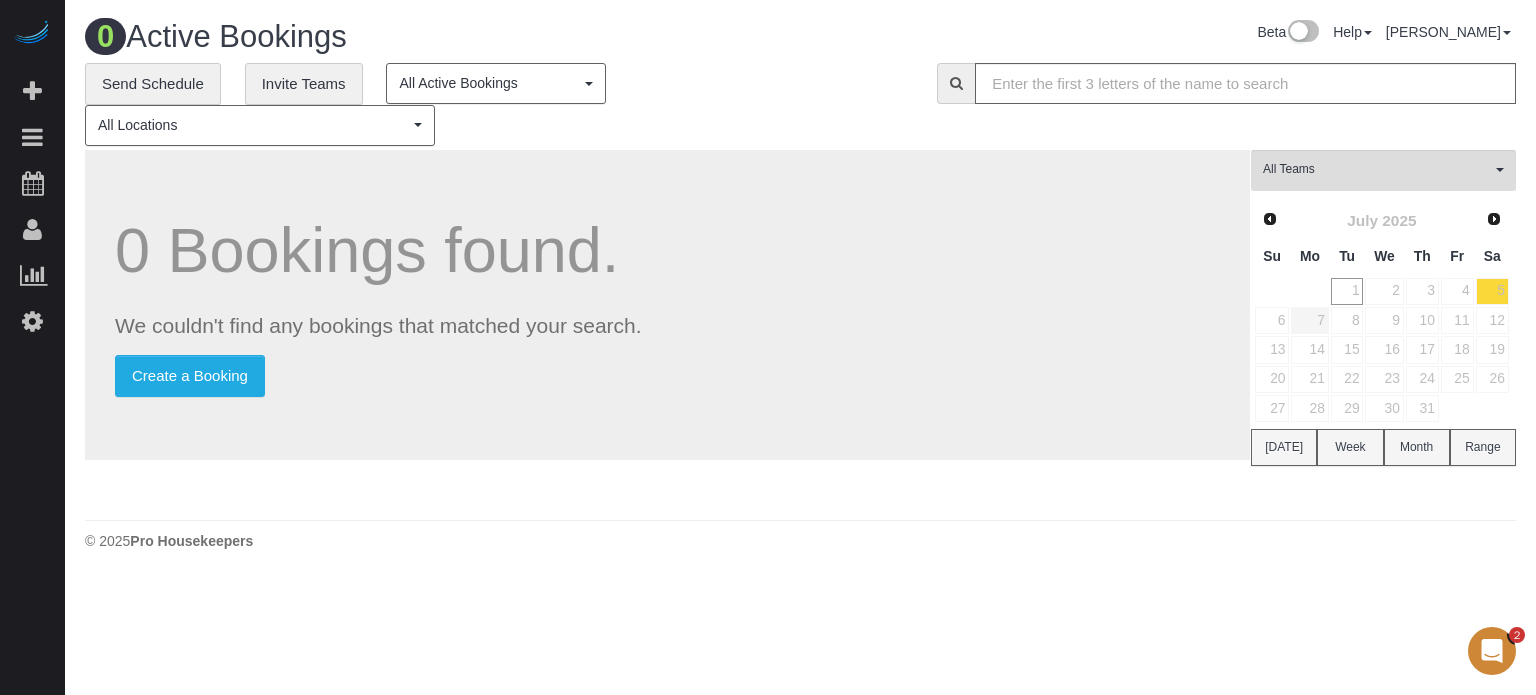 click on "7" at bounding box center [1309, 320] 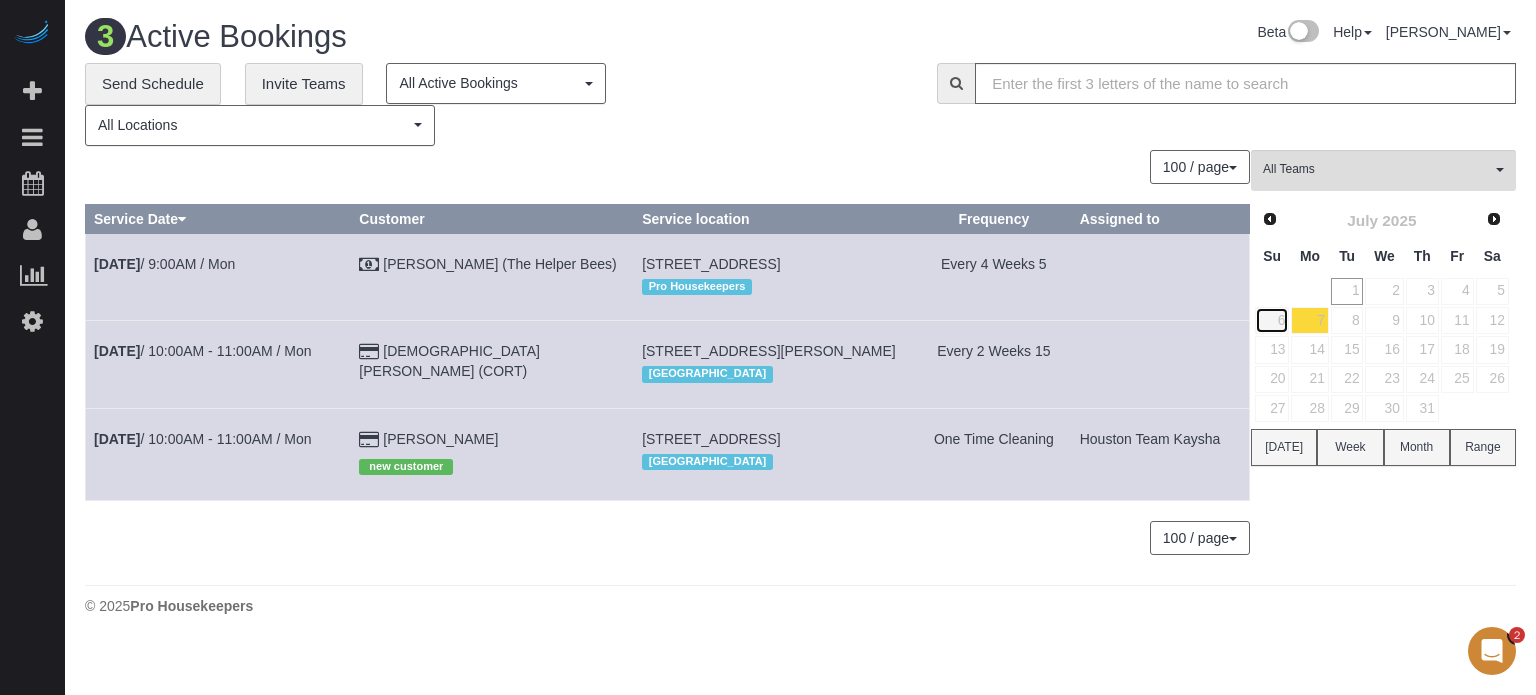 click on "6" at bounding box center (1272, 320) 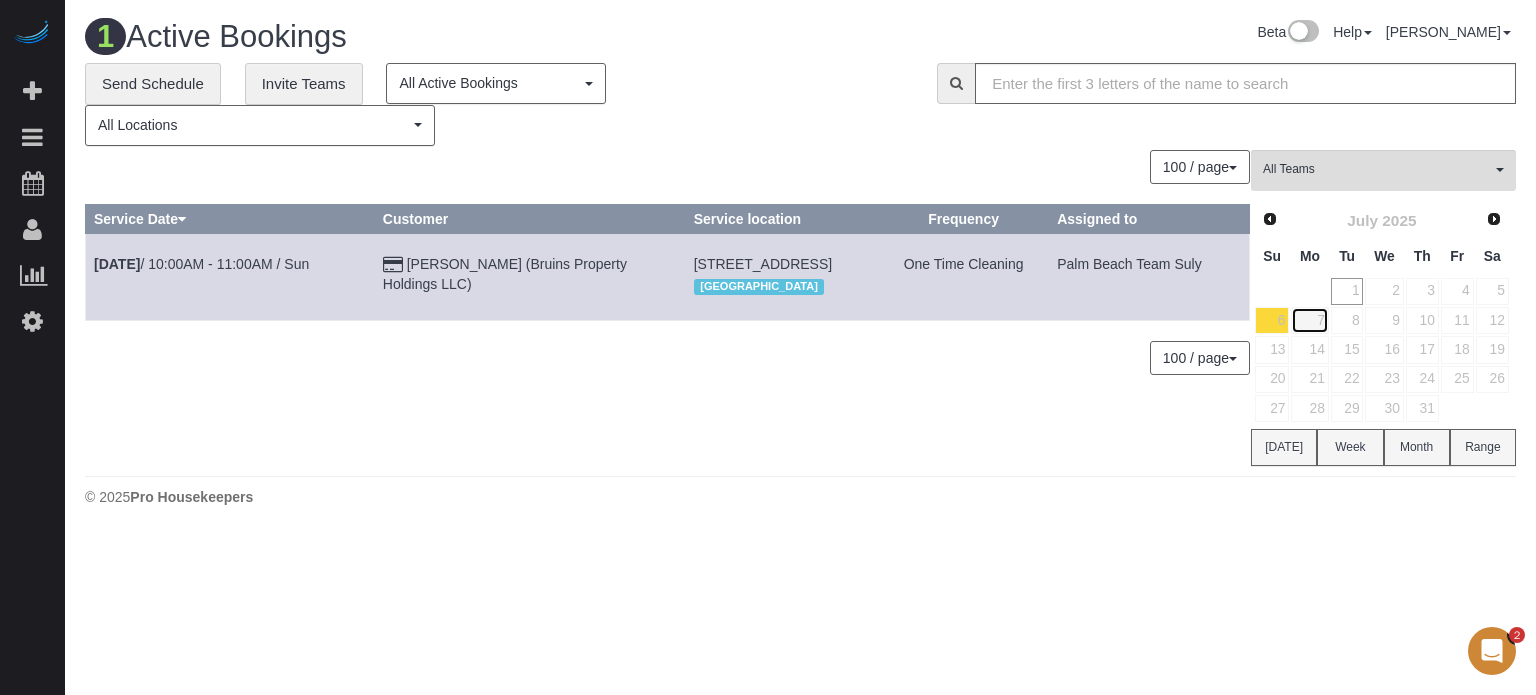 click on "7" at bounding box center (1309, 320) 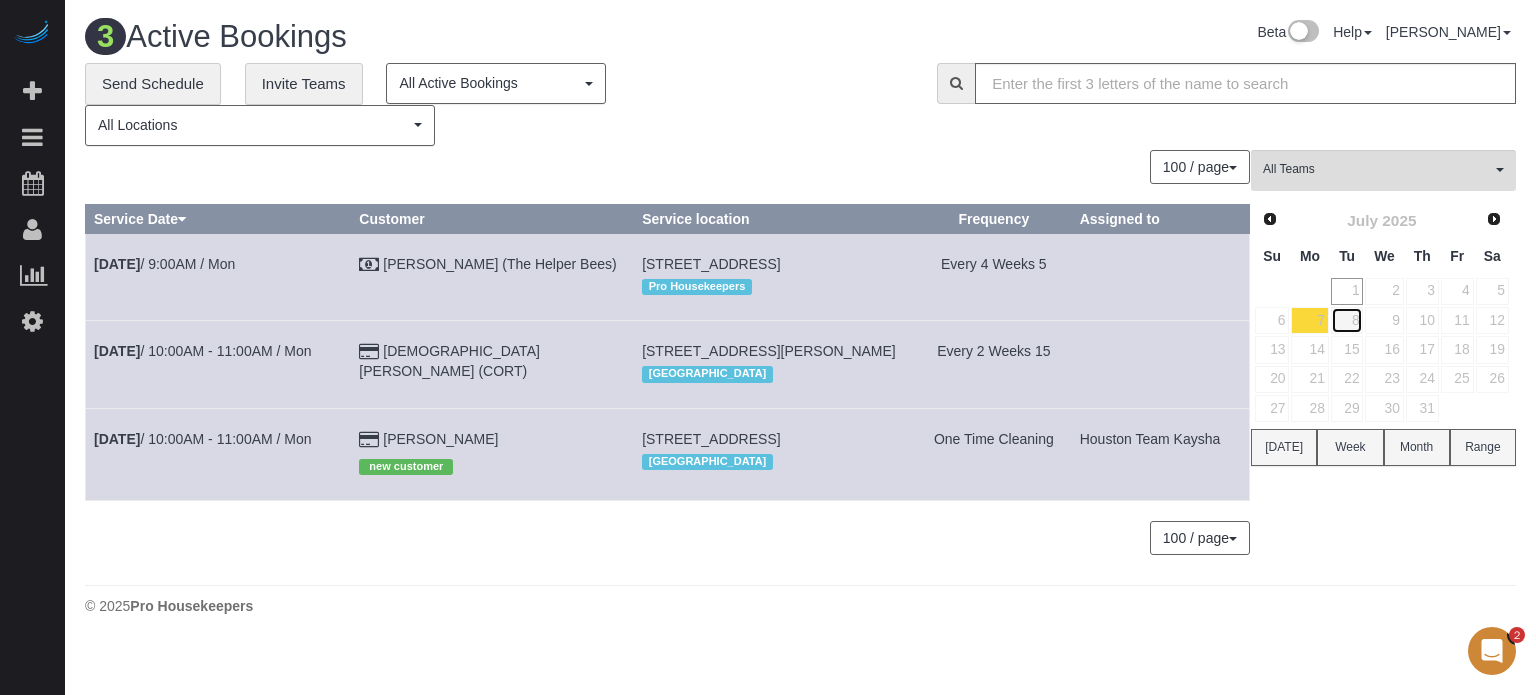 click on "8" at bounding box center (1347, 320) 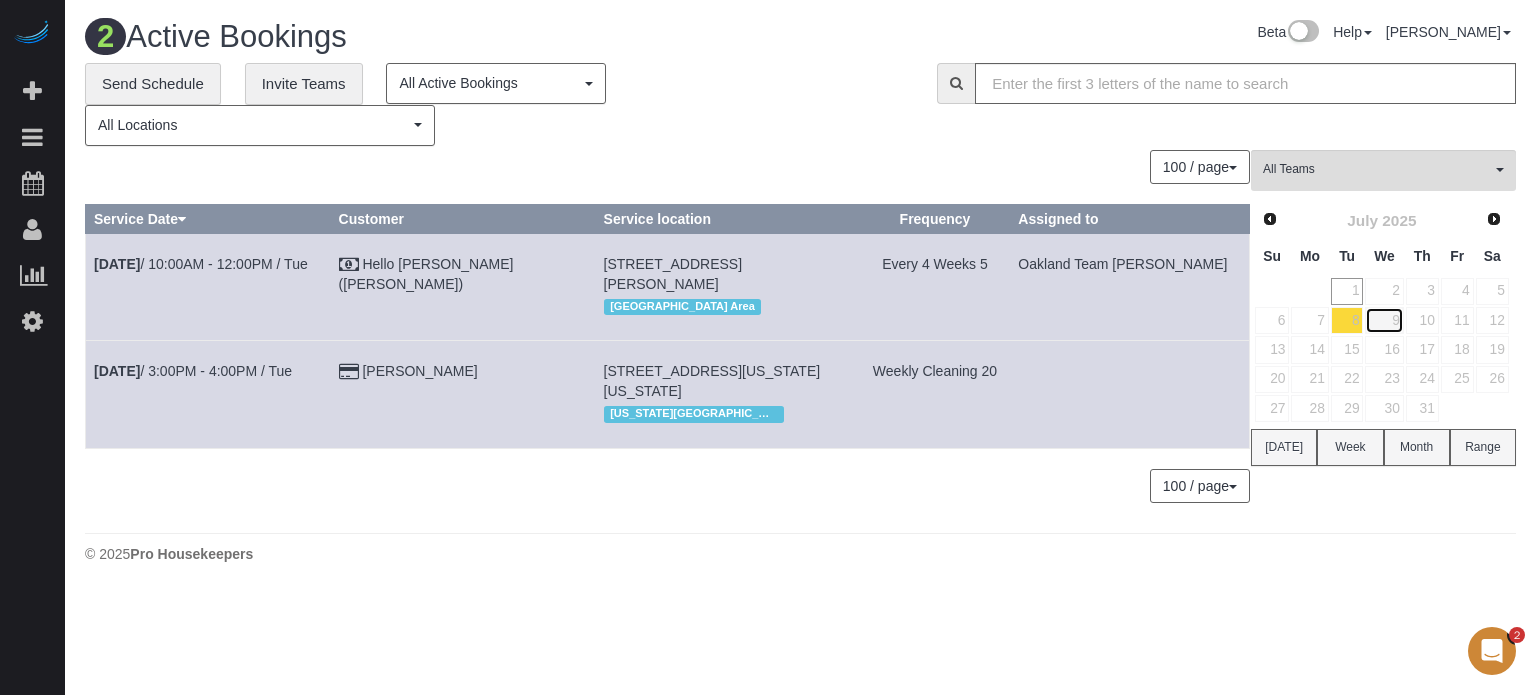 click on "9" at bounding box center [1384, 320] 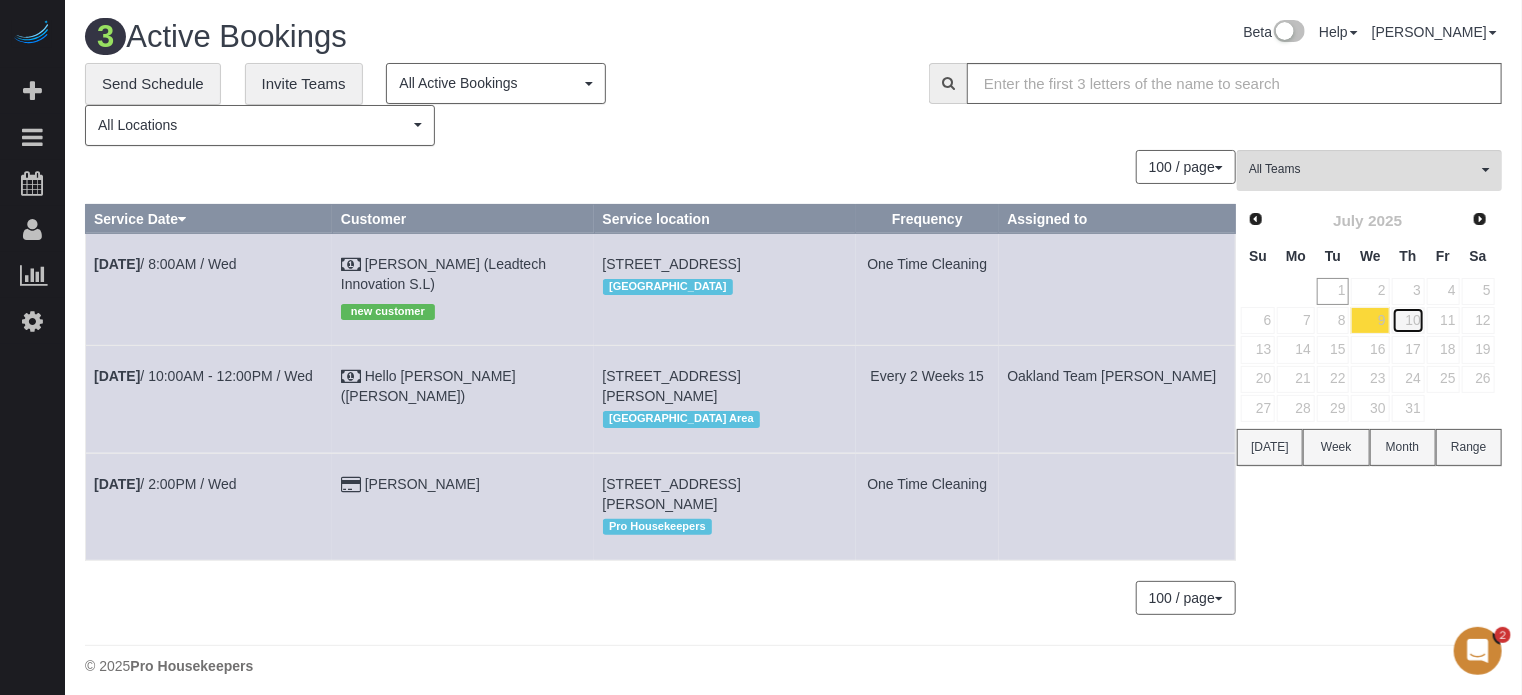 click on "10" at bounding box center [1408, 320] 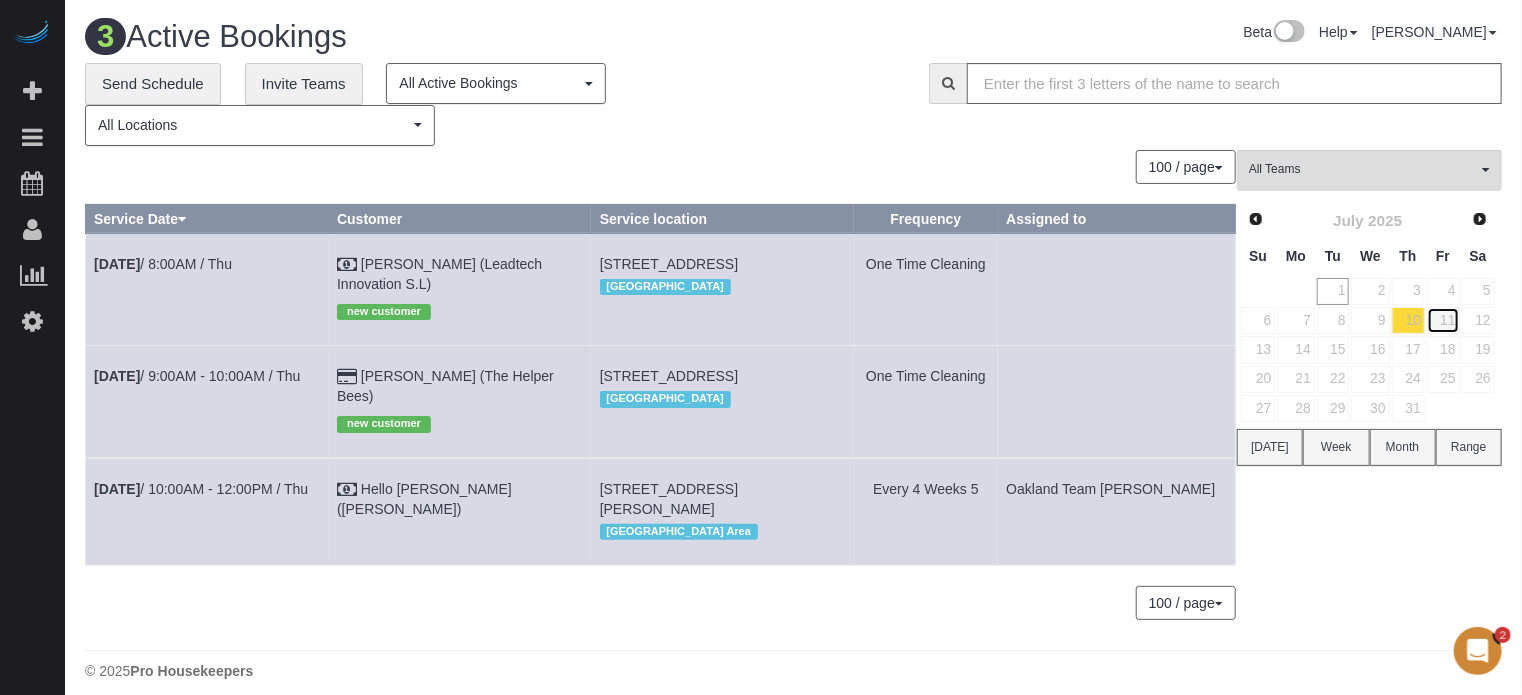 click on "11" at bounding box center (1443, 320) 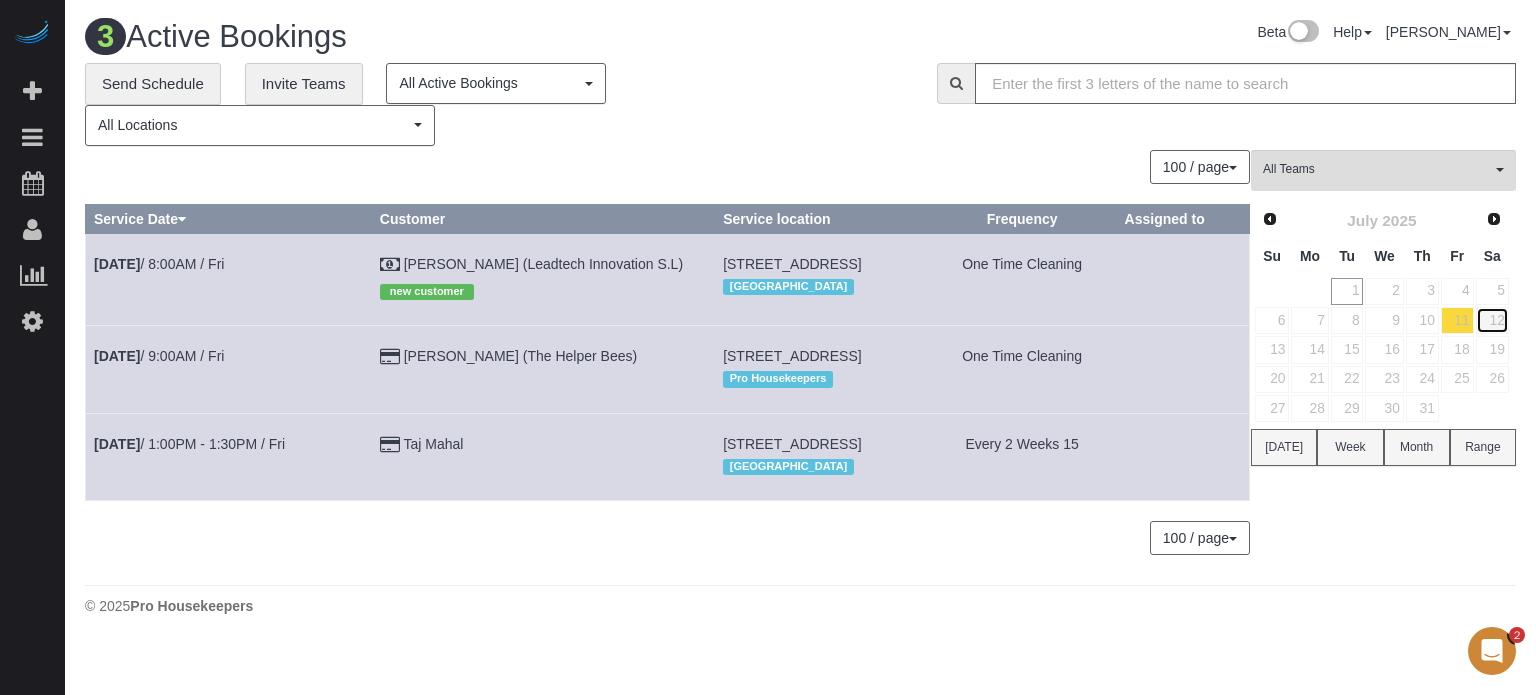 click on "12" at bounding box center (1492, 320) 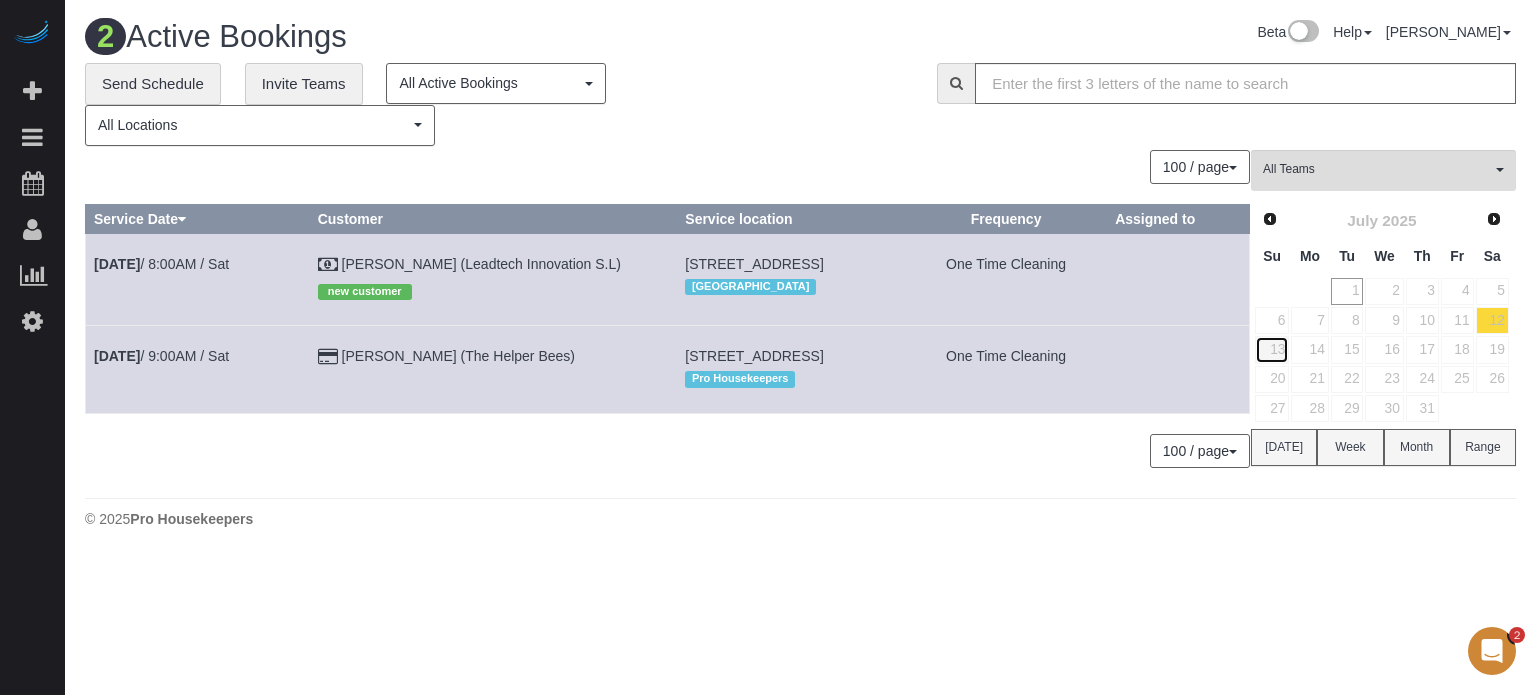 click on "13" at bounding box center [1272, 349] 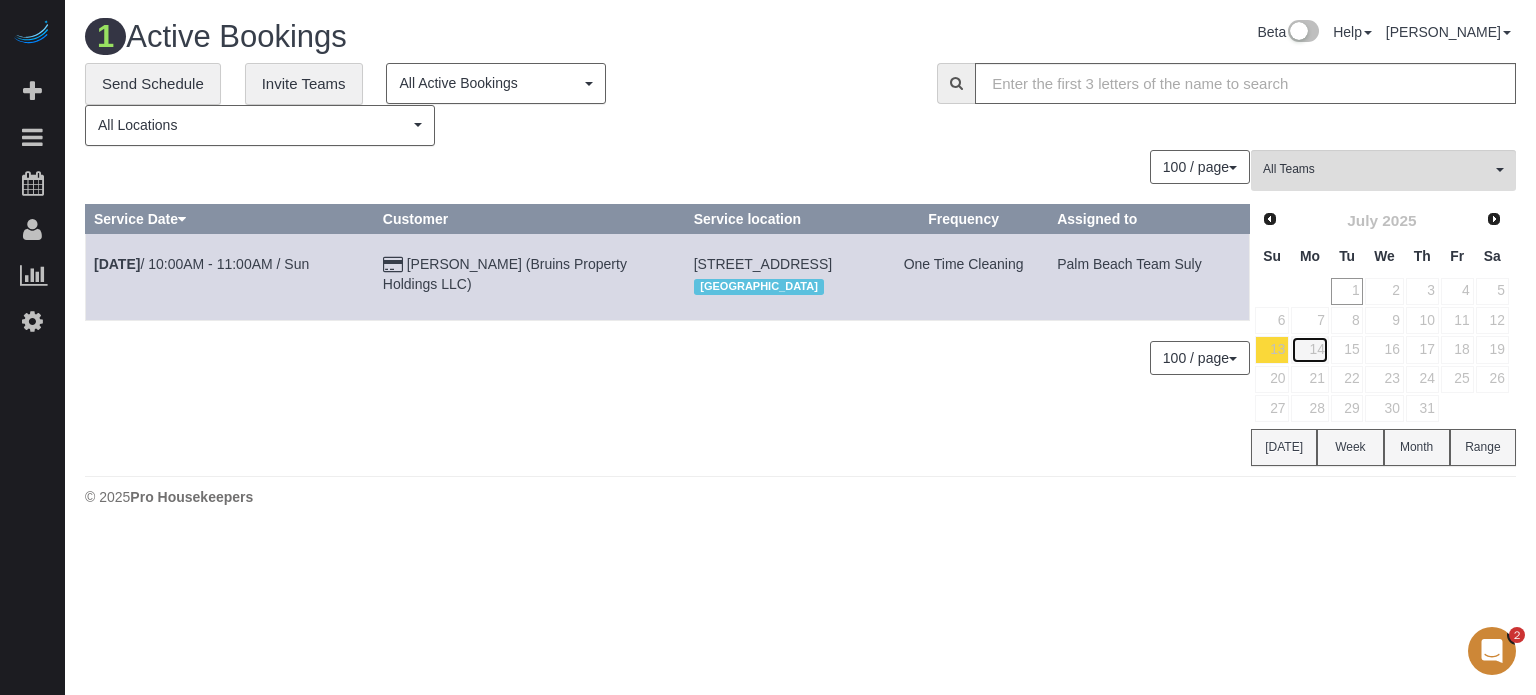 click on "14" at bounding box center [1309, 349] 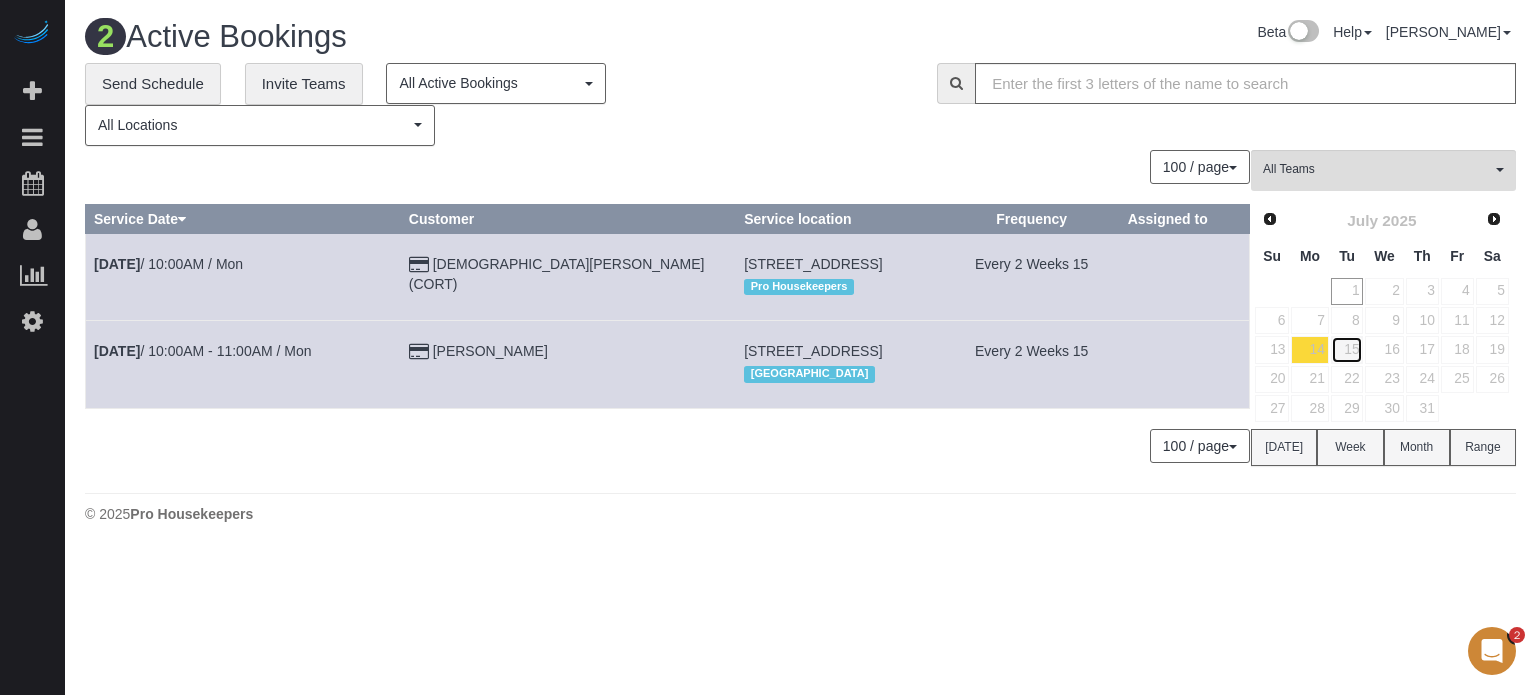 click on "15" at bounding box center [1347, 349] 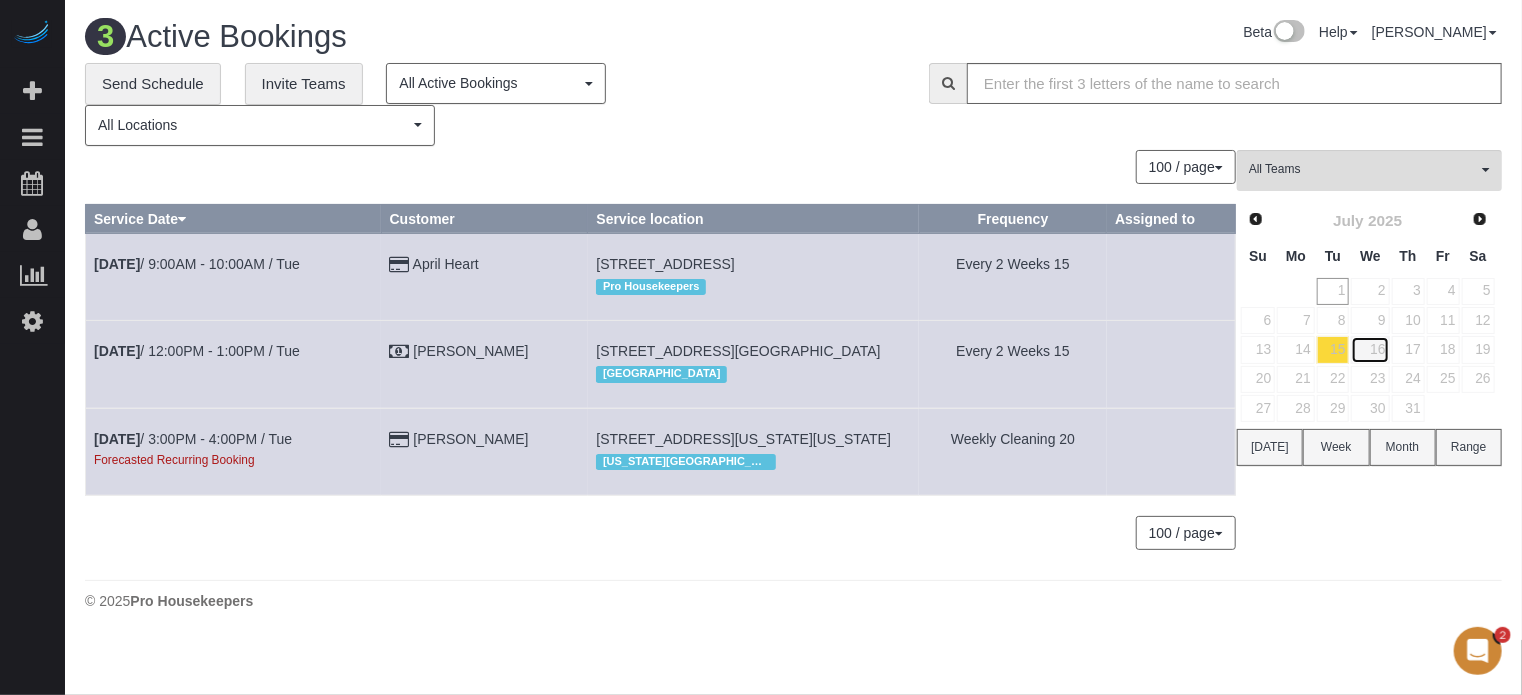 click on "16" at bounding box center (1370, 349) 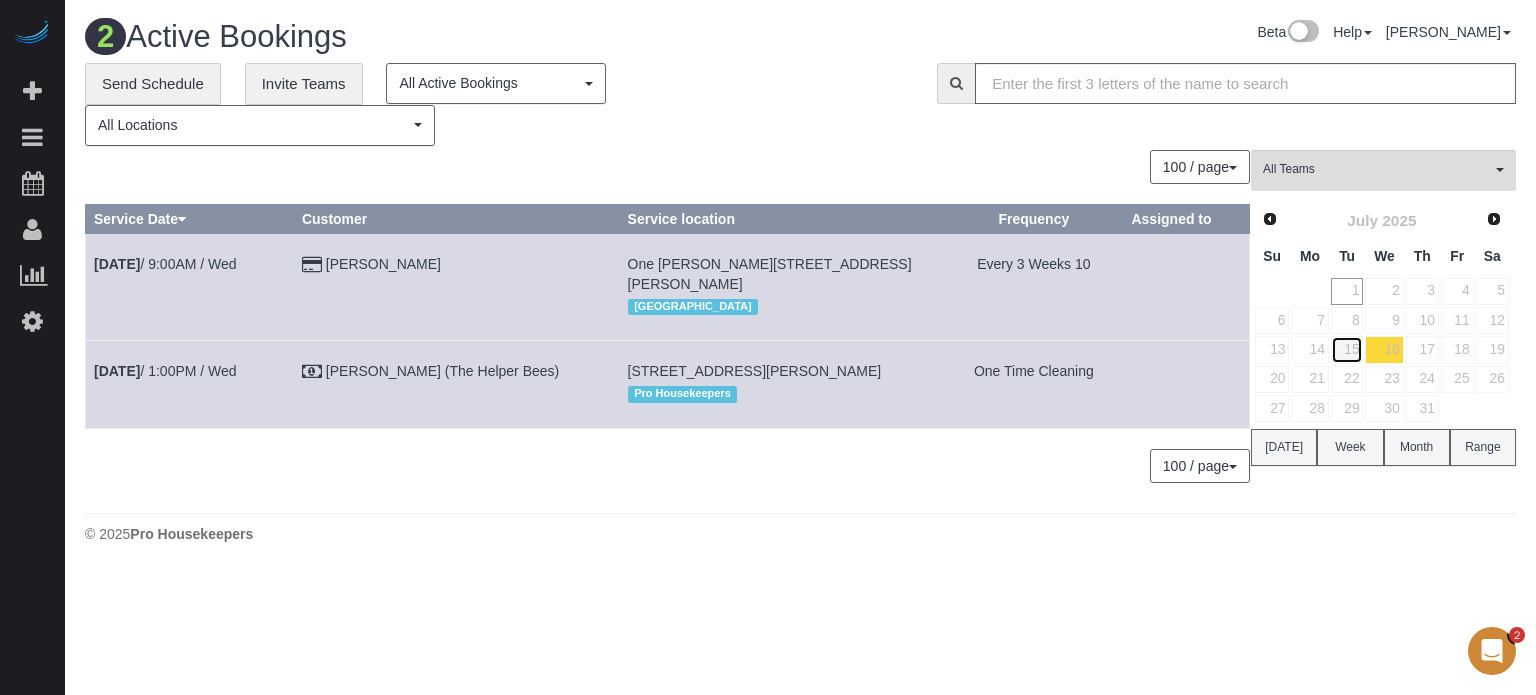 click on "15" at bounding box center (1347, 349) 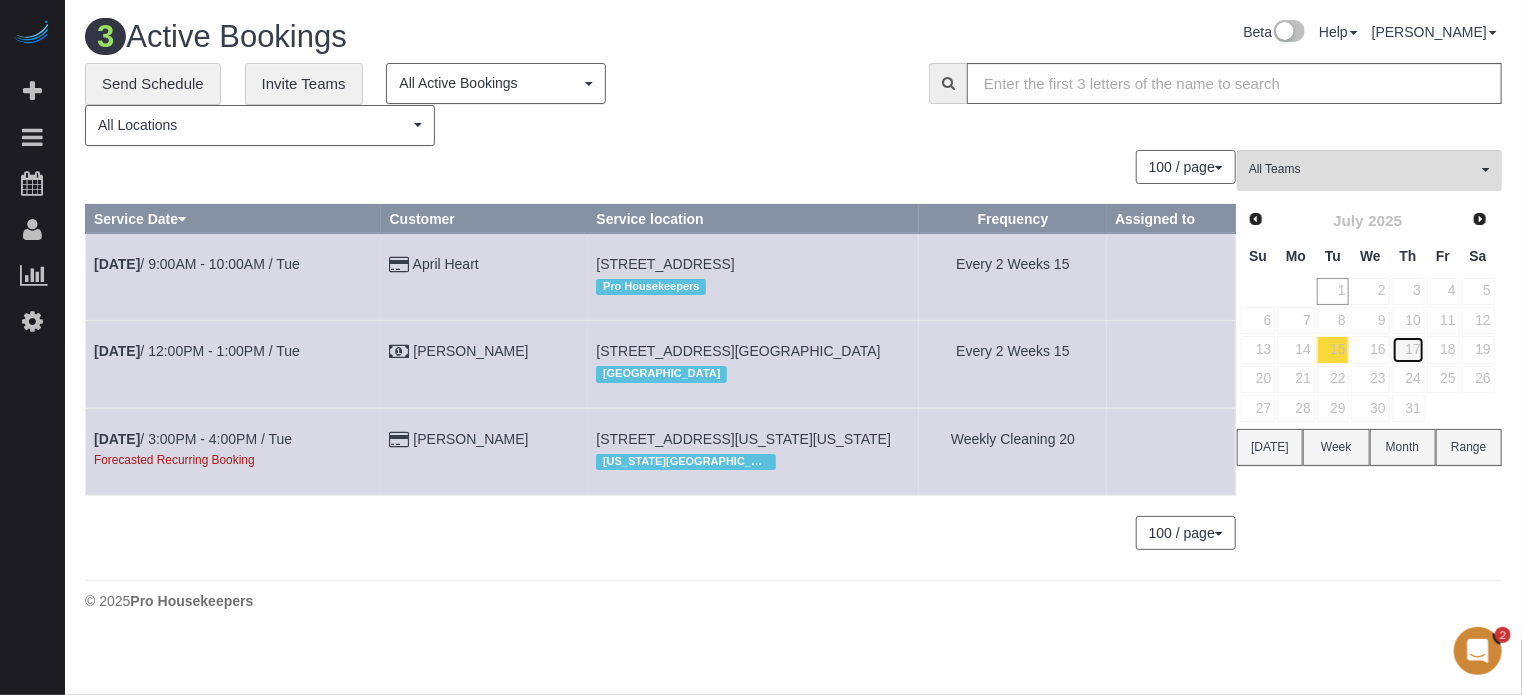 click on "17" at bounding box center (1408, 349) 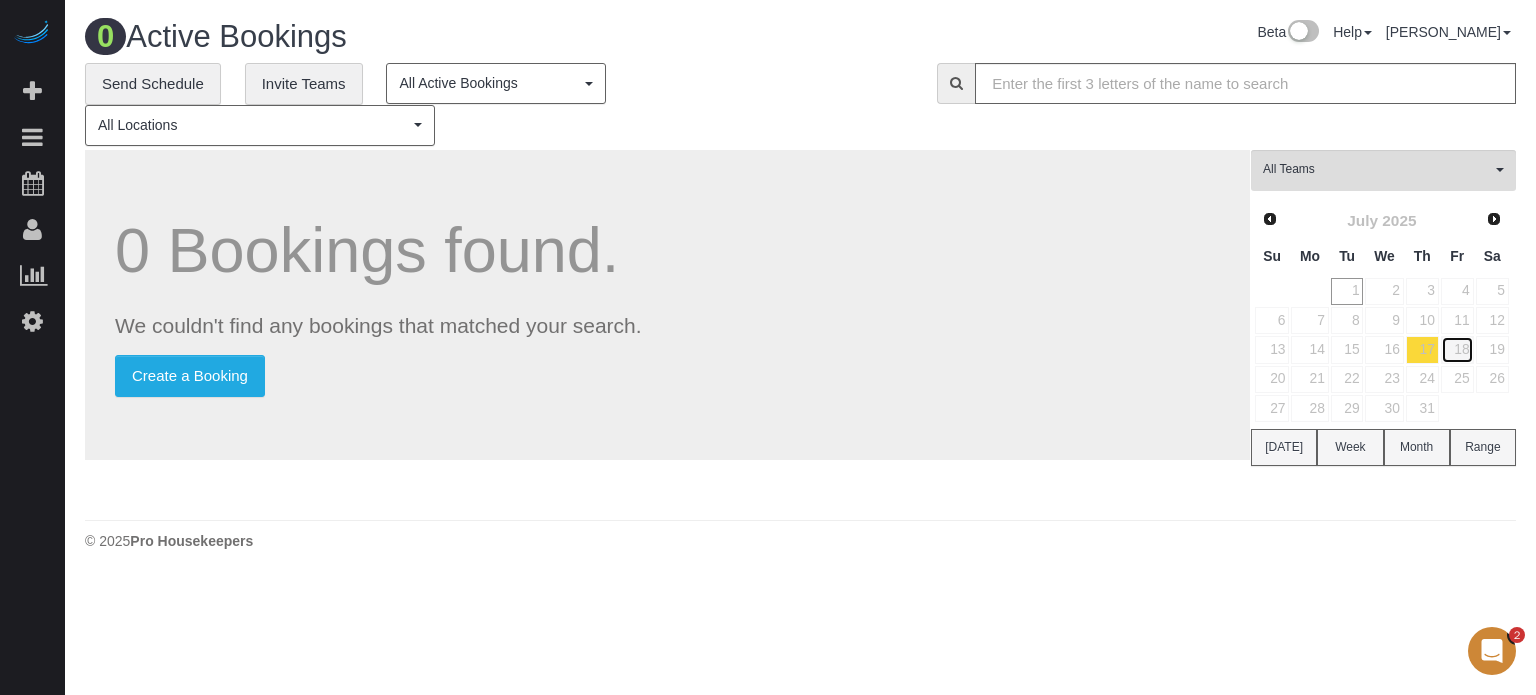 click on "18" at bounding box center [1457, 349] 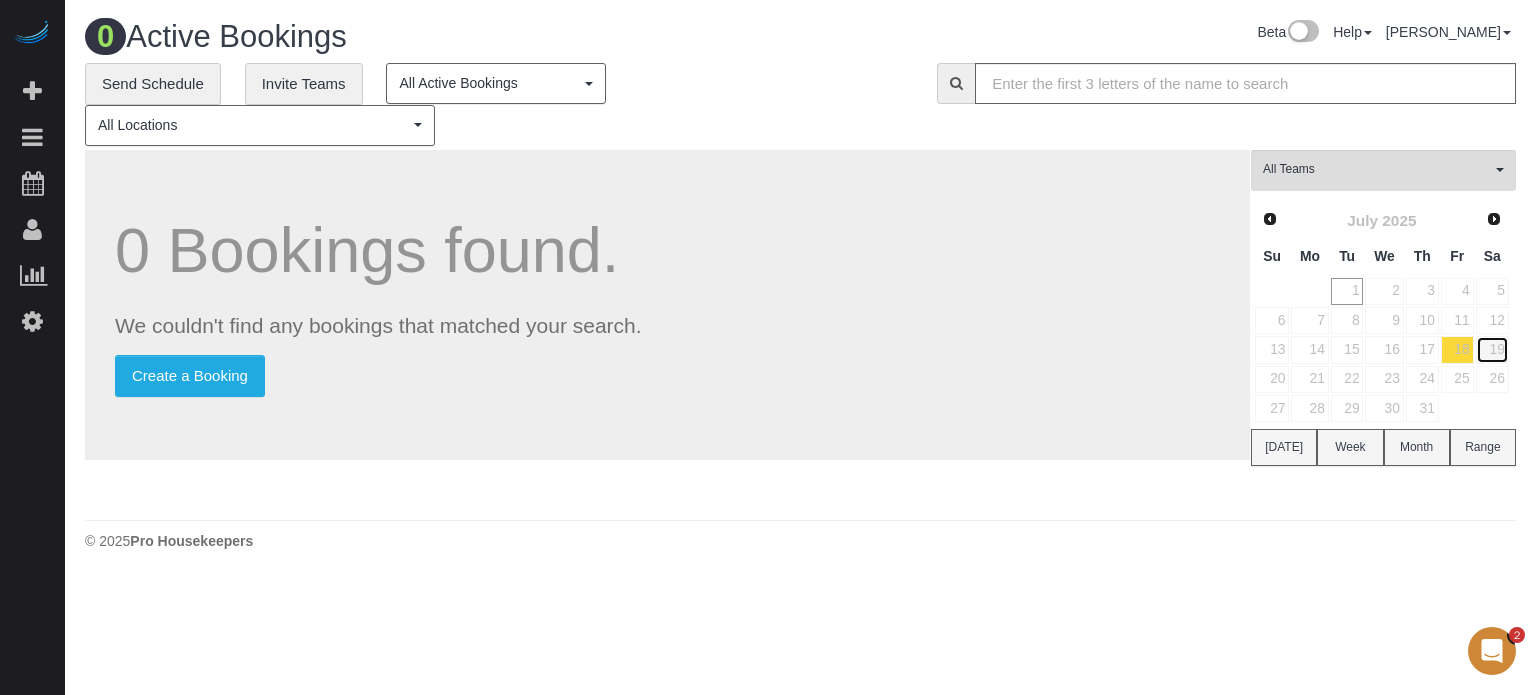 click on "19" at bounding box center (1492, 349) 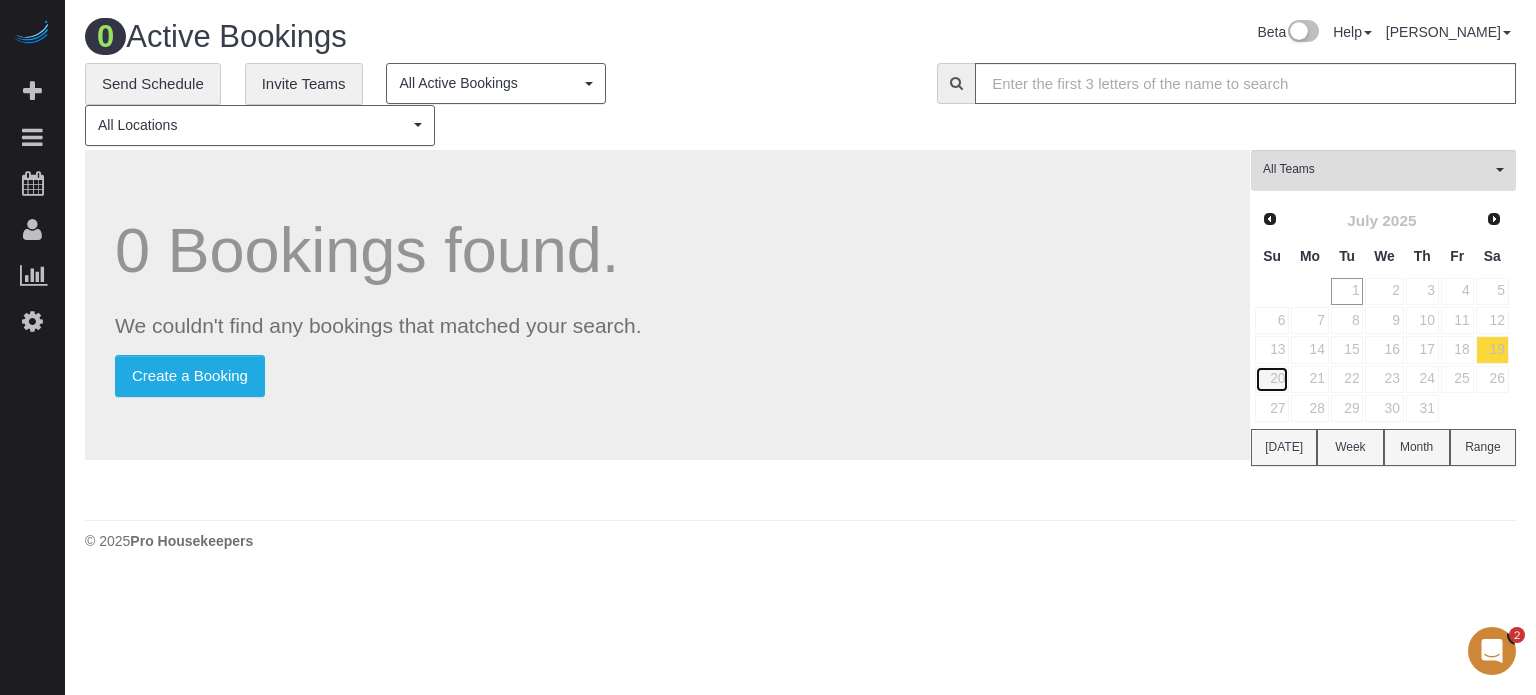 click on "20" at bounding box center (1272, 379) 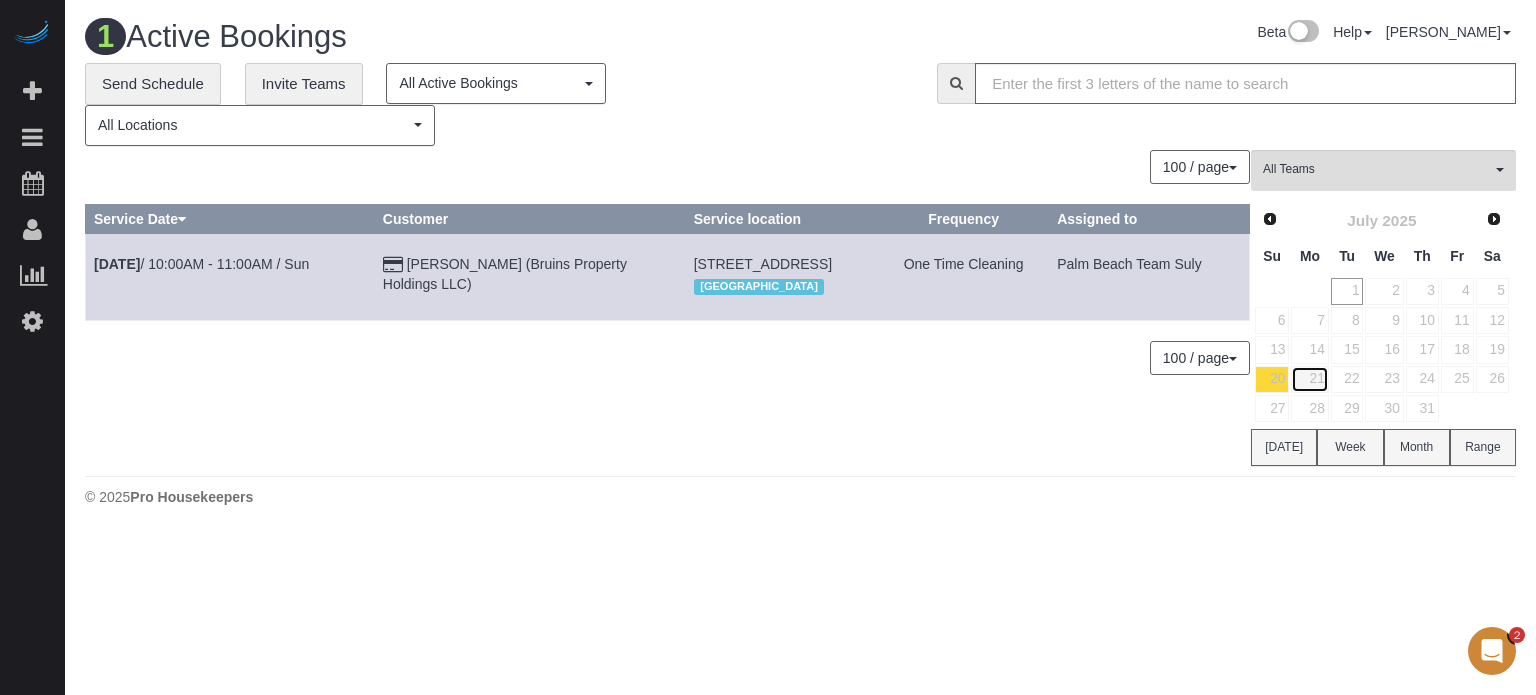 click on "21" at bounding box center [1309, 379] 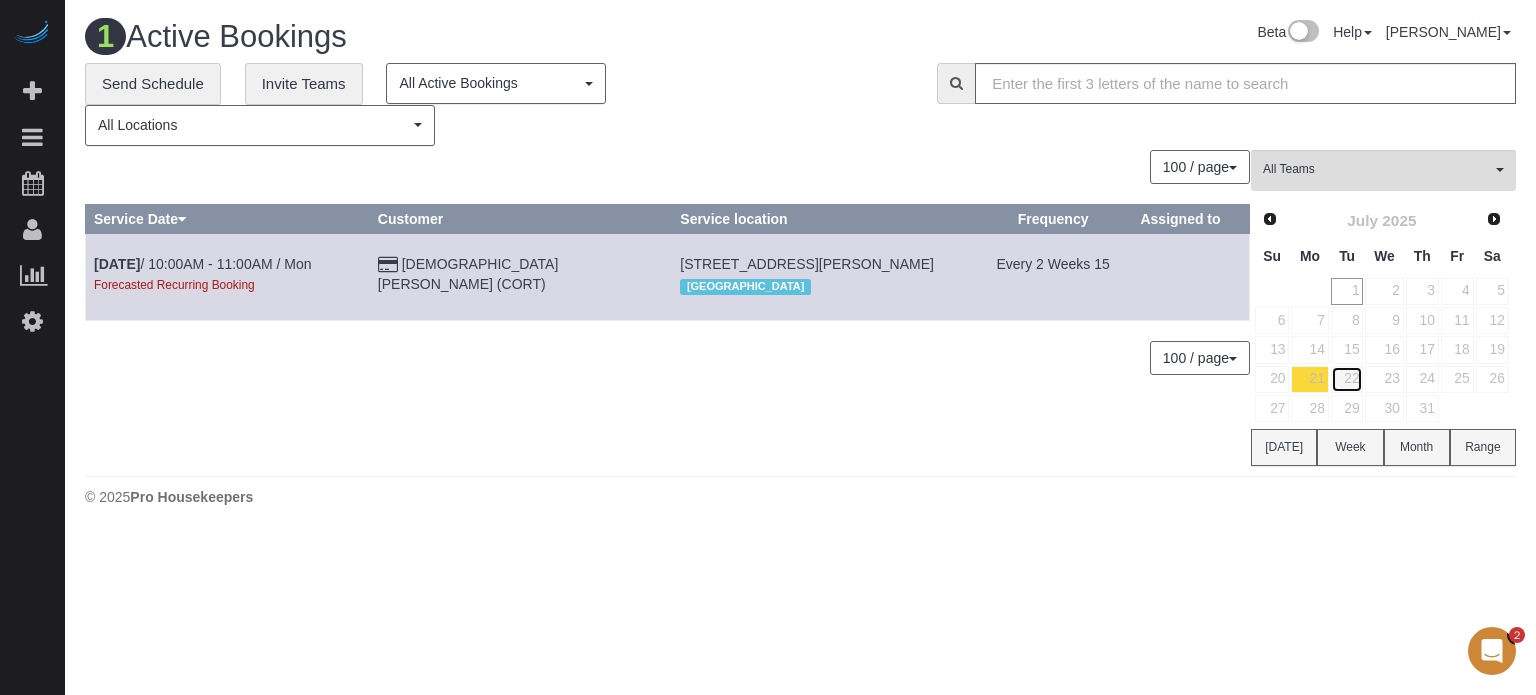 click on "22" at bounding box center (1347, 379) 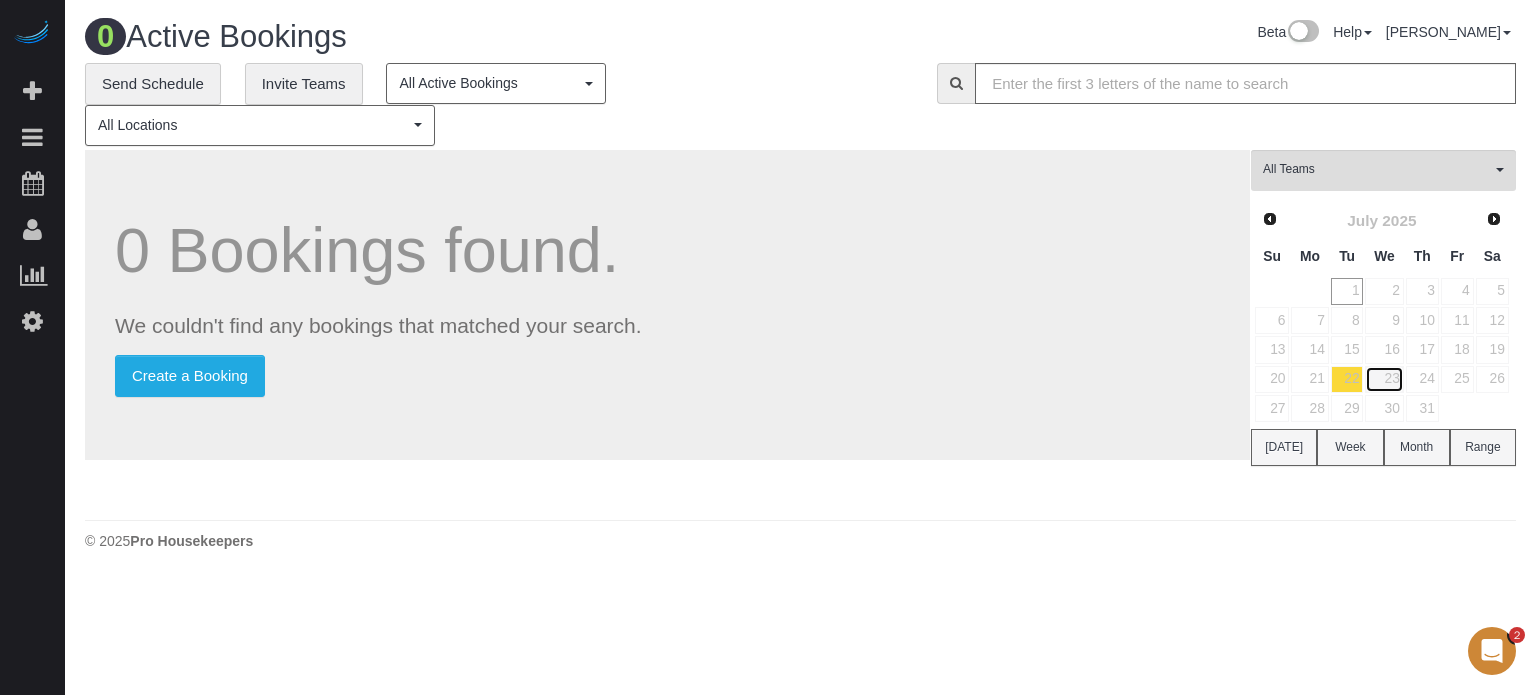 click on "23" at bounding box center [1384, 379] 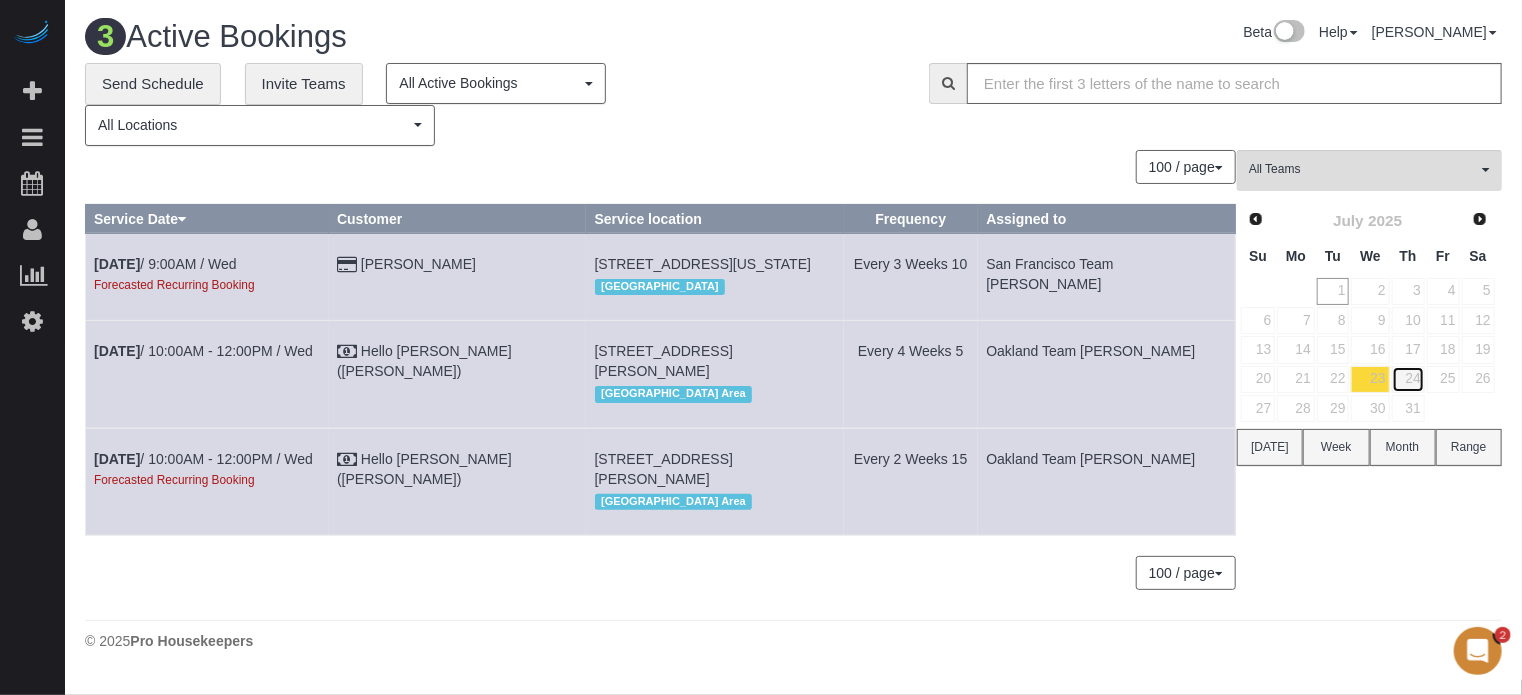 click on "24" at bounding box center [1408, 379] 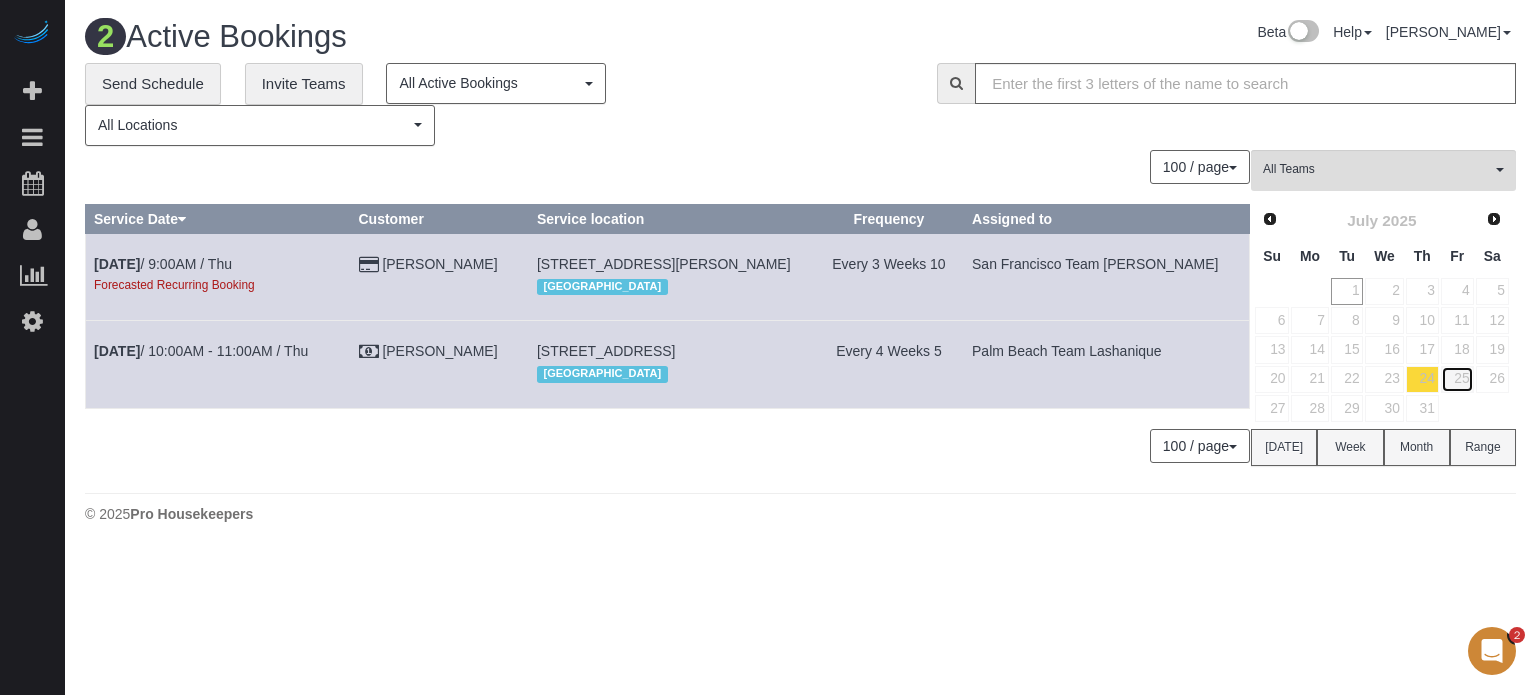 click on "25" at bounding box center [1457, 379] 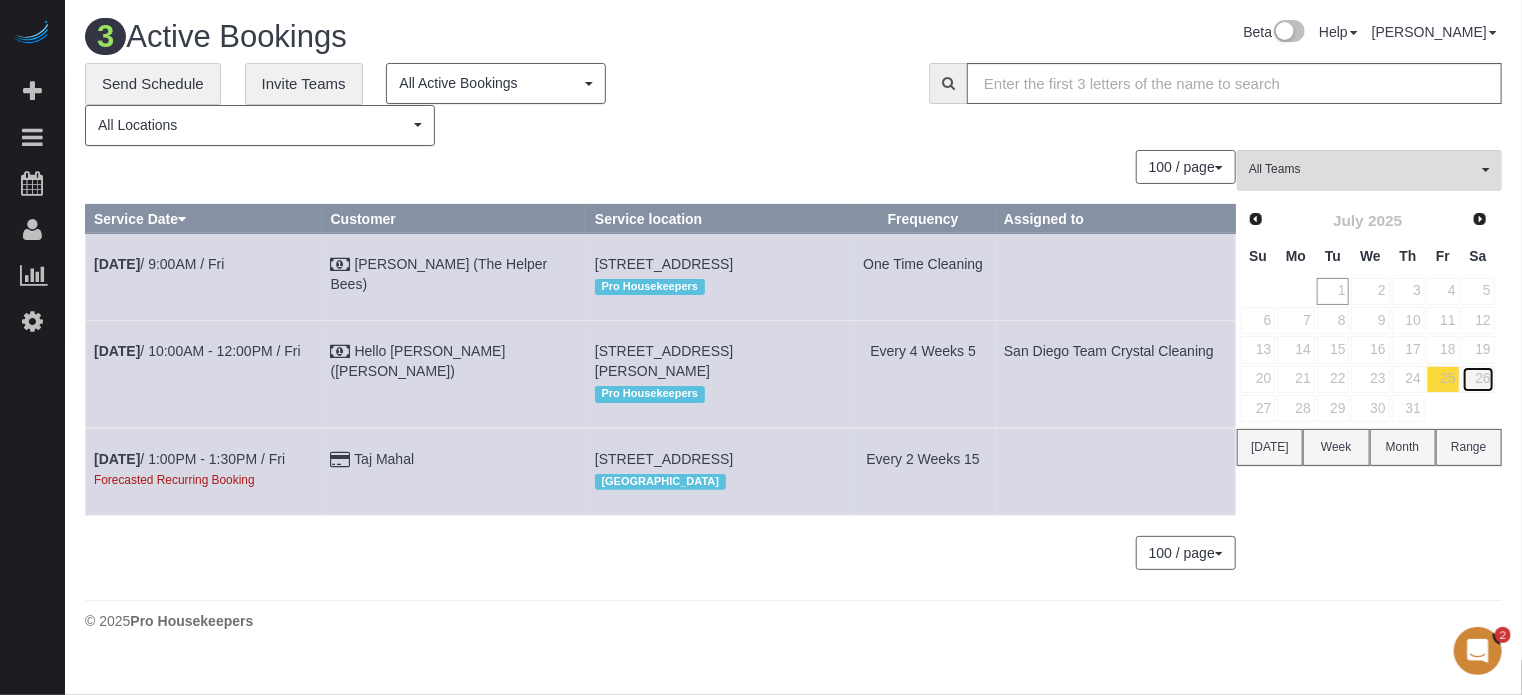 click on "26" at bounding box center (1478, 379) 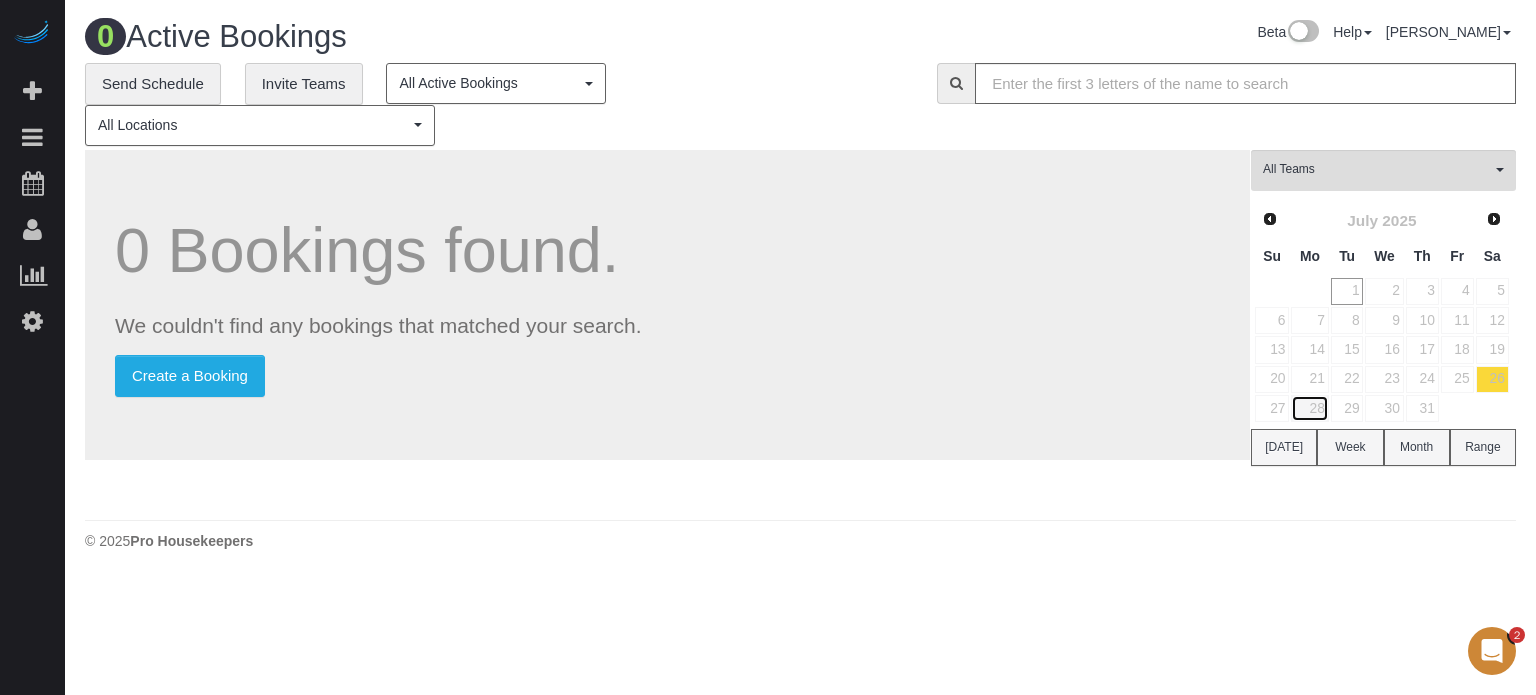 click on "28" at bounding box center [1309, 408] 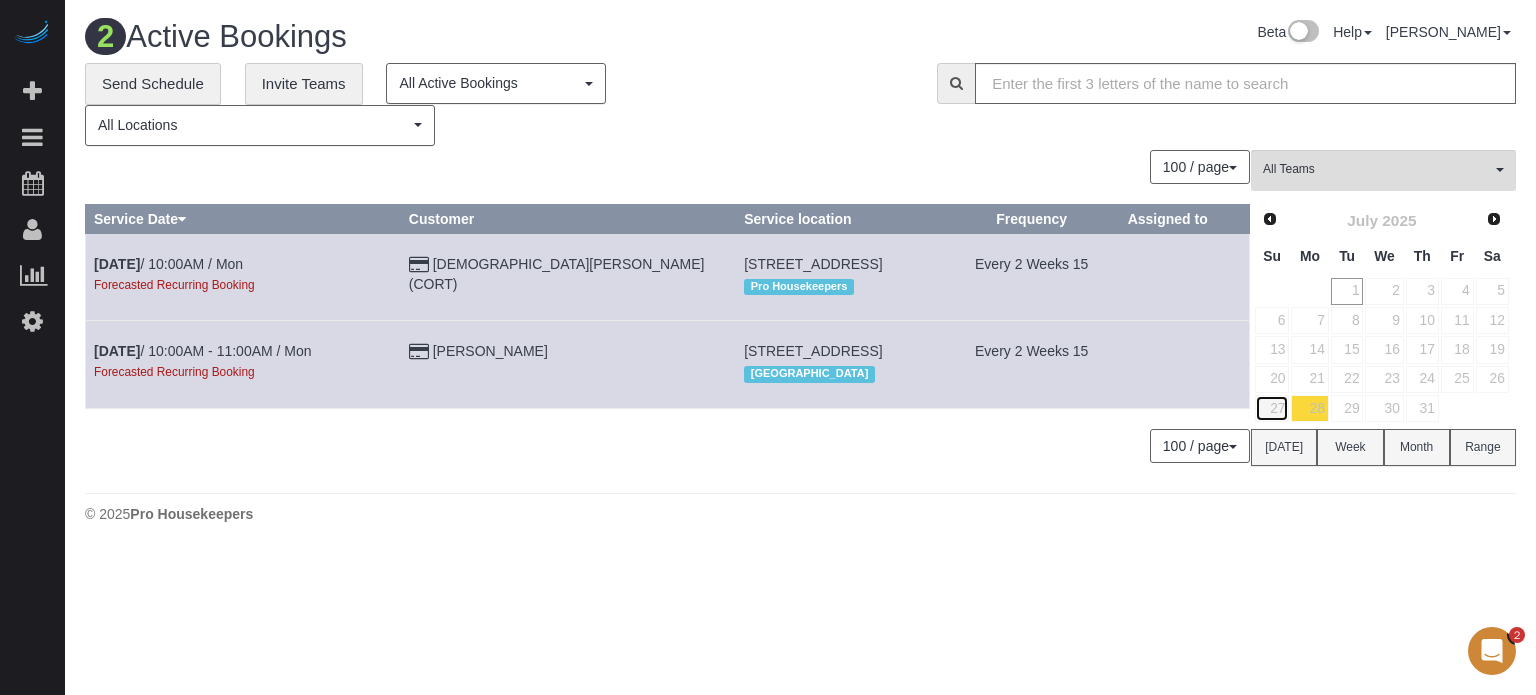 click on "27" at bounding box center (1272, 408) 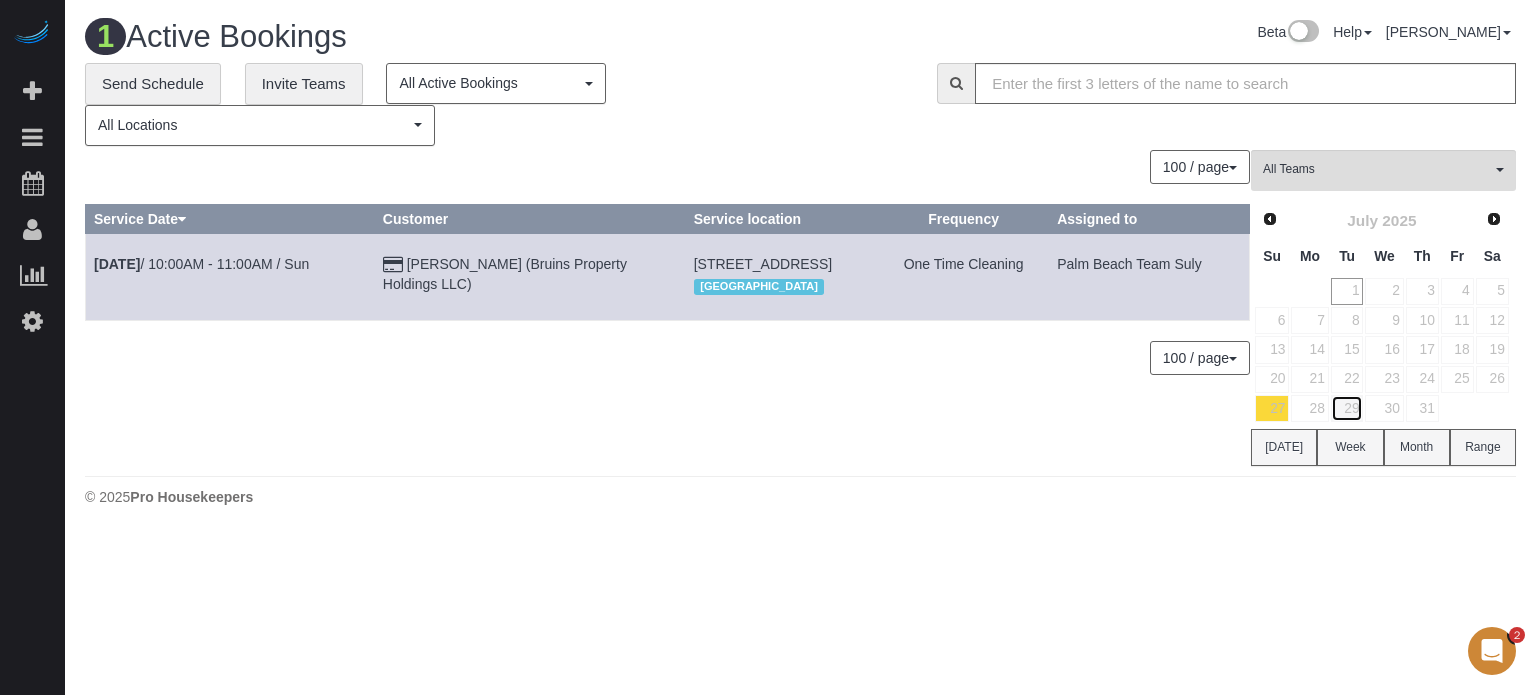 click on "29" at bounding box center [1347, 408] 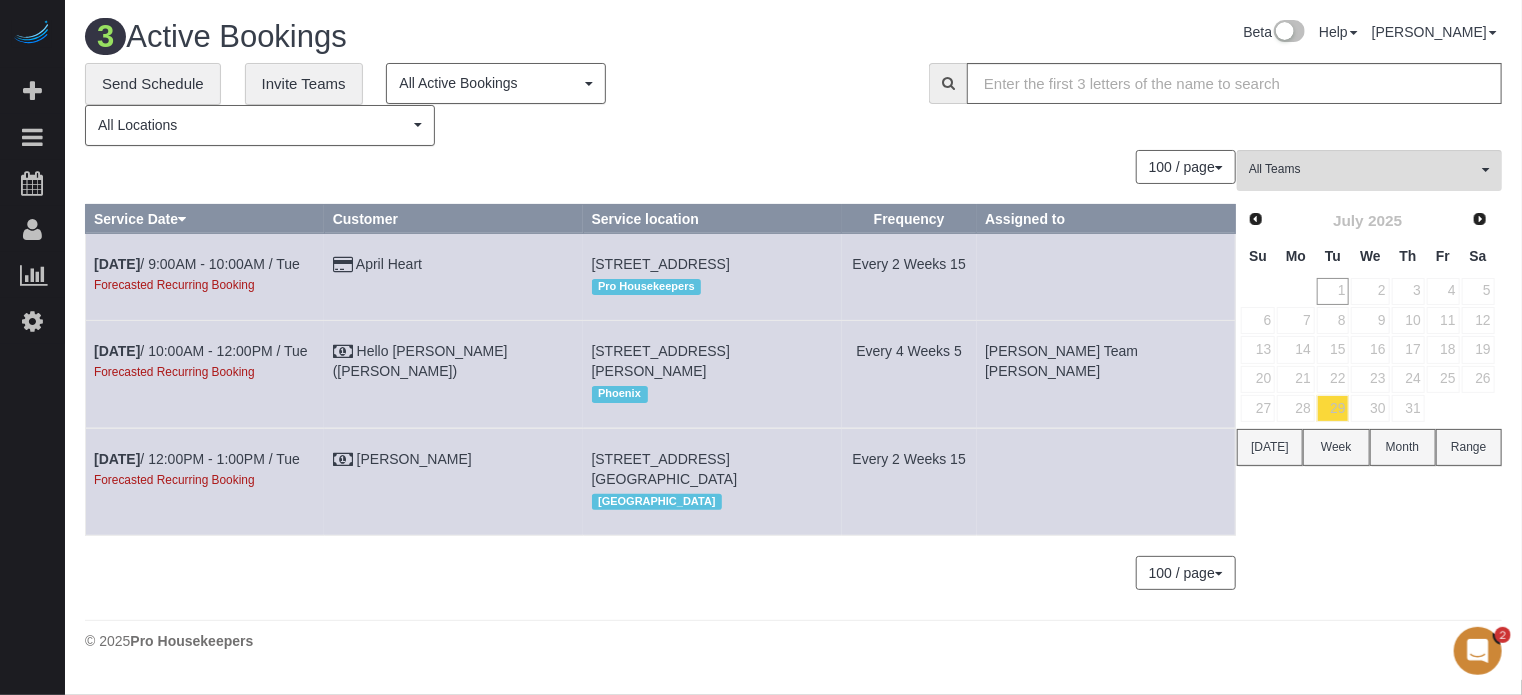 click on "31" at bounding box center (1408, 408) 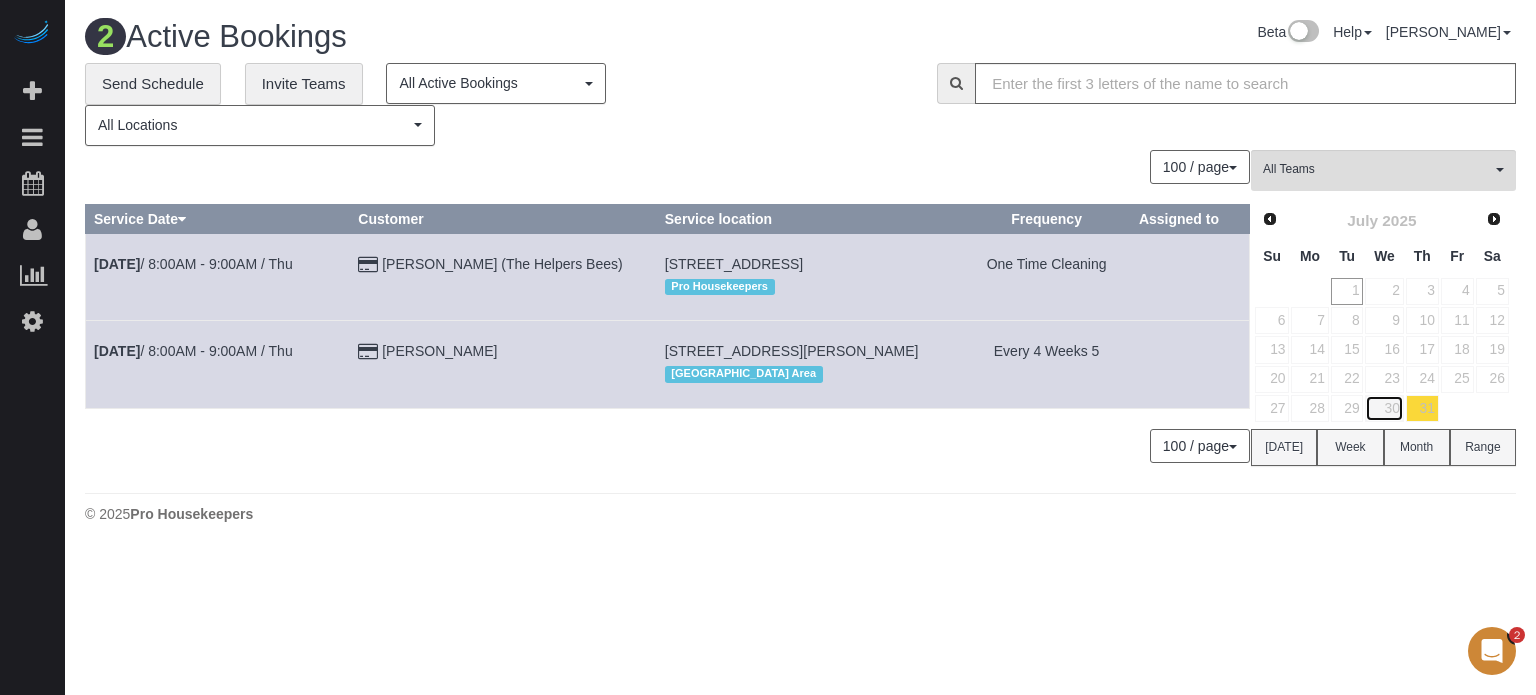 click on "30" at bounding box center [1384, 408] 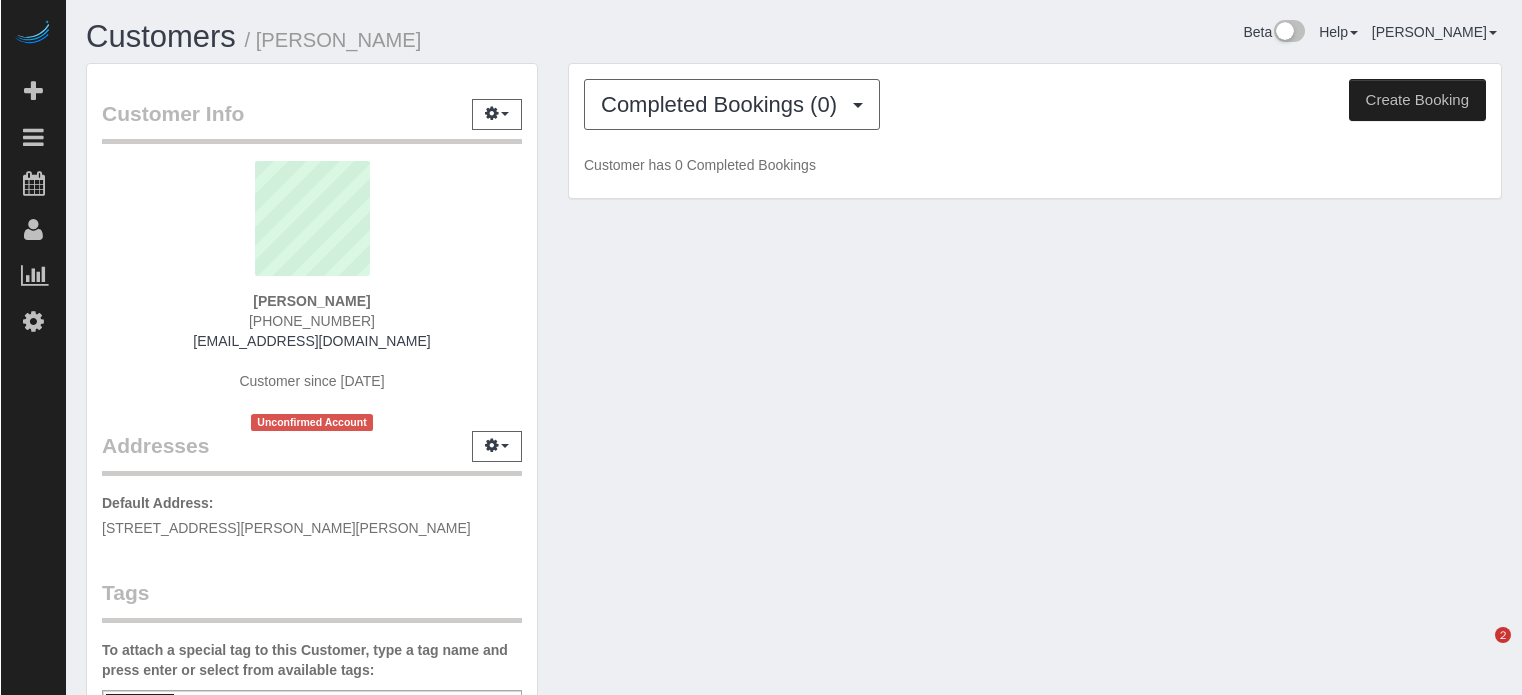 scroll, scrollTop: 0, scrollLeft: 0, axis: both 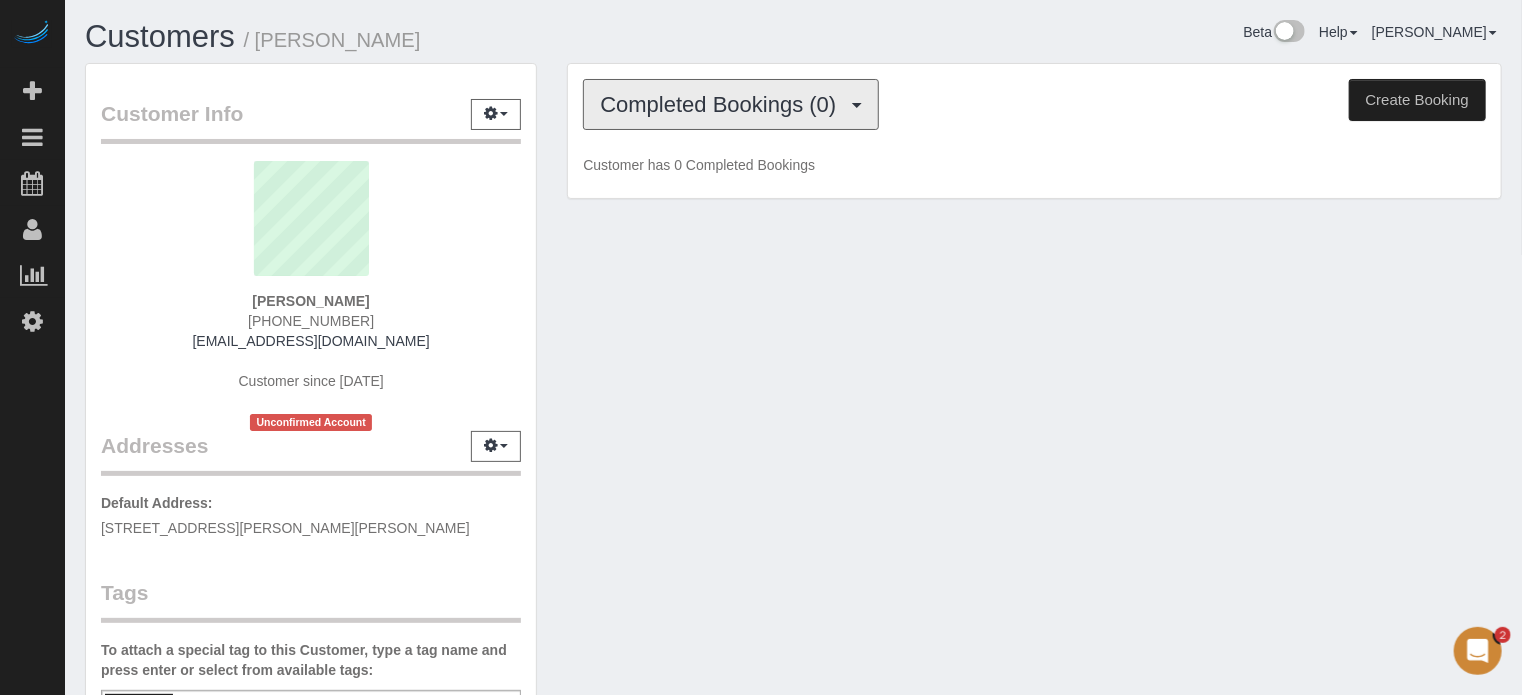 click on "Completed Bookings (0)" at bounding box center [731, 104] 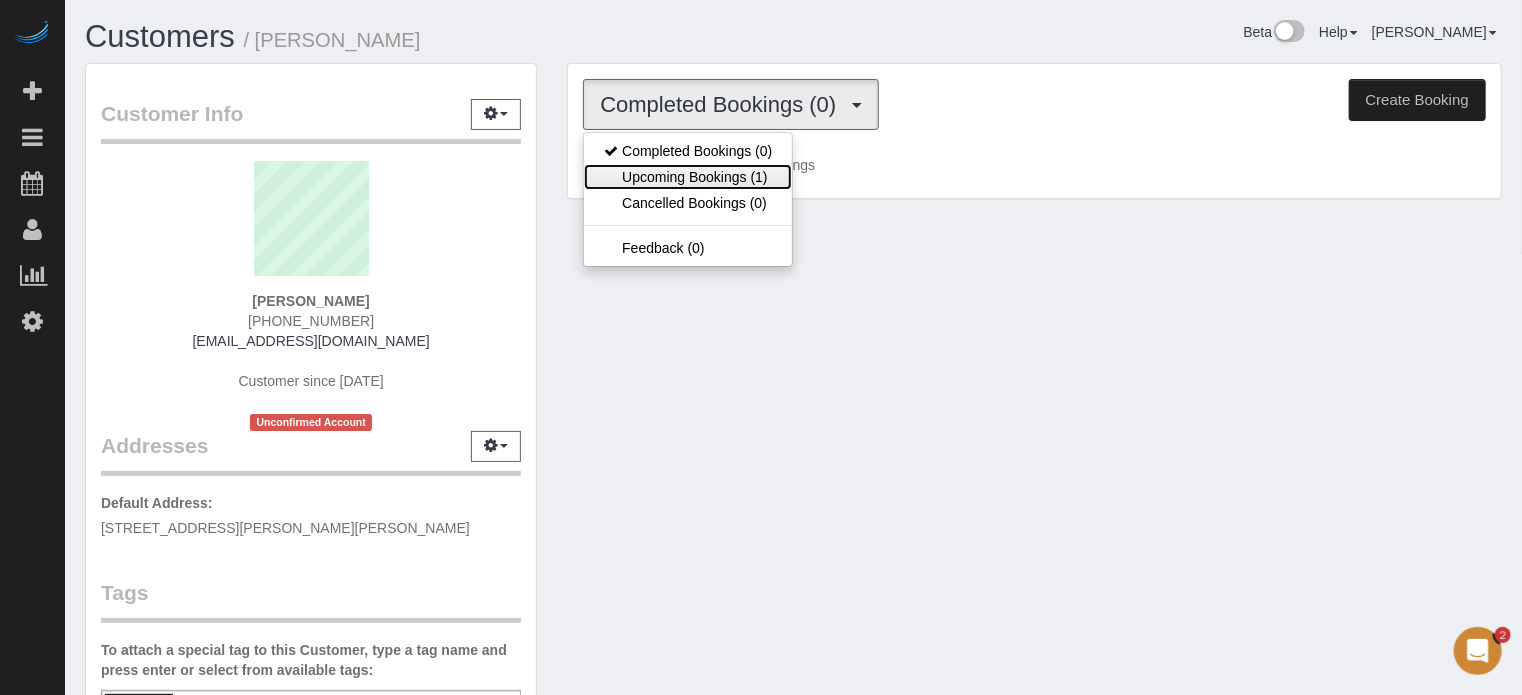 click on "Upcoming Bookings (1)" at bounding box center (688, 177) 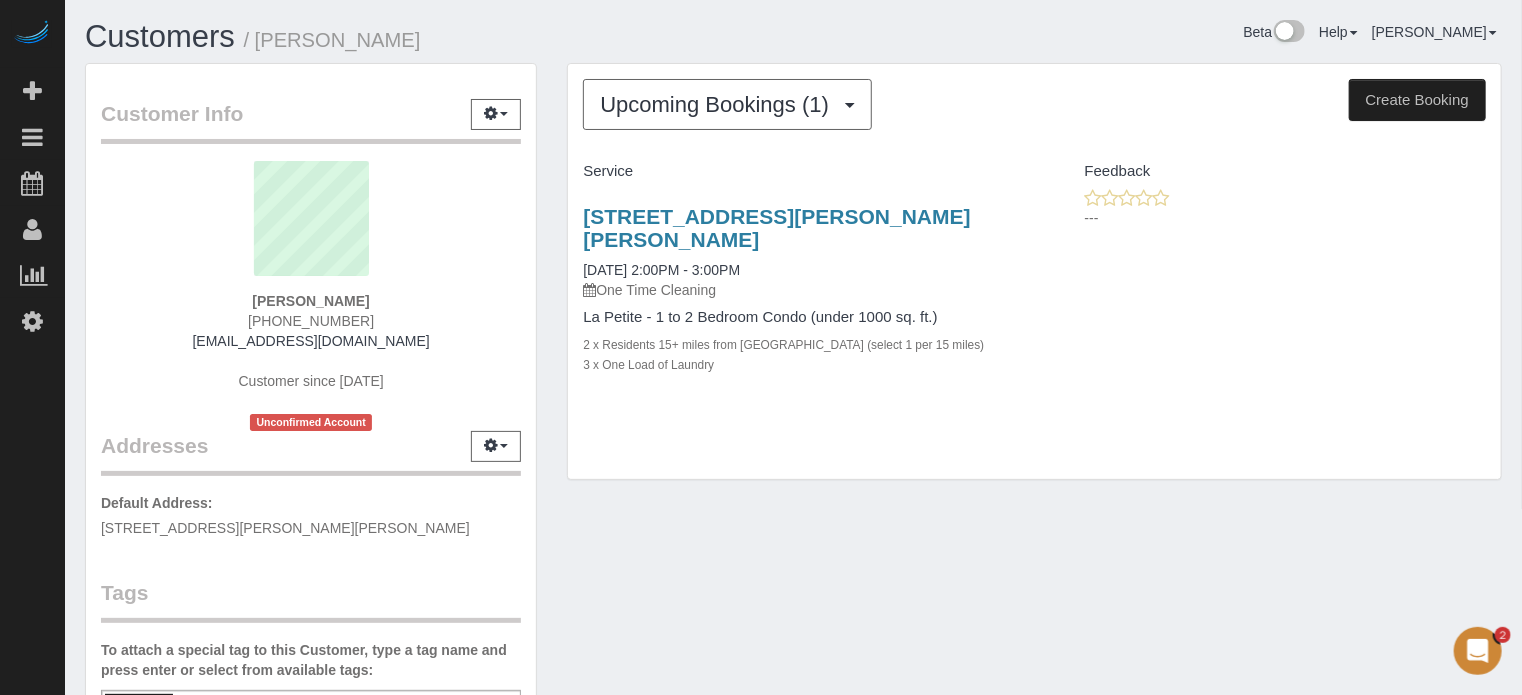 click on "Chloe Pool" at bounding box center (310, 301) 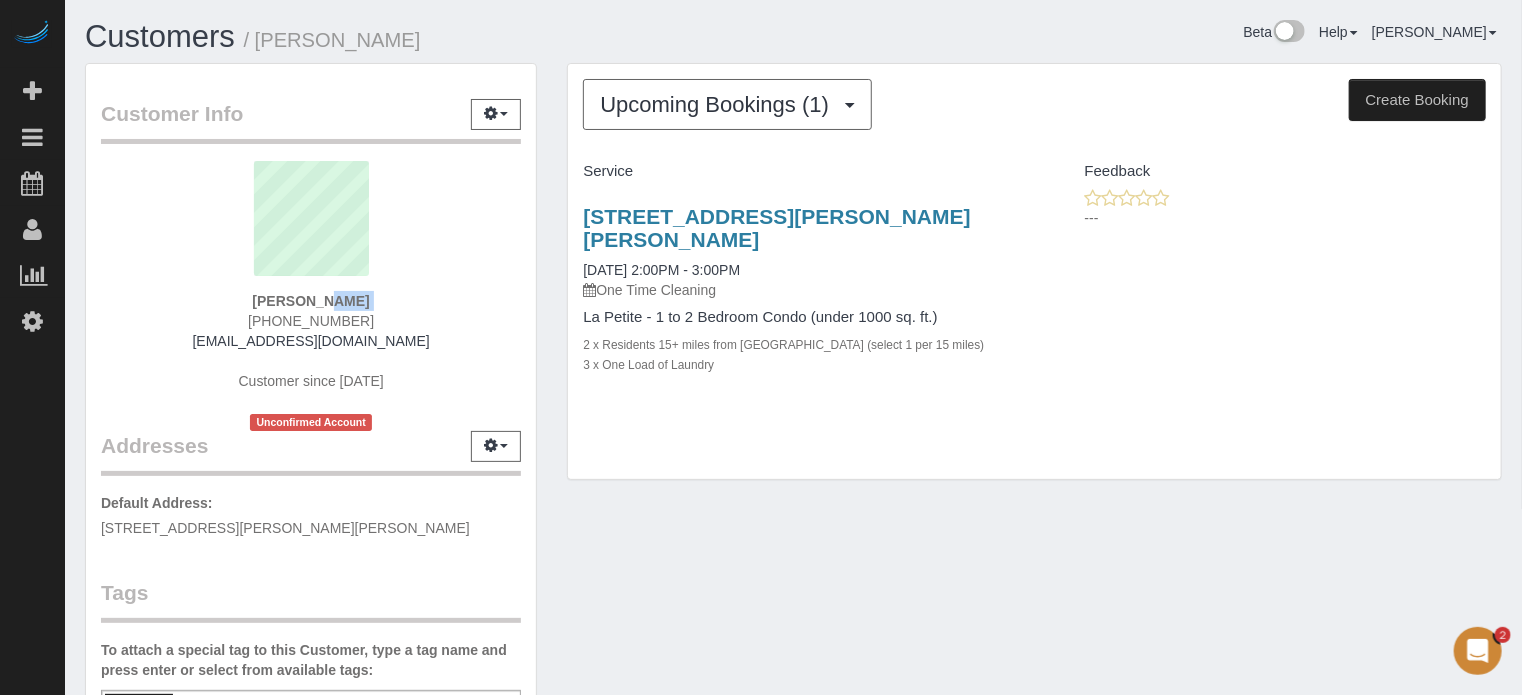 click on "Chloe Pool" at bounding box center (310, 301) 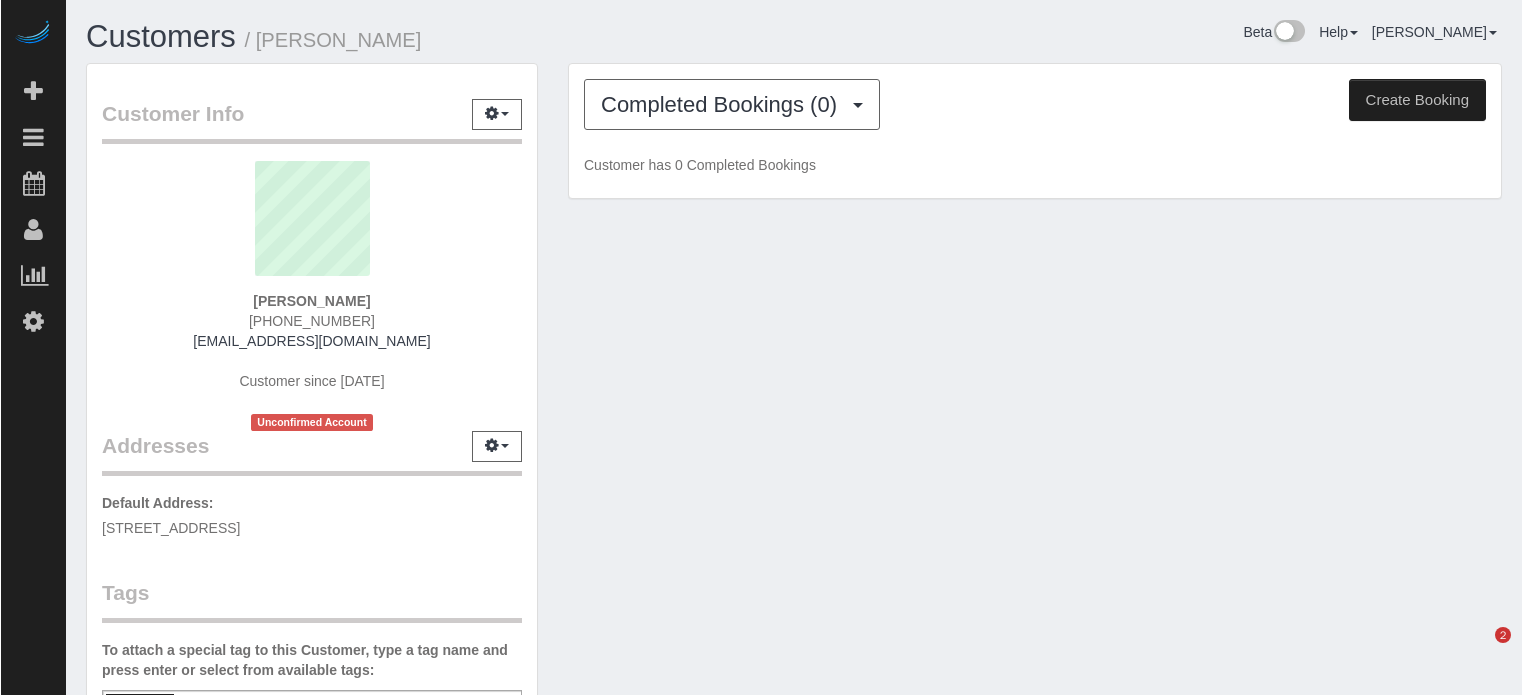 scroll, scrollTop: 0, scrollLeft: 0, axis: both 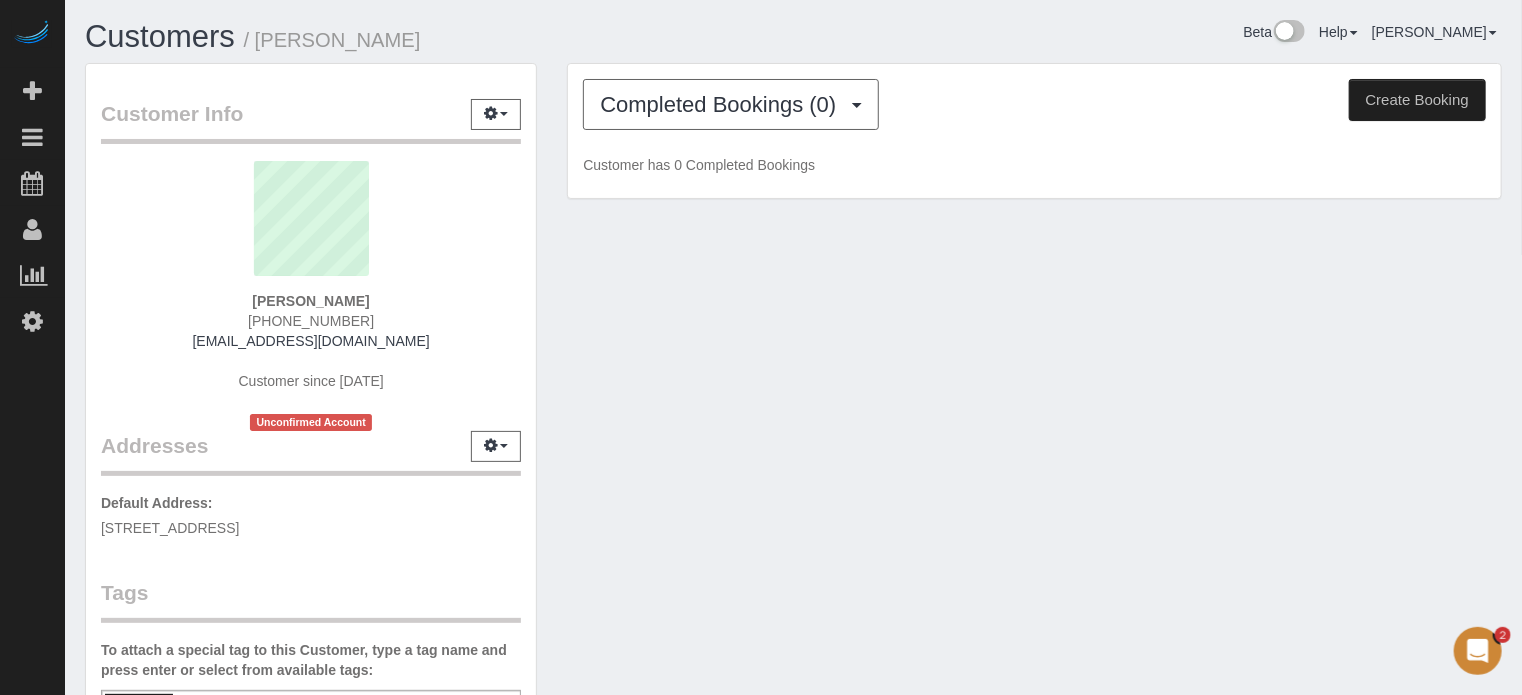 click on "[PERSON_NAME]" at bounding box center [310, 301] 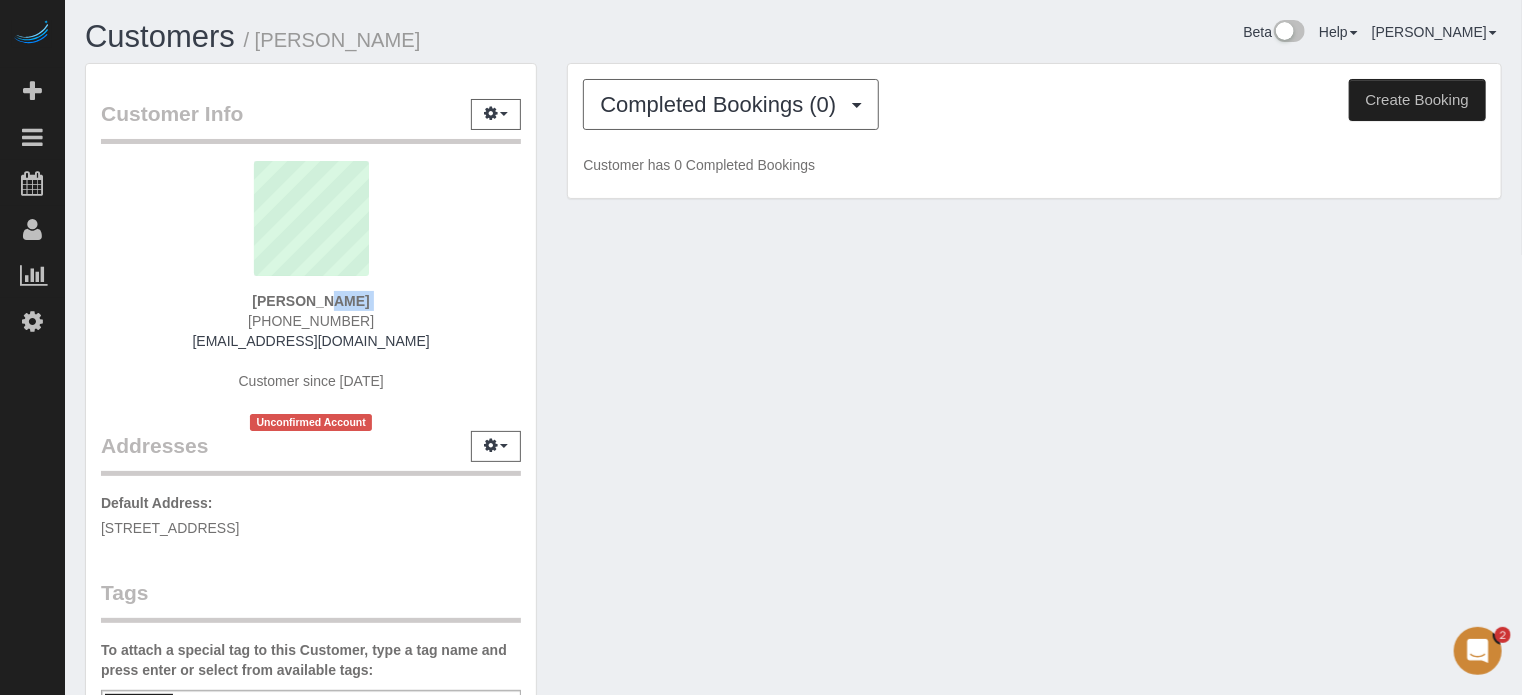 click on "[PERSON_NAME]" at bounding box center (310, 301) 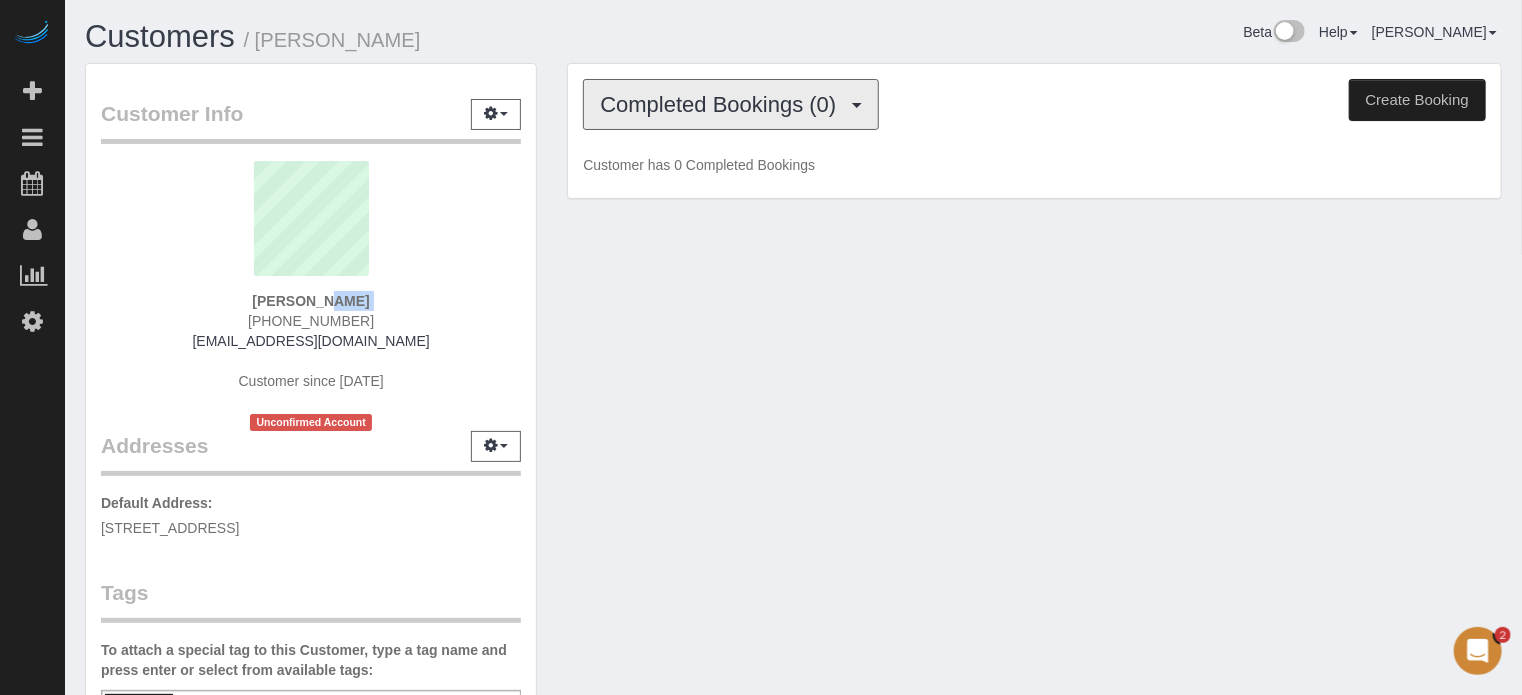 click on "Completed Bookings (0)" at bounding box center [731, 104] 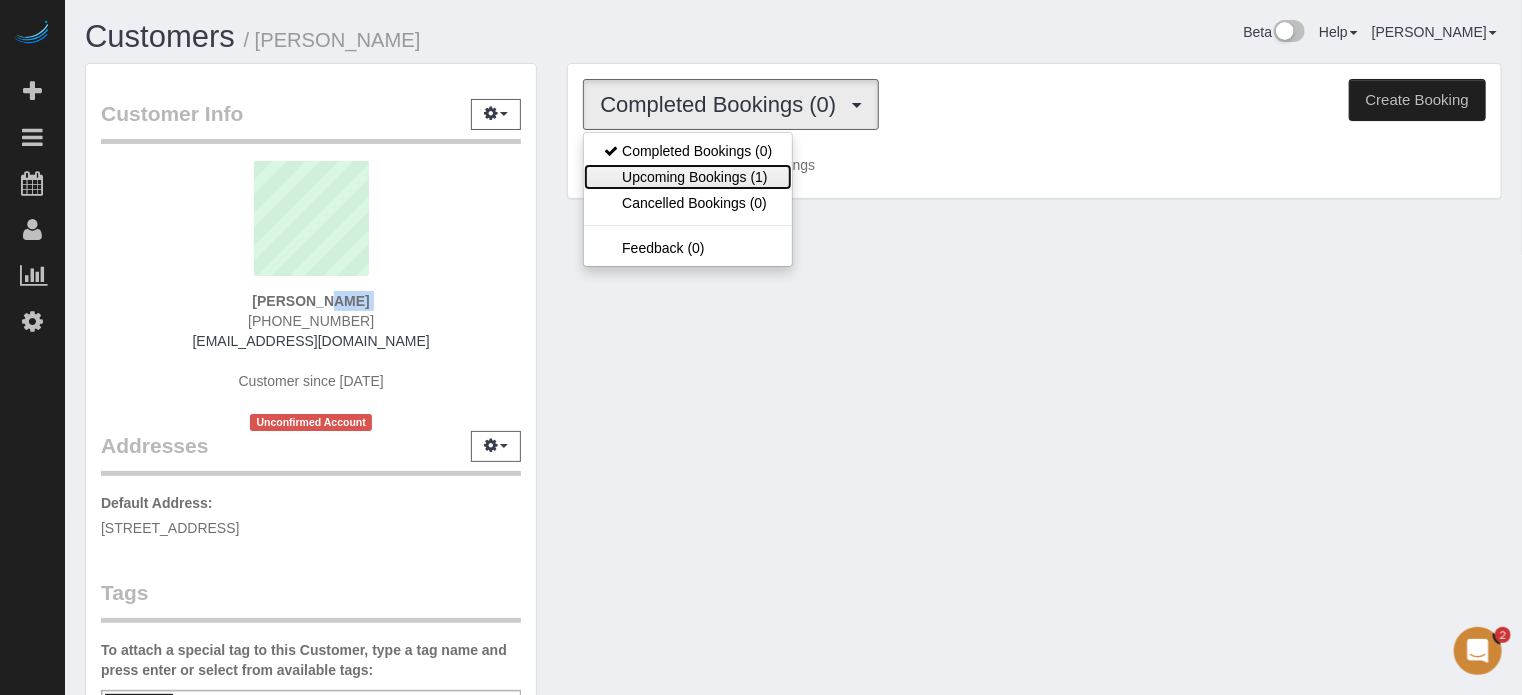 click on "Upcoming Bookings (1)" at bounding box center [688, 177] 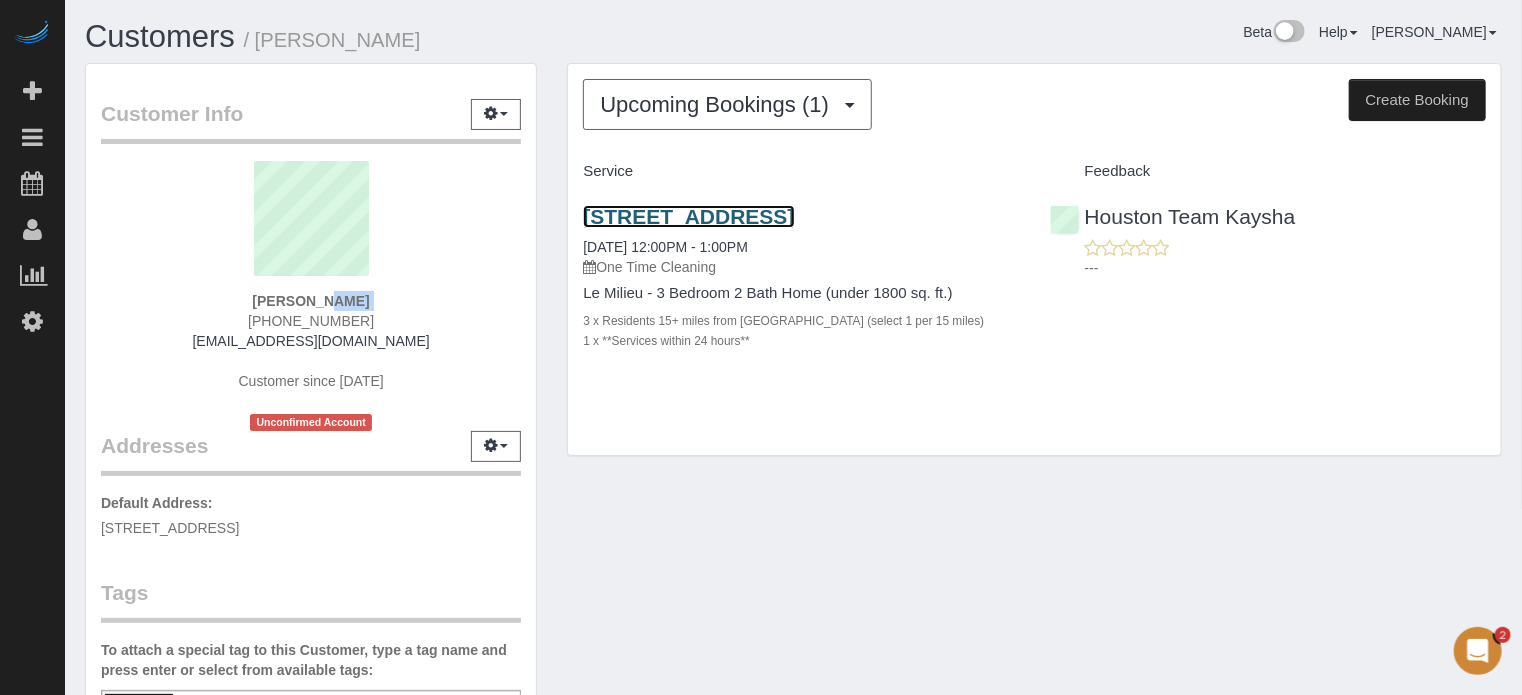 click on "[STREET_ADDRESS]" at bounding box center [688, 216] 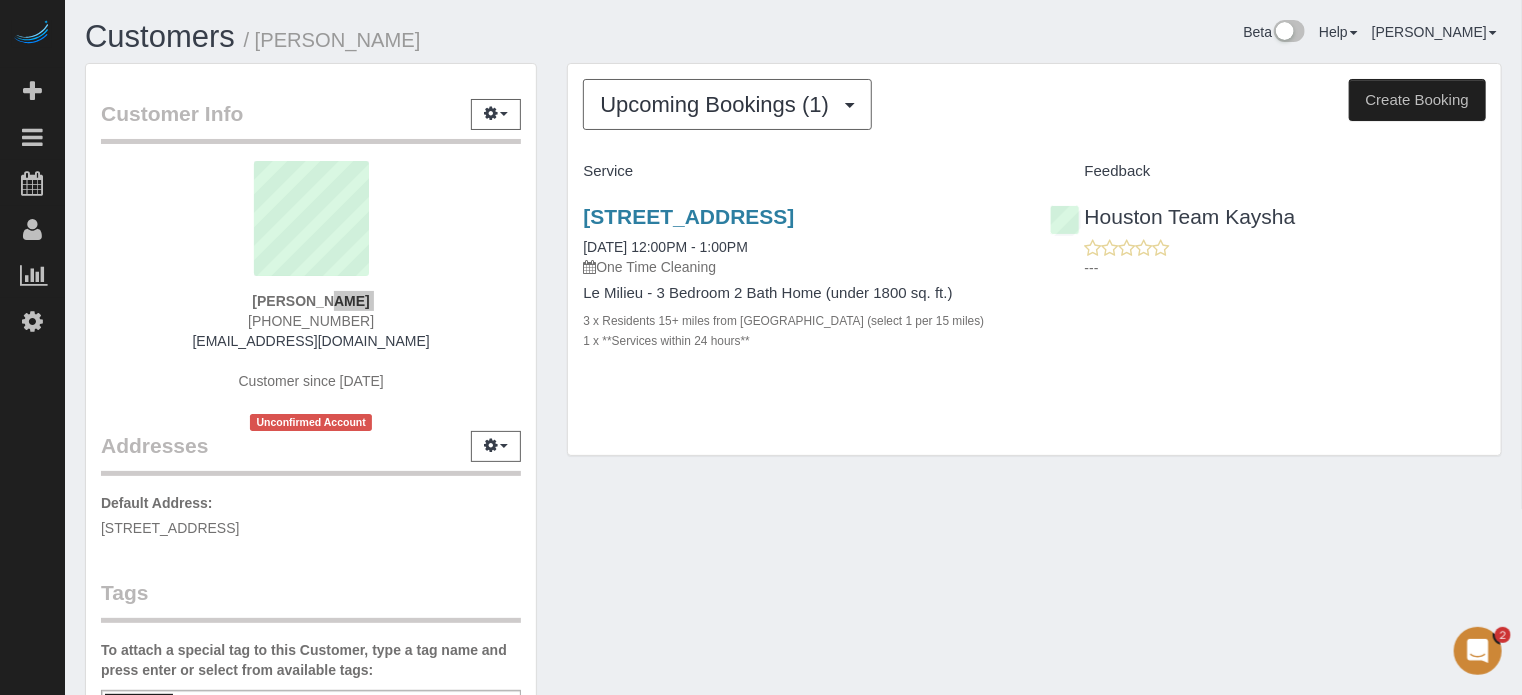 drag, startPoint x: 989, startPoint y: 209, endPoint x: 582, endPoint y: 207, distance: 407.0049 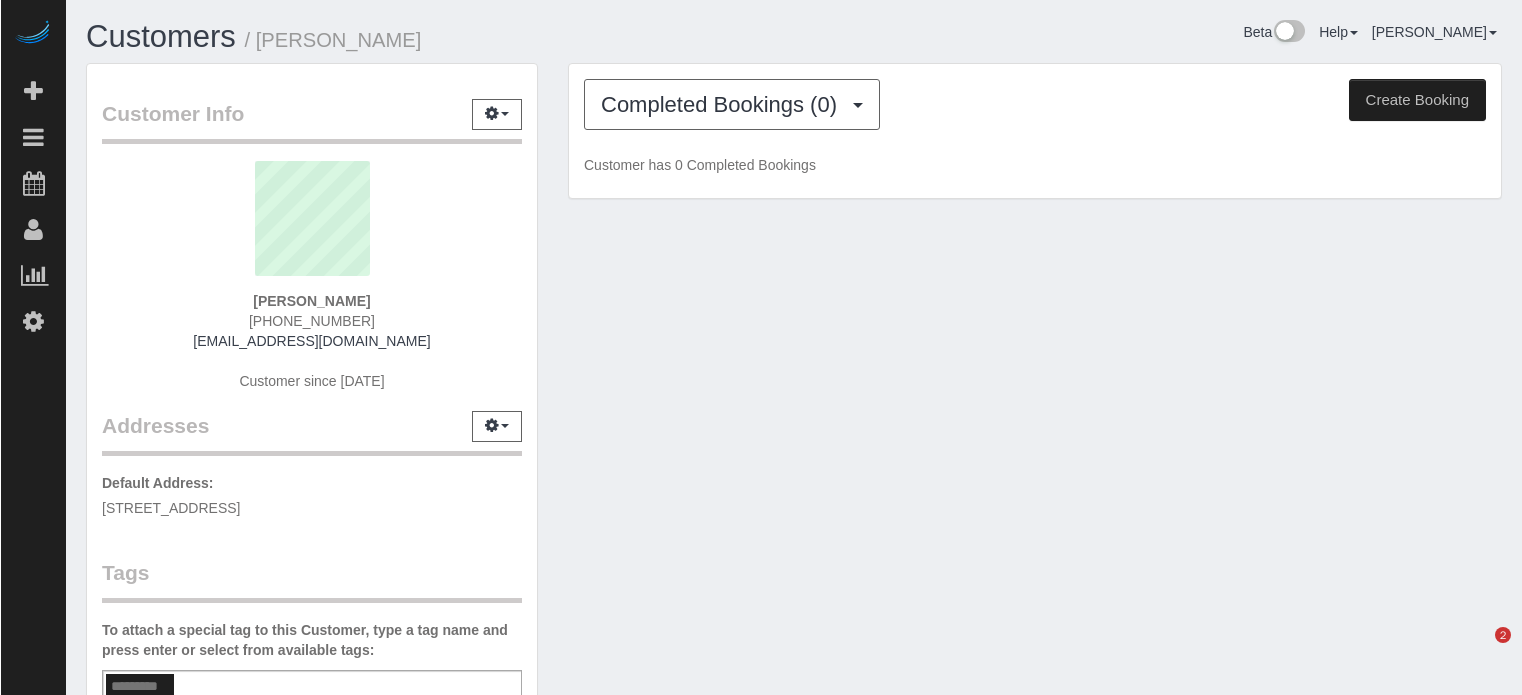 scroll, scrollTop: 0, scrollLeft: 0, axis: both 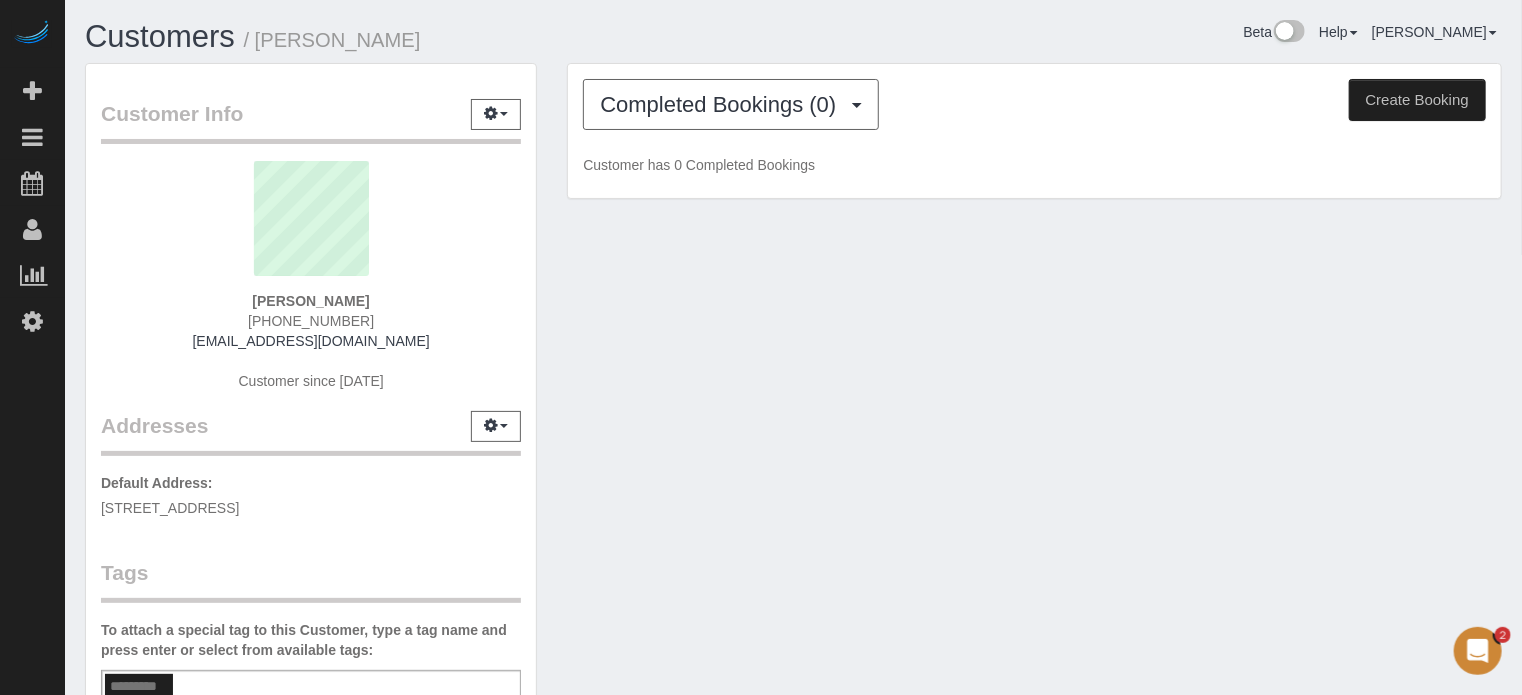 click on "Prerana Jasti" at bounding box center [310, 301] 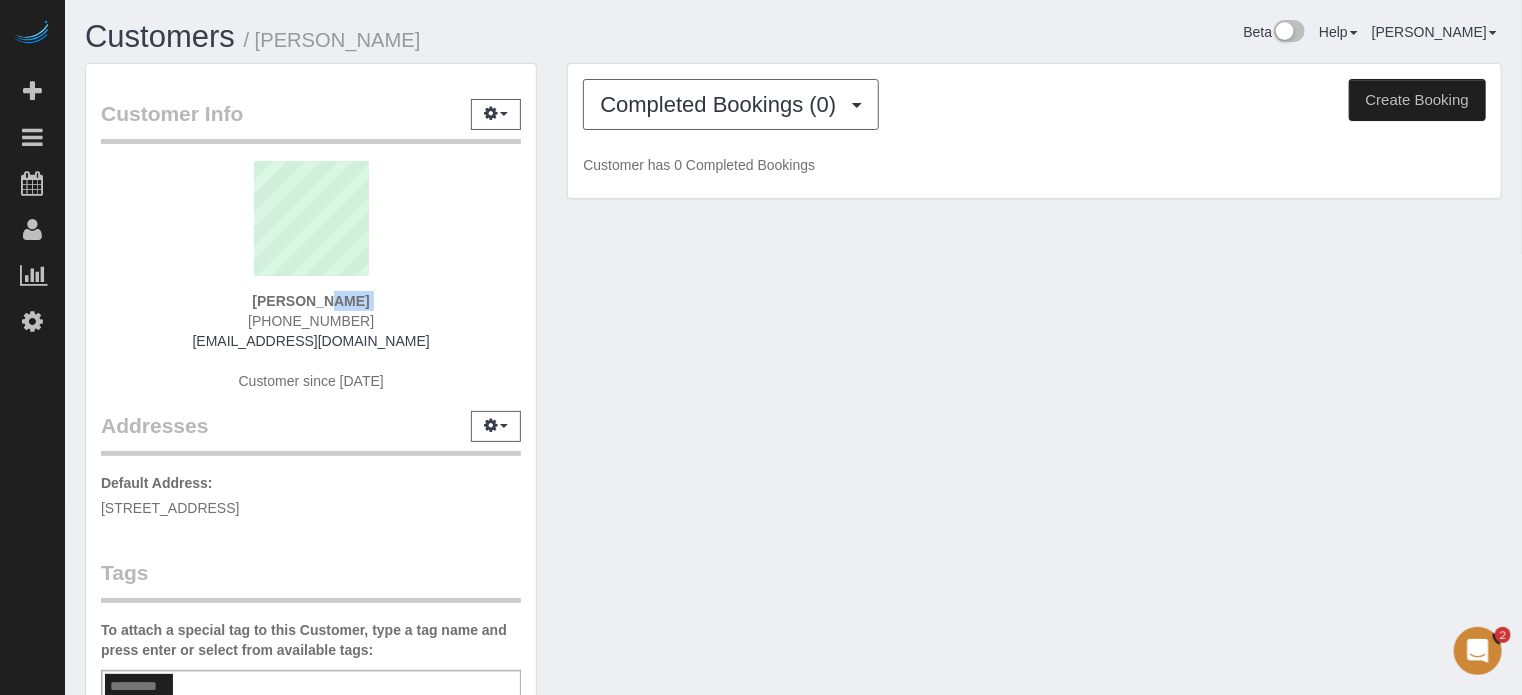 click on "Prerana Jasti" at bounding box center [310, 301] 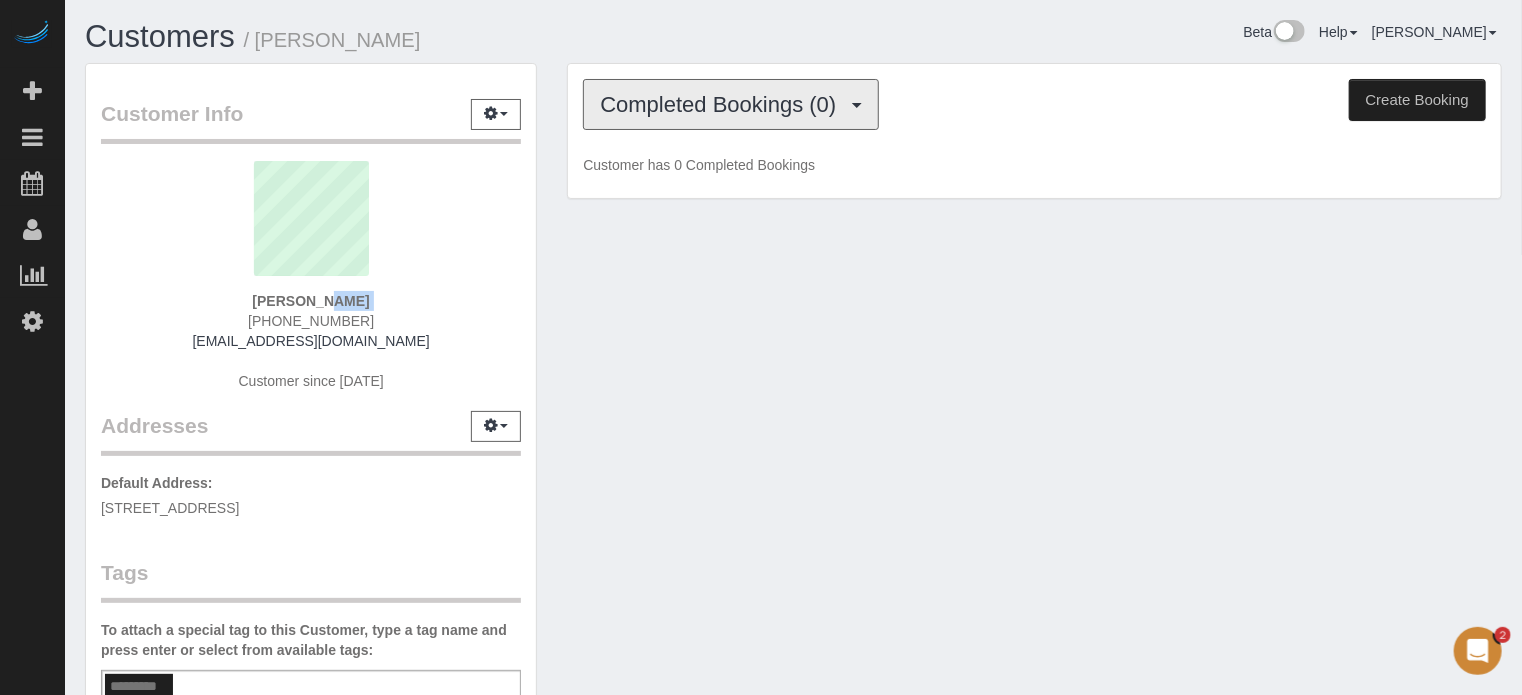 click on "Completed Bookings (0)" at bounding box center [731, 104] 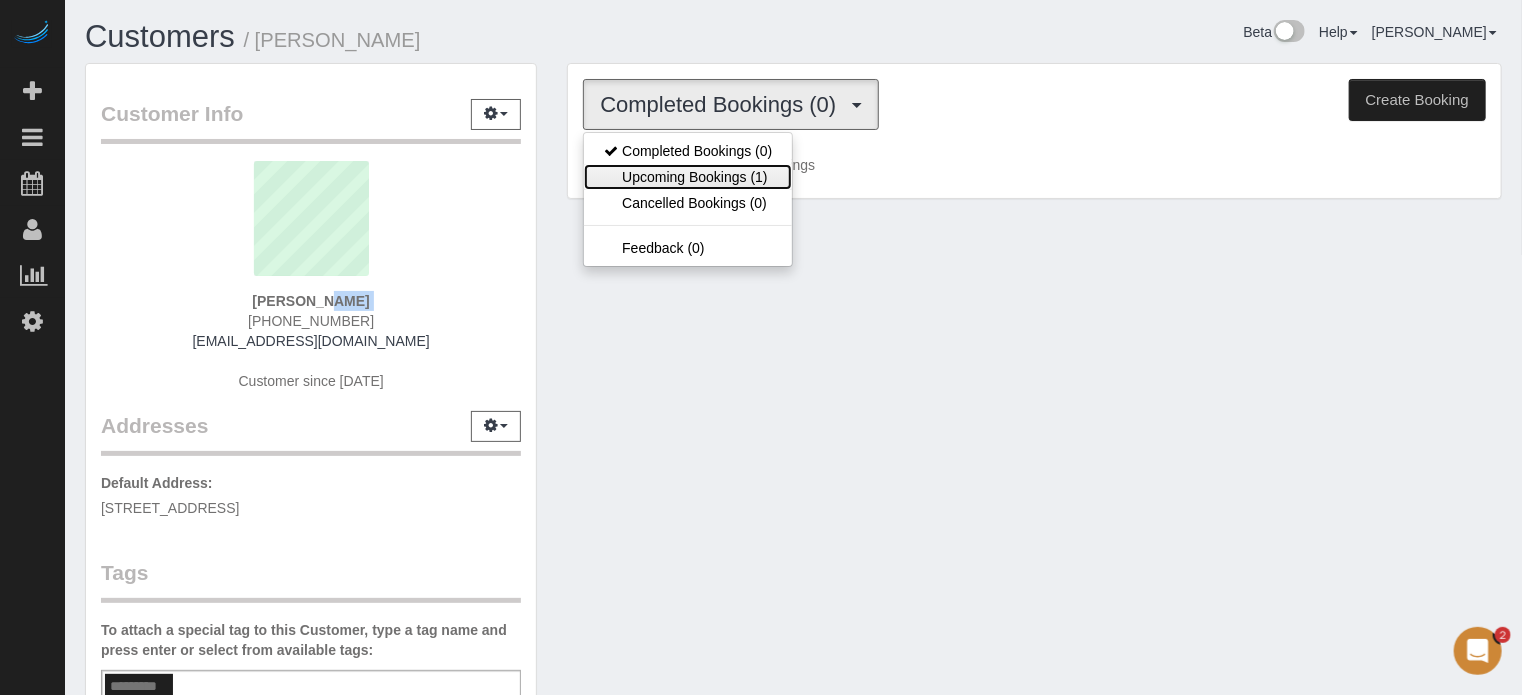 click on "Upcoming Bookings (1)" at bounding box center [688, 177] 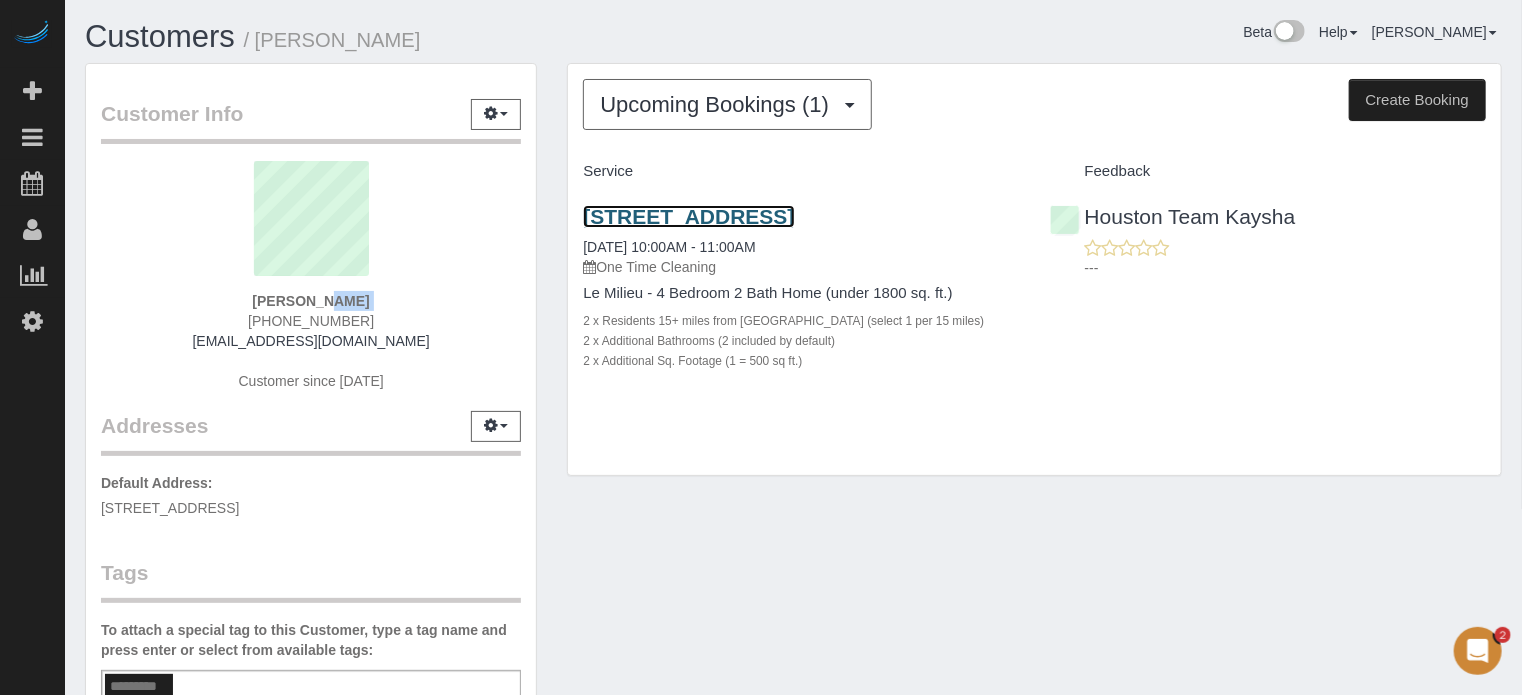 click on "5347 Paisley Ln, Houston, TX 77096" at bounding box center [688, 216] 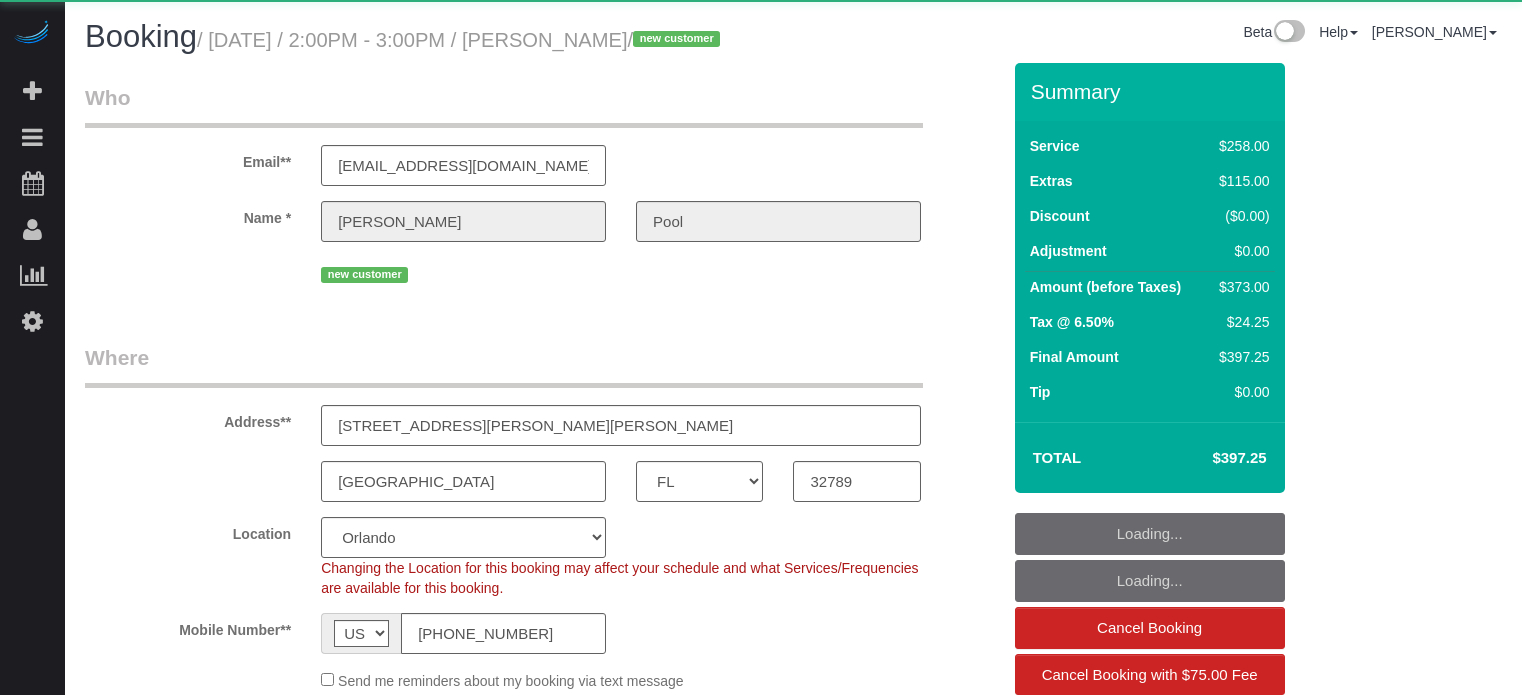 select on "FL" 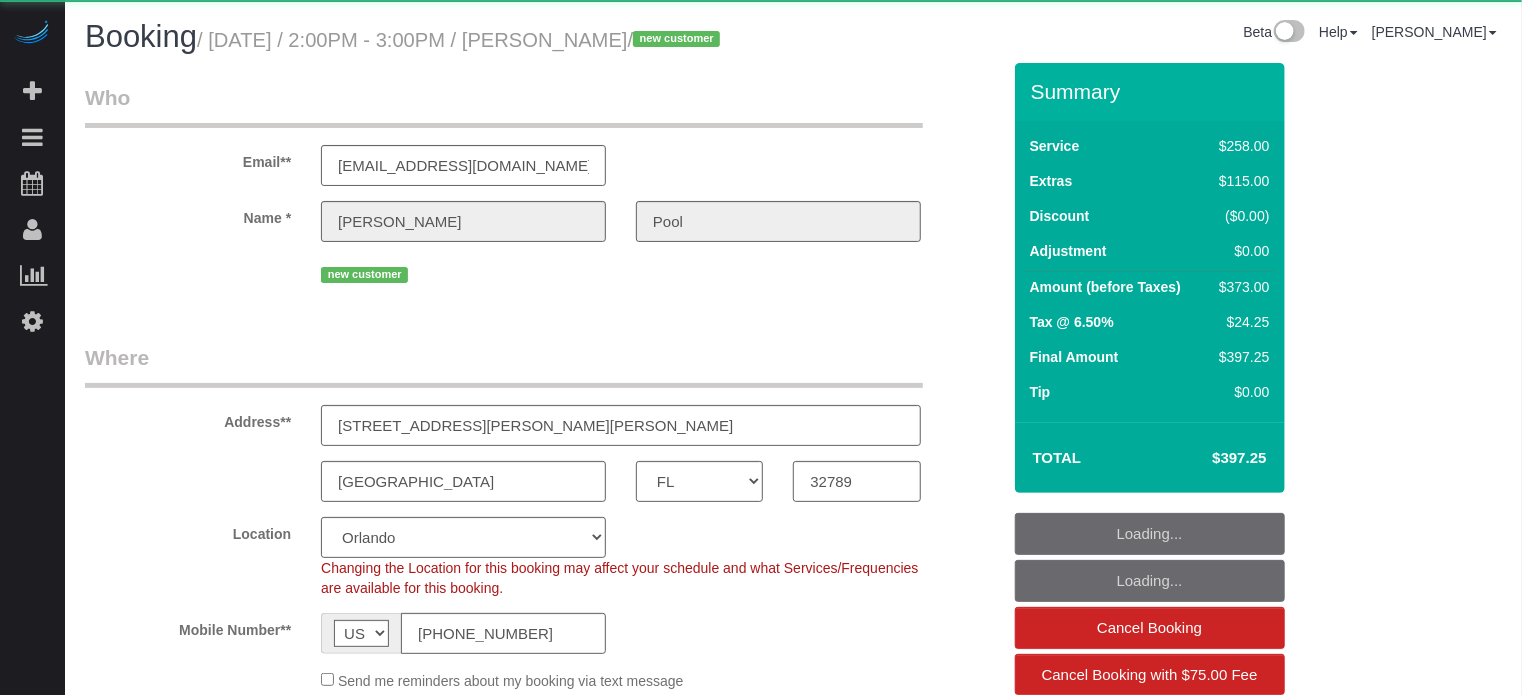 select on "object:810" 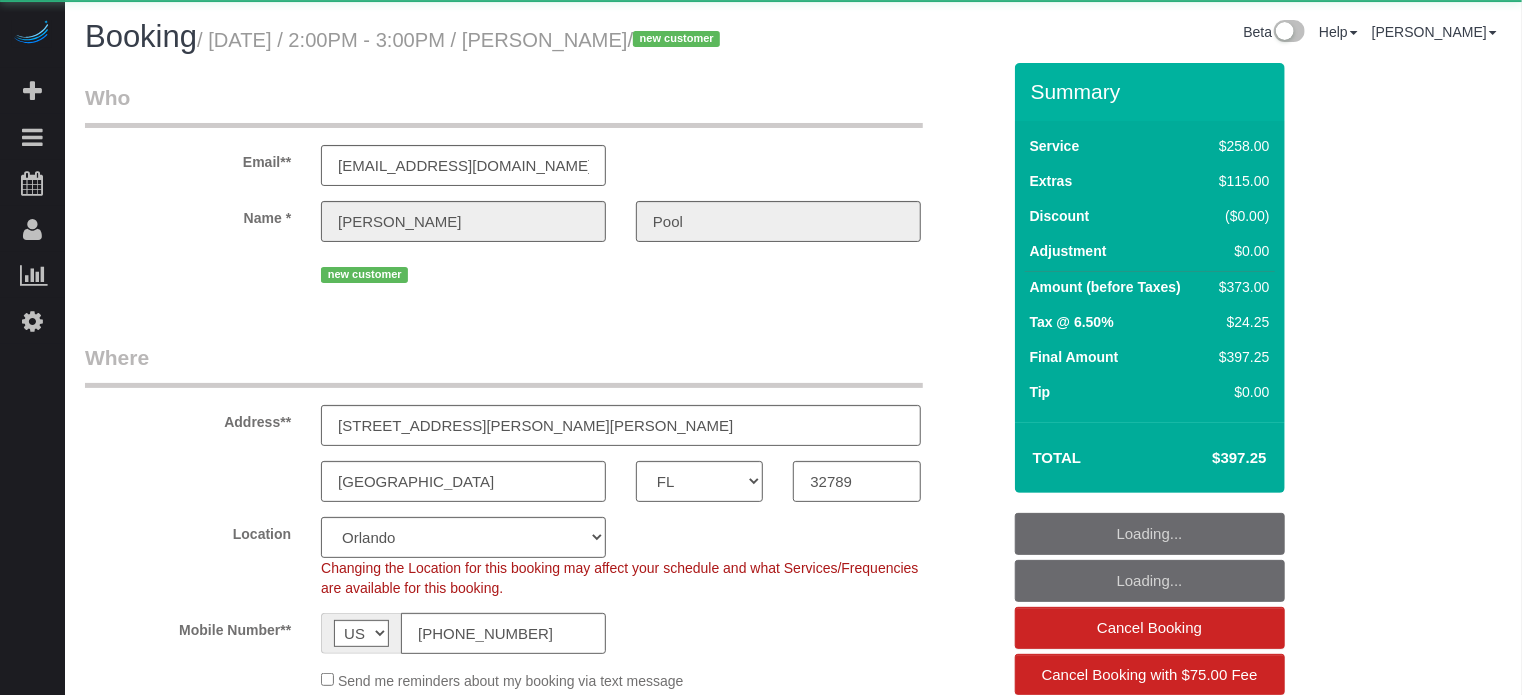 select on "5" 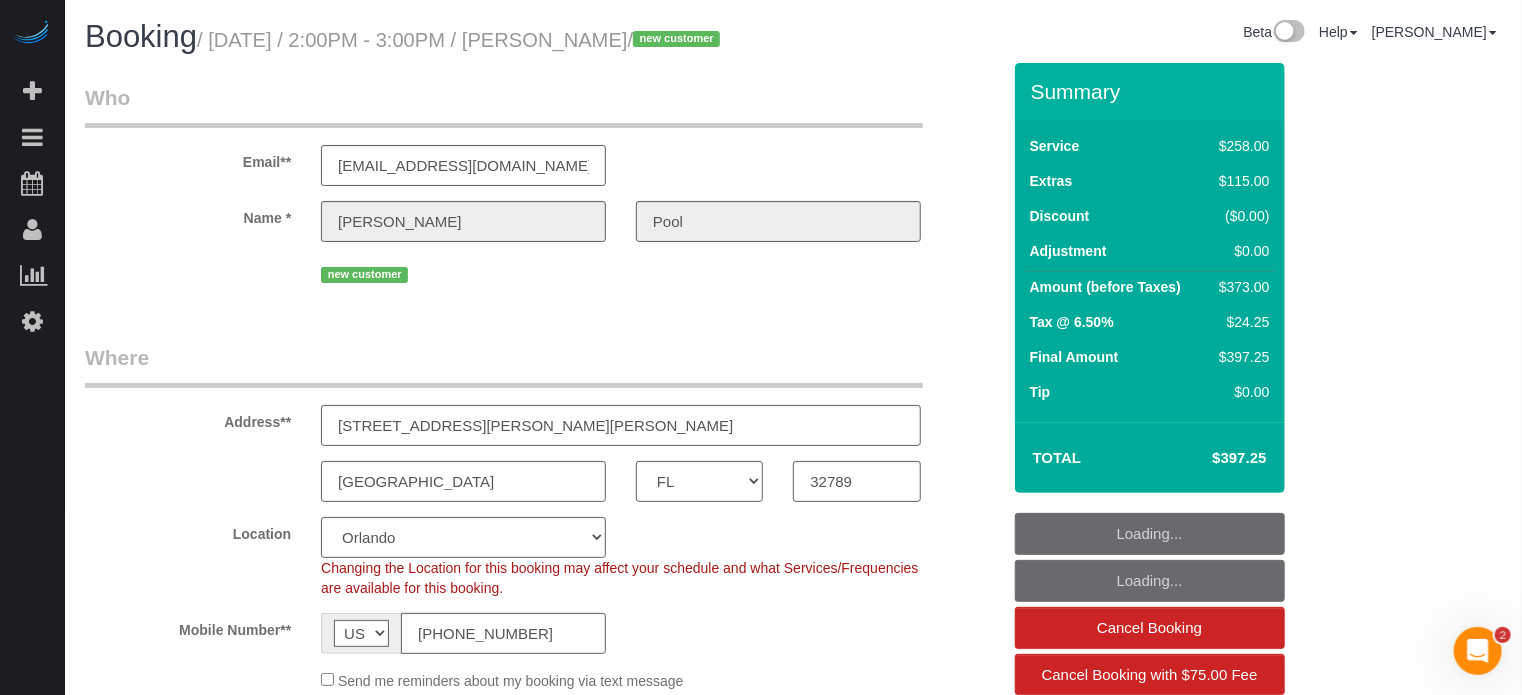 scroll, scrollTop: 0, scrollLeft: 0, axis: both 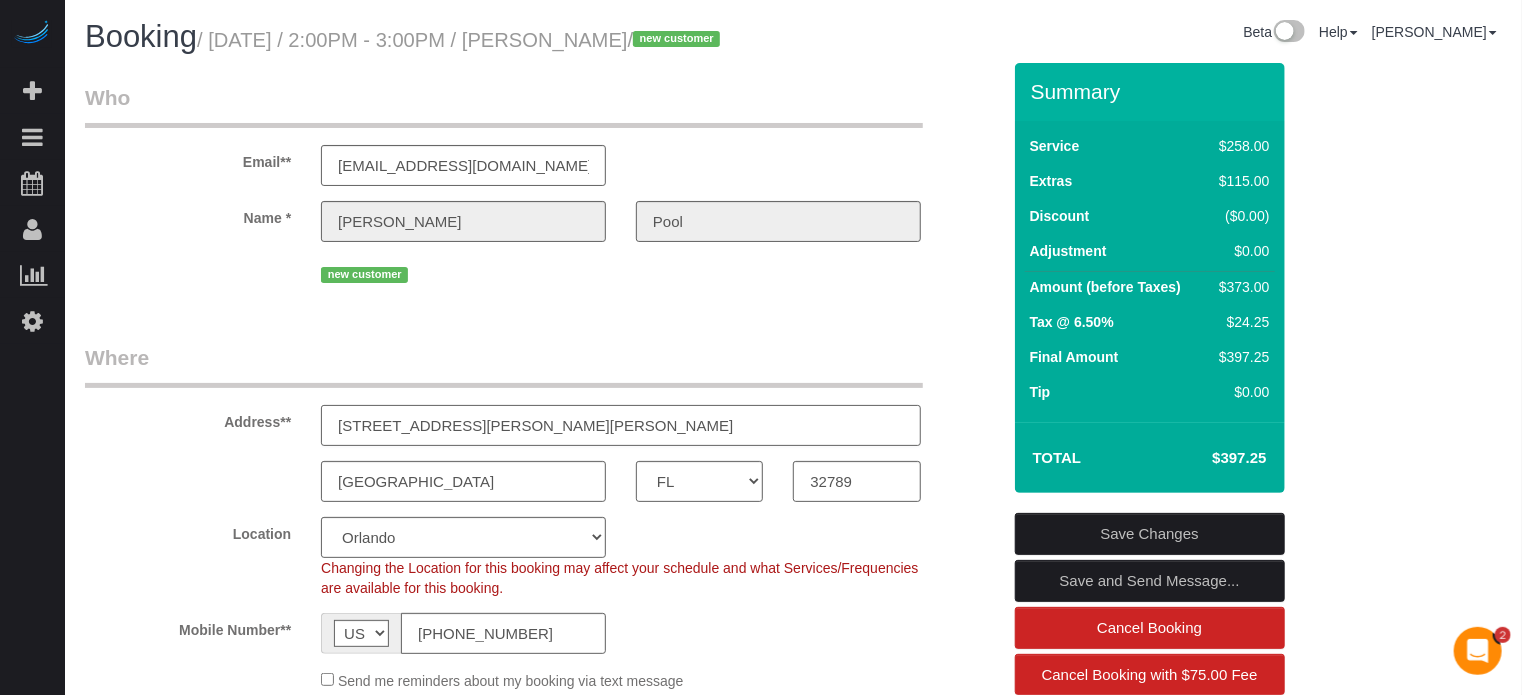 drag, startPoint x: 509, startPoint y: 428, endPoint x: 236, endPoint y: 425, distance: 273.01648 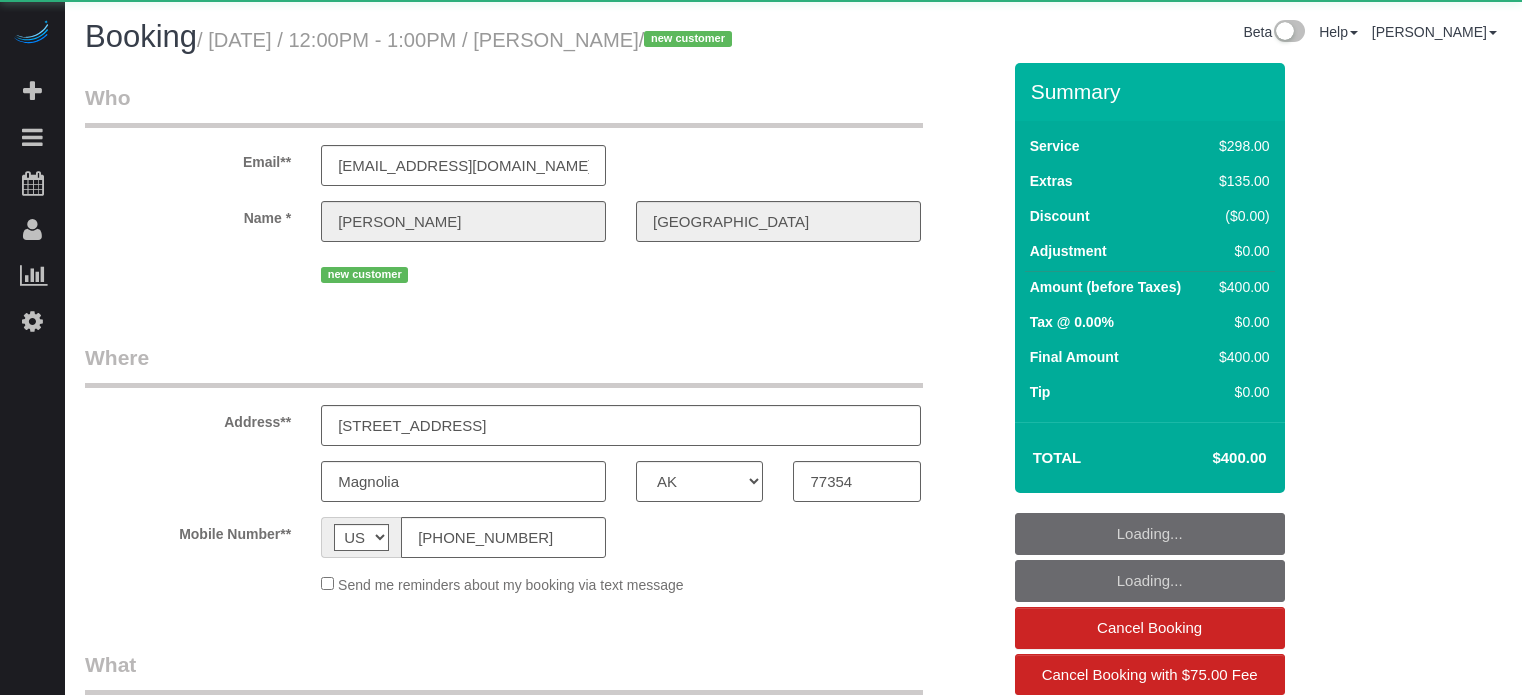 select on "[GEOGRAPHIC_DATA]" 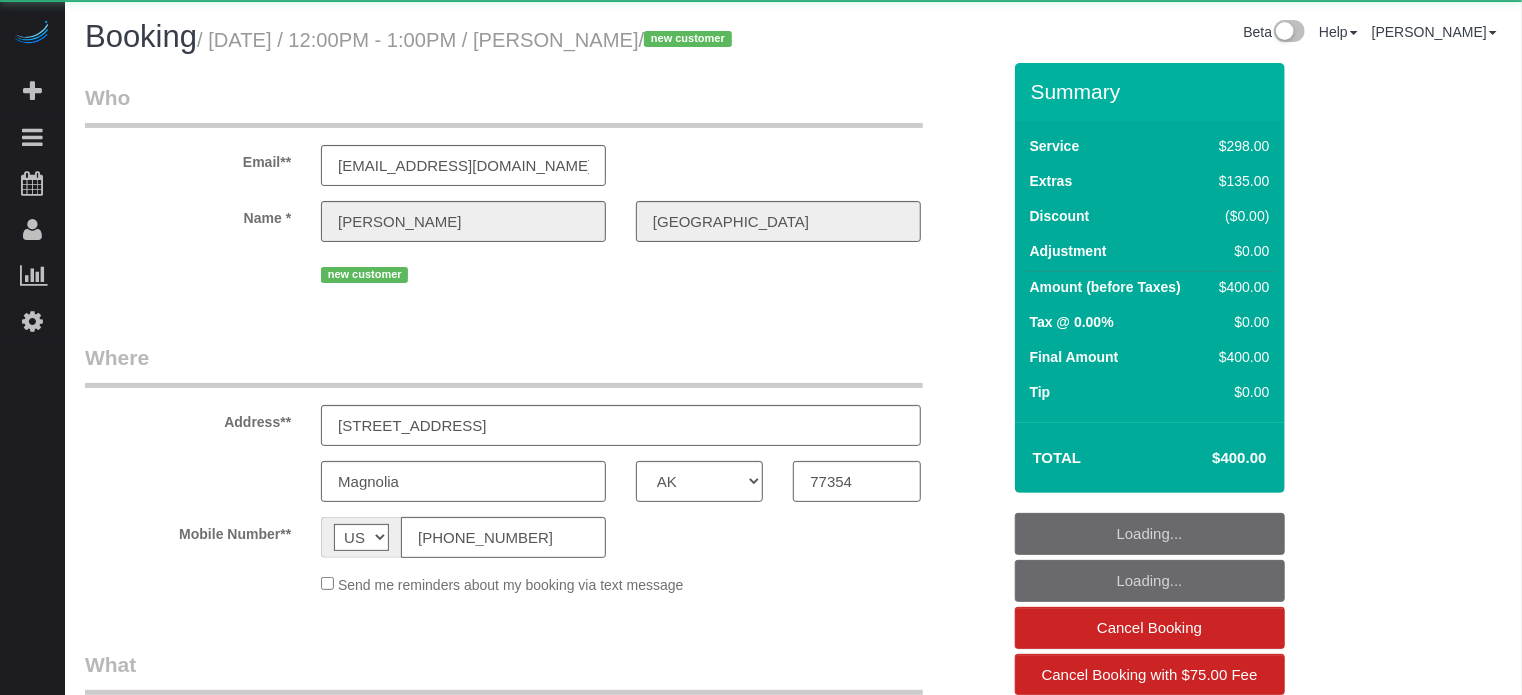 select on "object:1215" 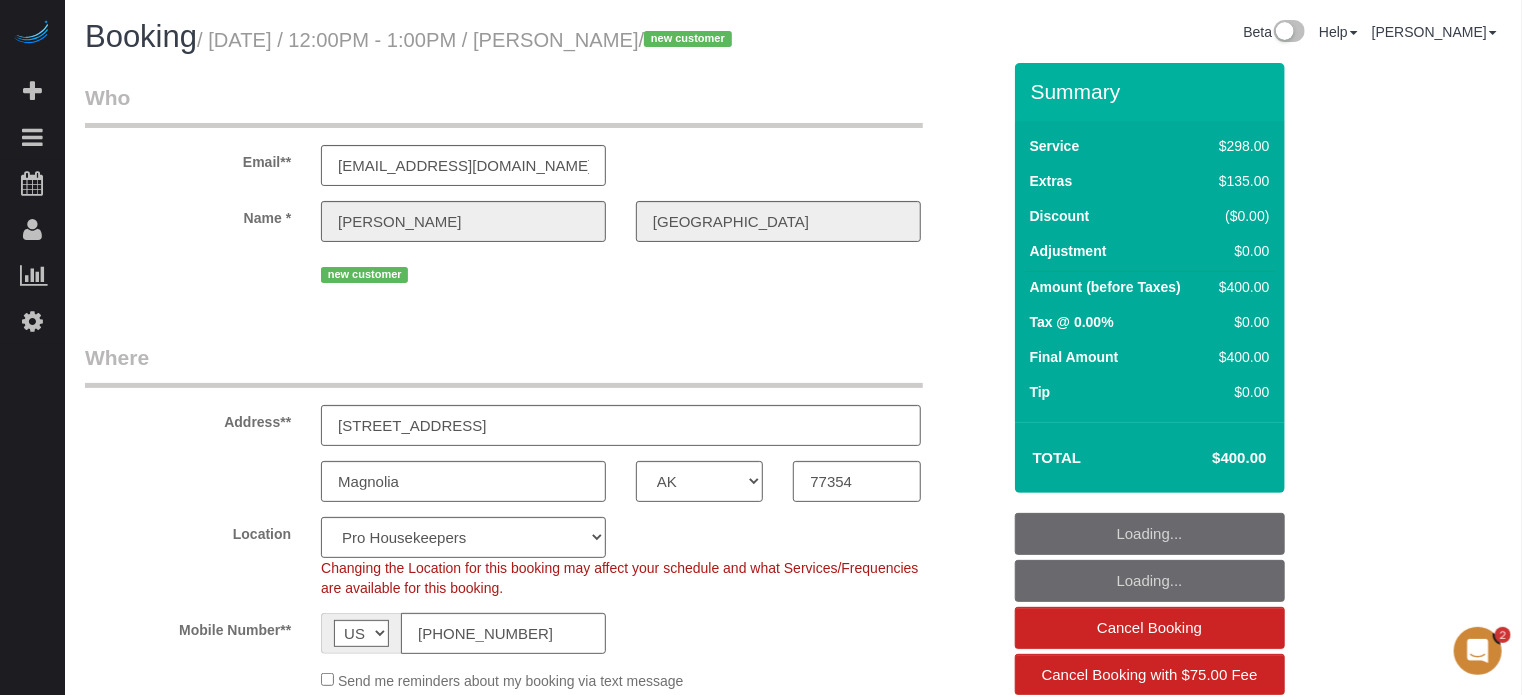 scroll, scrollTop: 0, scrollLeft: 0, axis: both 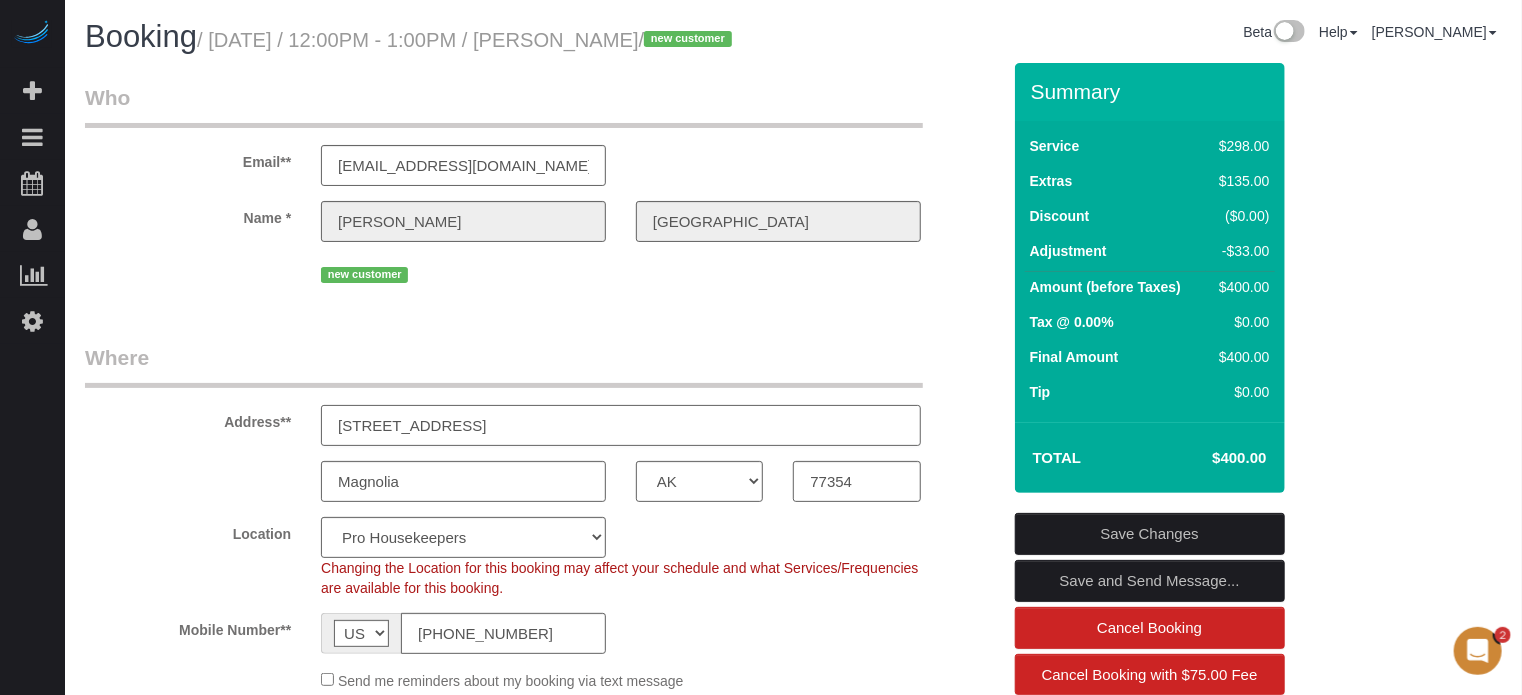 click on "[STREET_ADDRESS]" at bounding box center (621, 425) 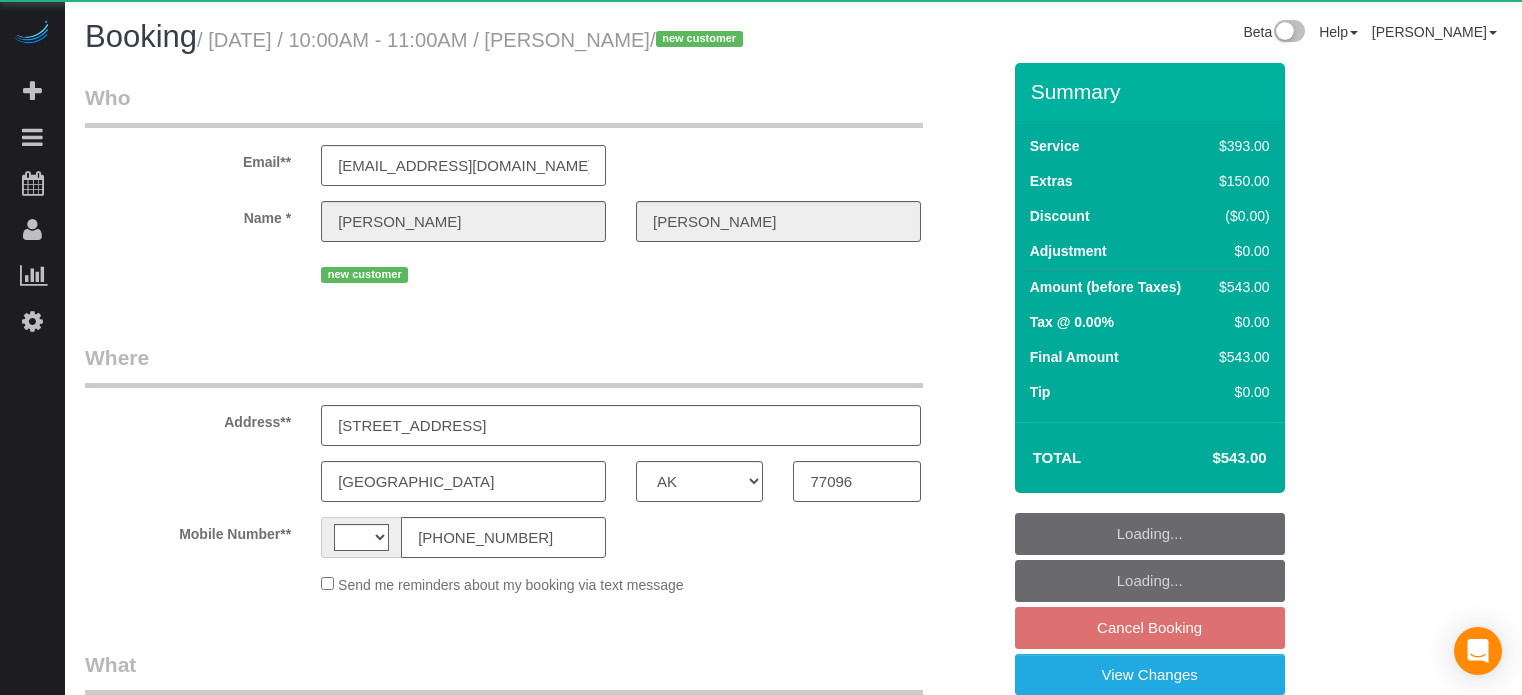select on "[GEOGRAPHIC_DATA]" 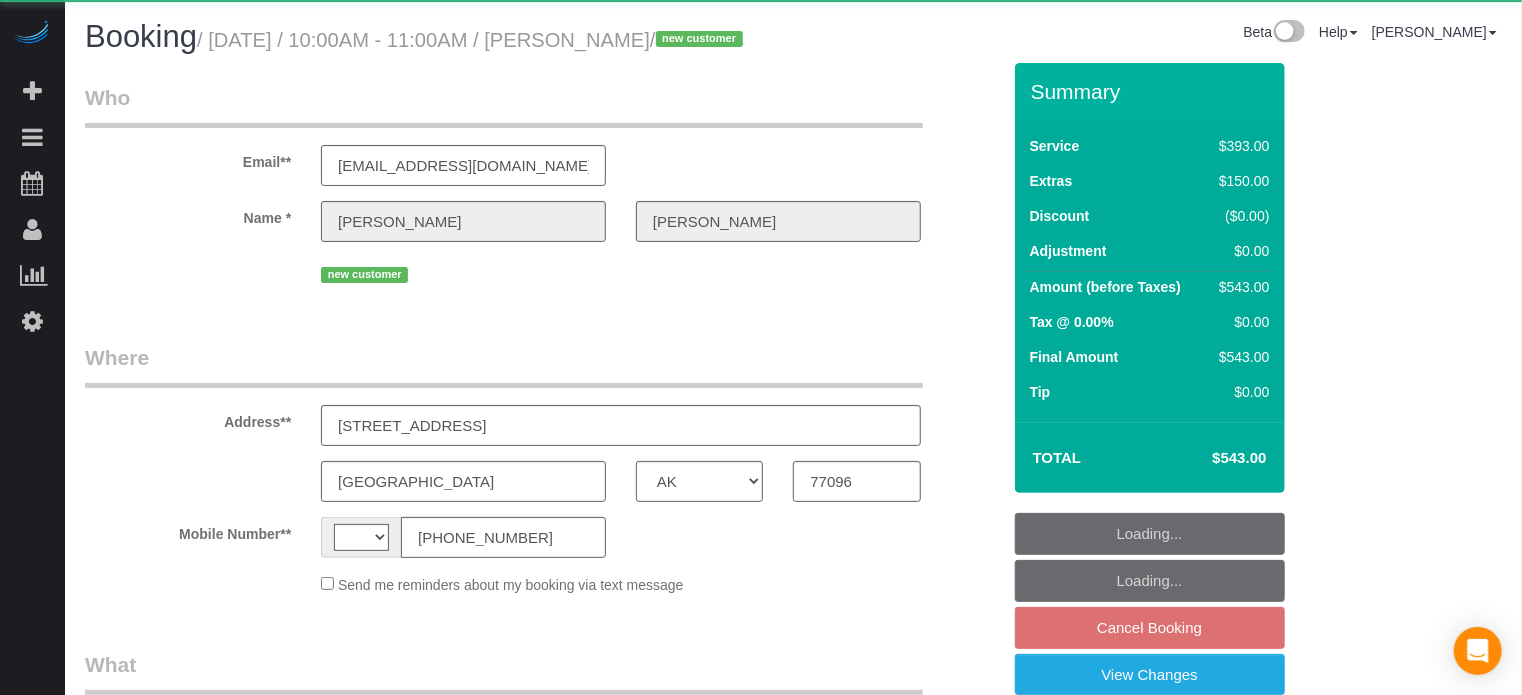 select on "string:[GEOGRAPHIC_DATA]" 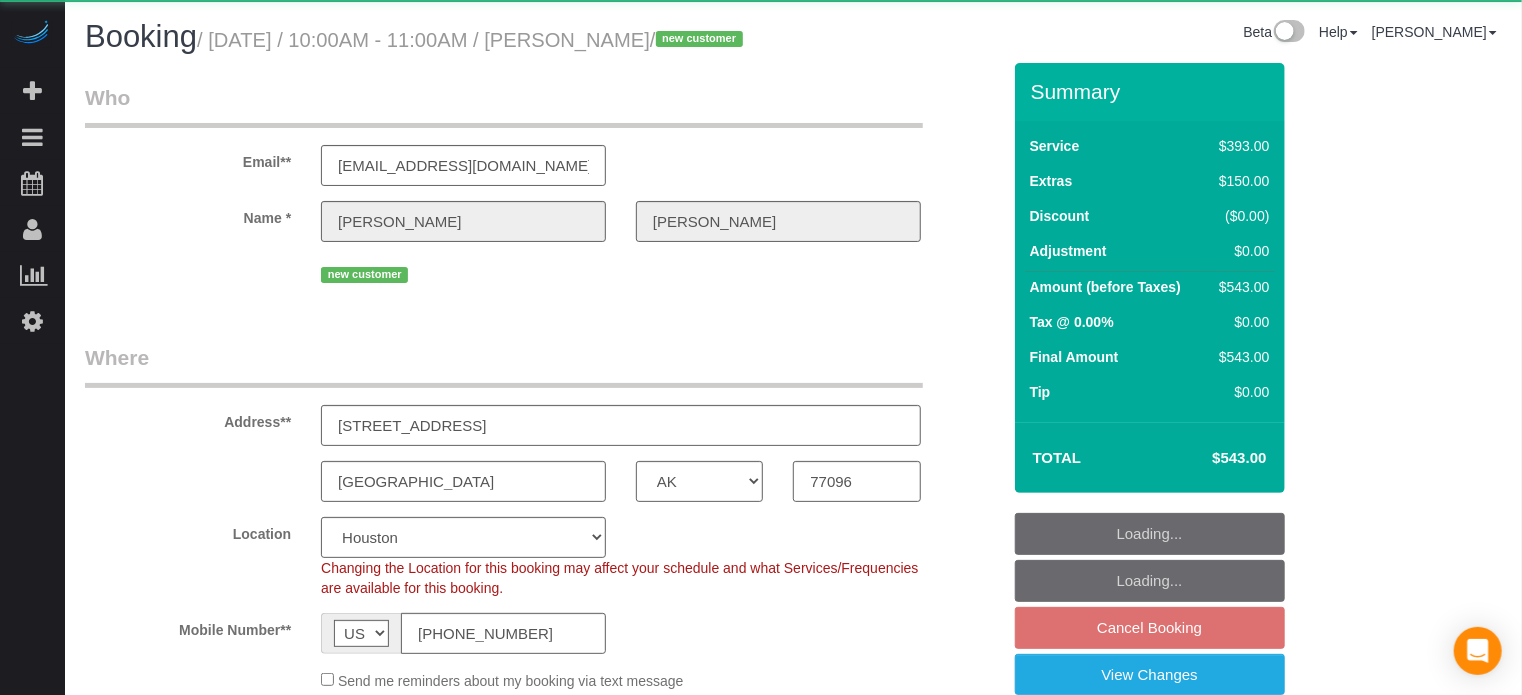select on "6" 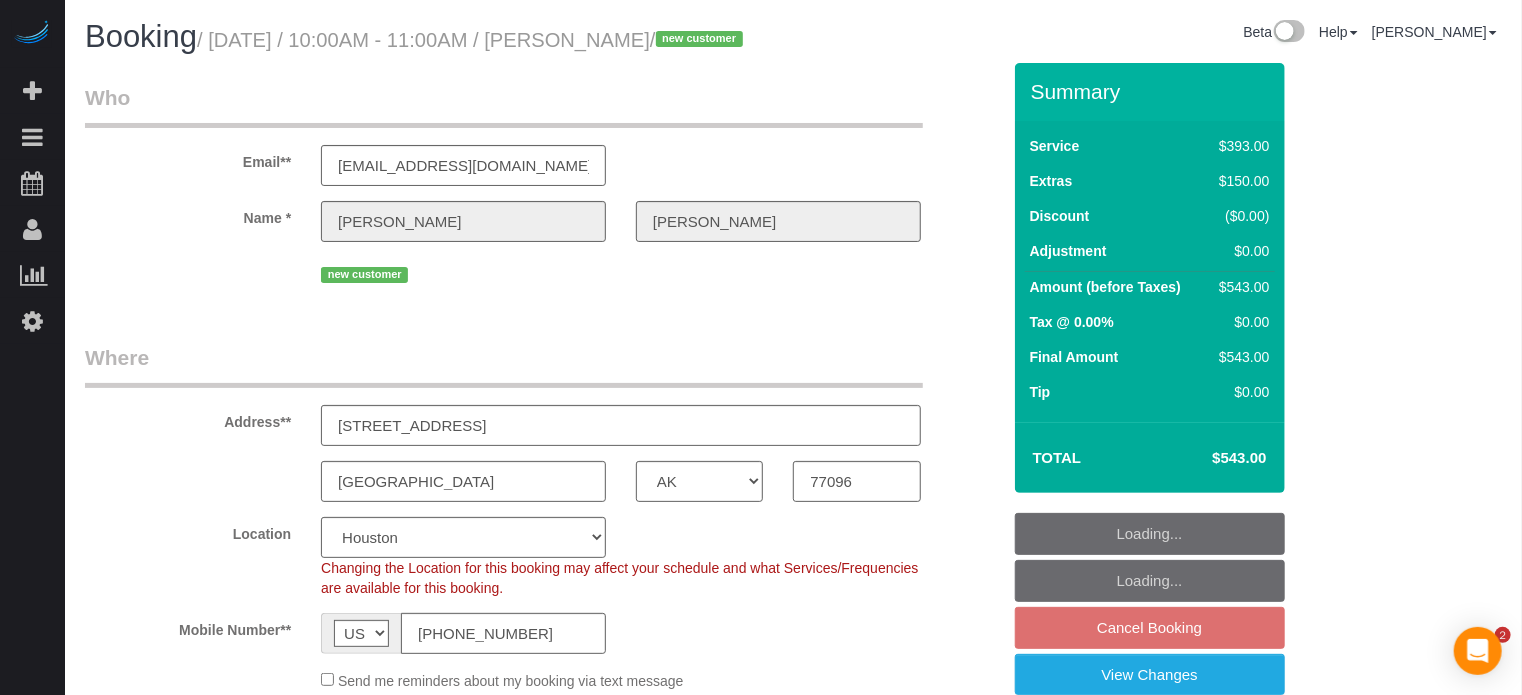 select on "object:797" 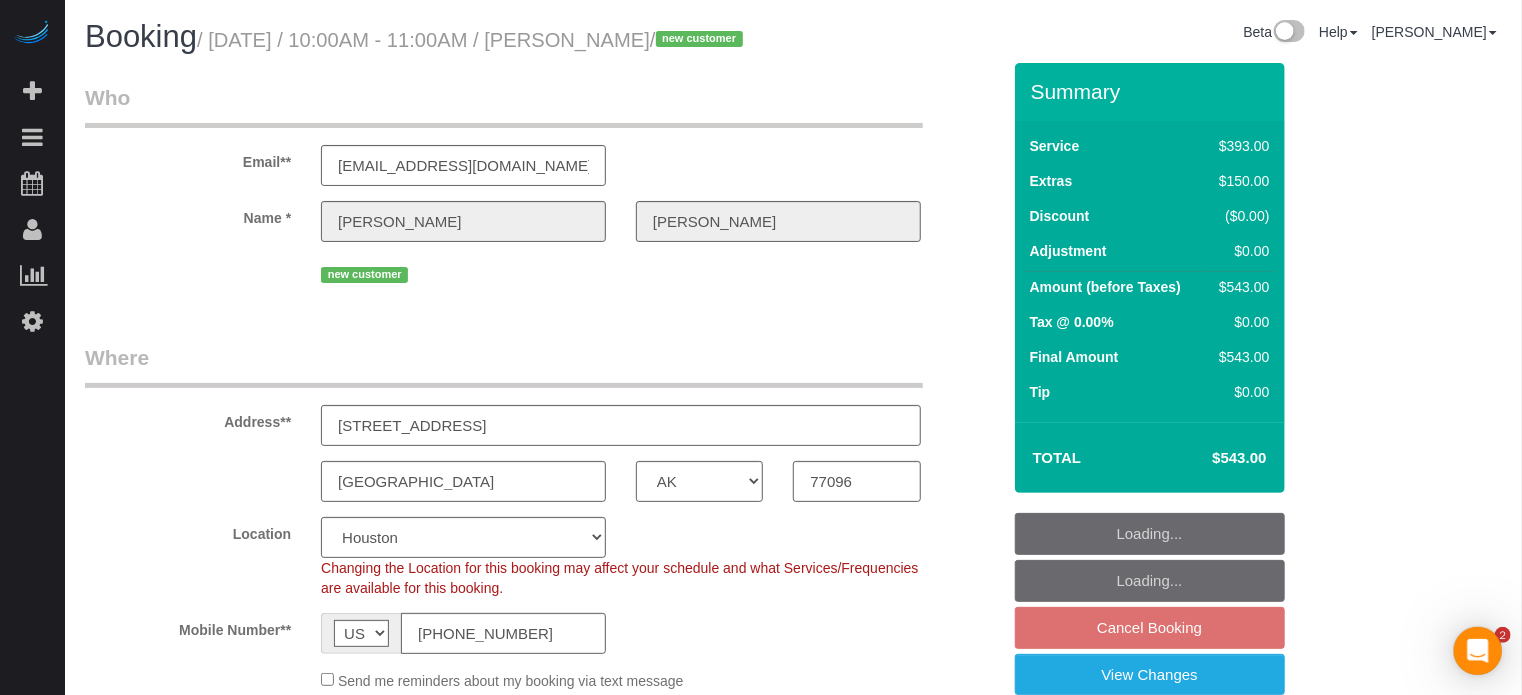 scroll, scrollTop: 0, scrollLeft: 0, axis: both 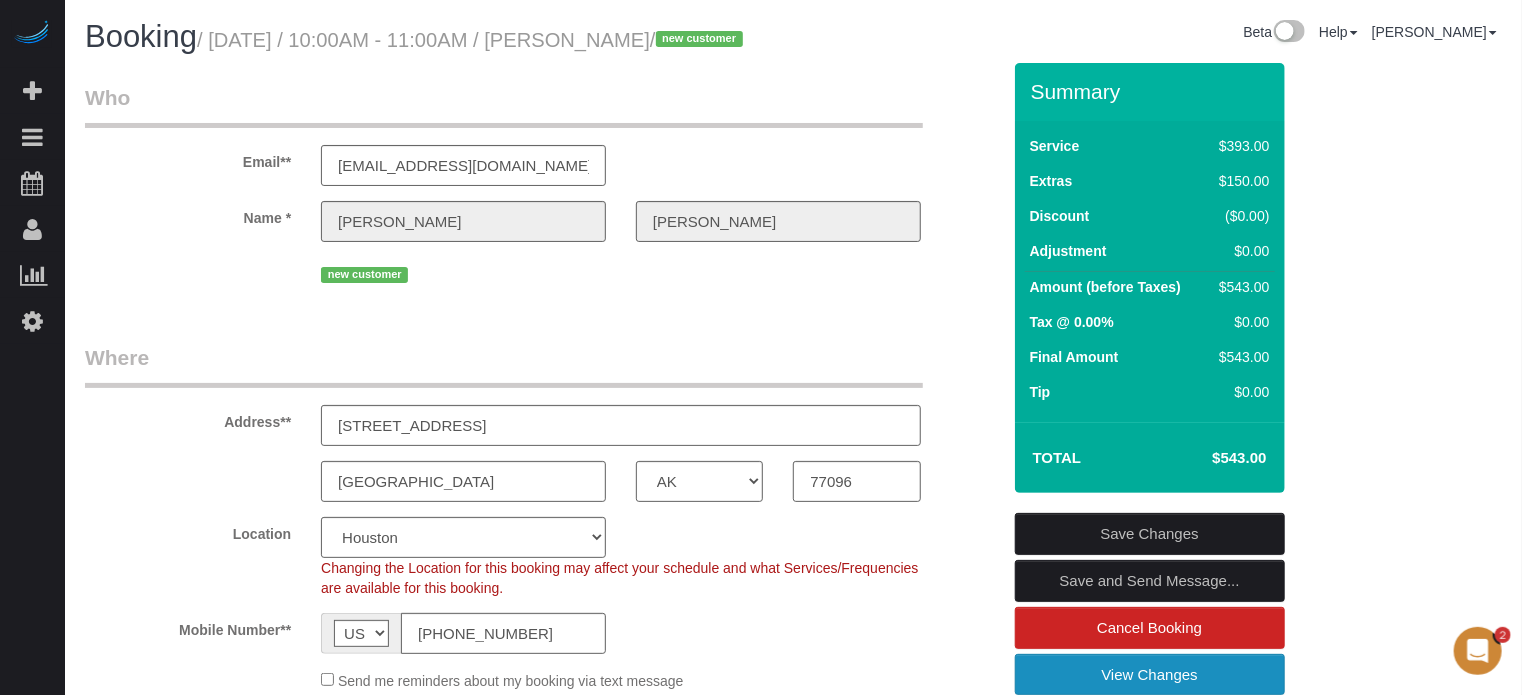 click on "View Changes" at bounding box center [1150, 675] 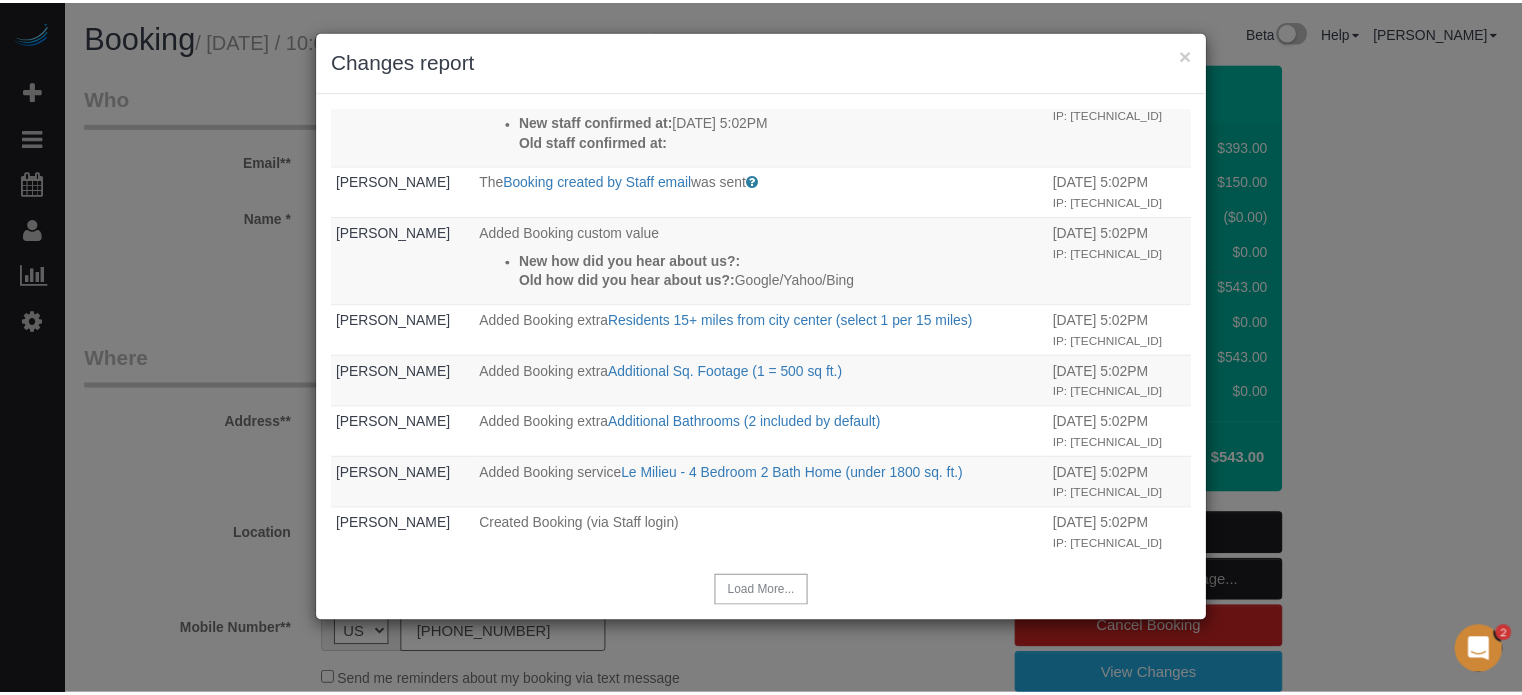 scroll, scrollTop: 568, scrollLeft: 0, axis: vertical 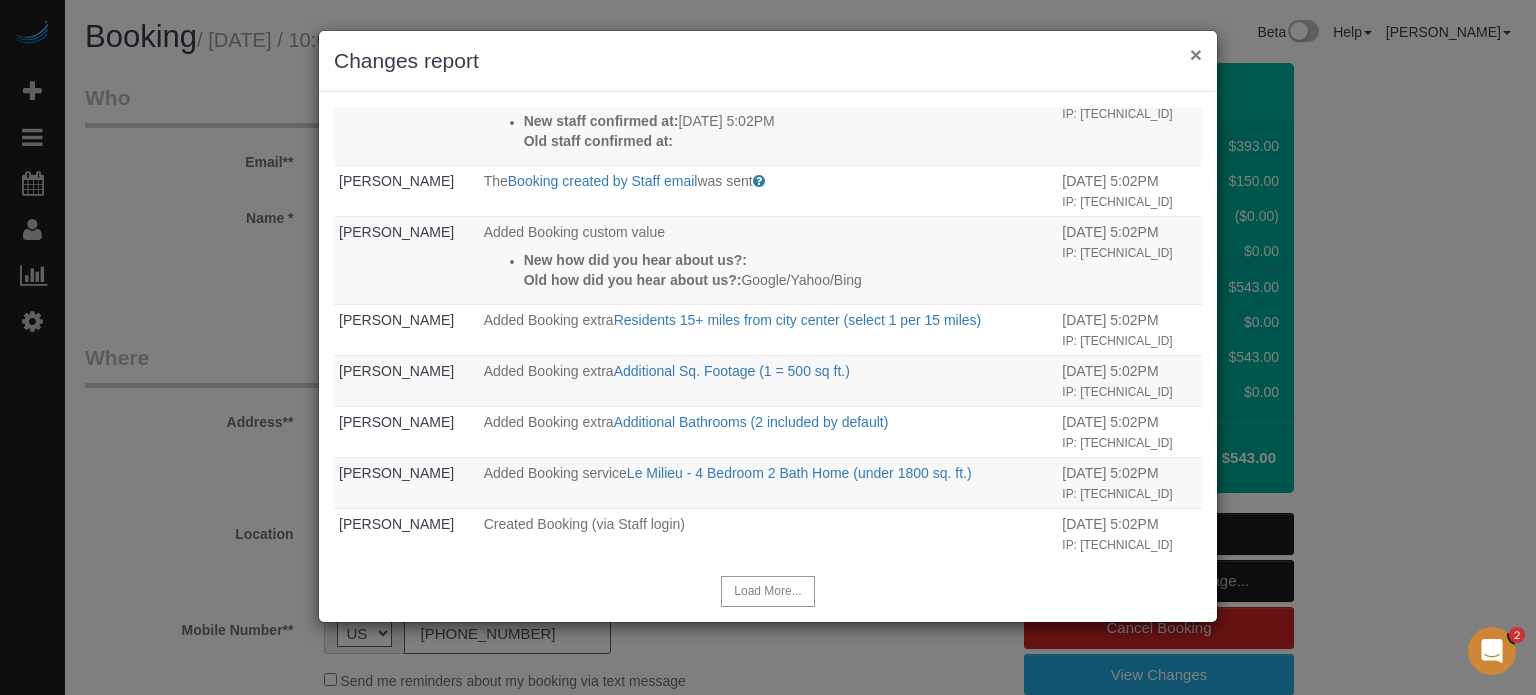 click on "×" at bounding box center (1196, 54) 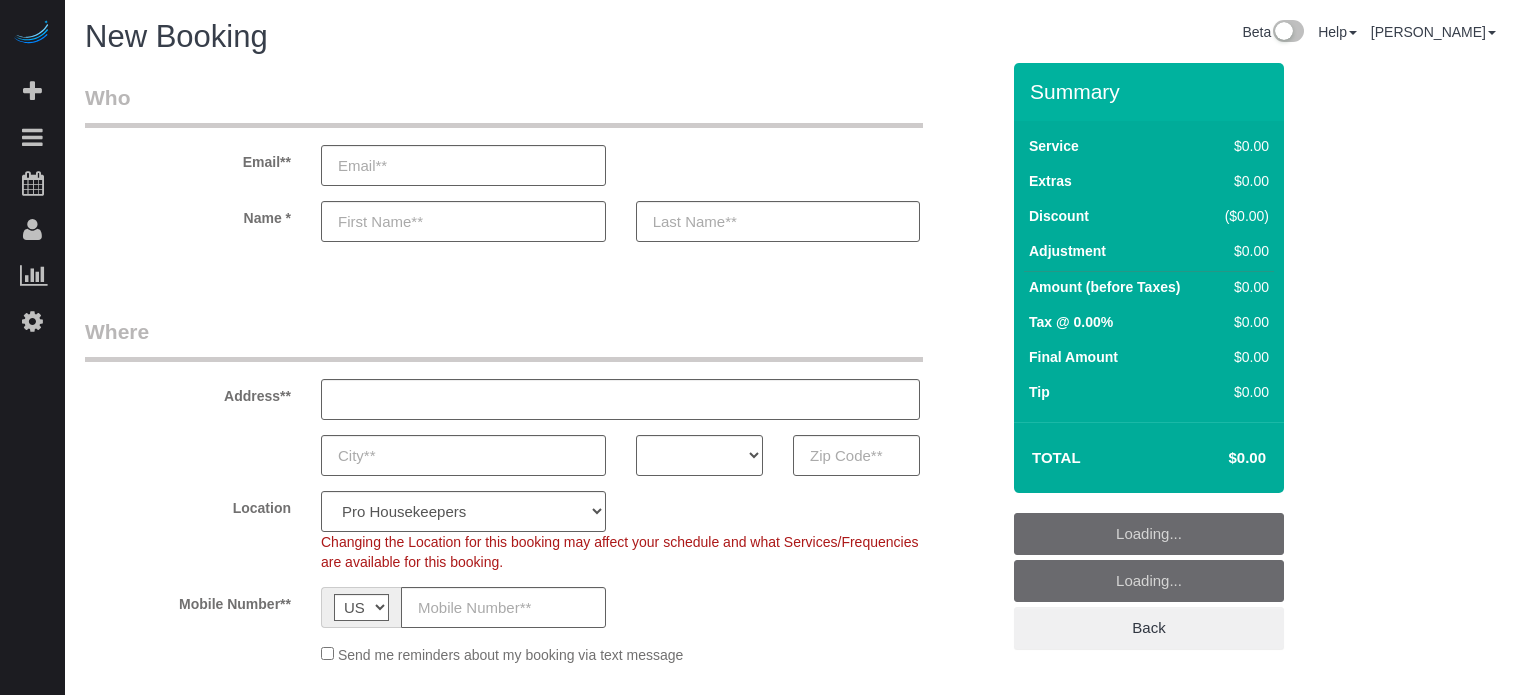 select on "4" 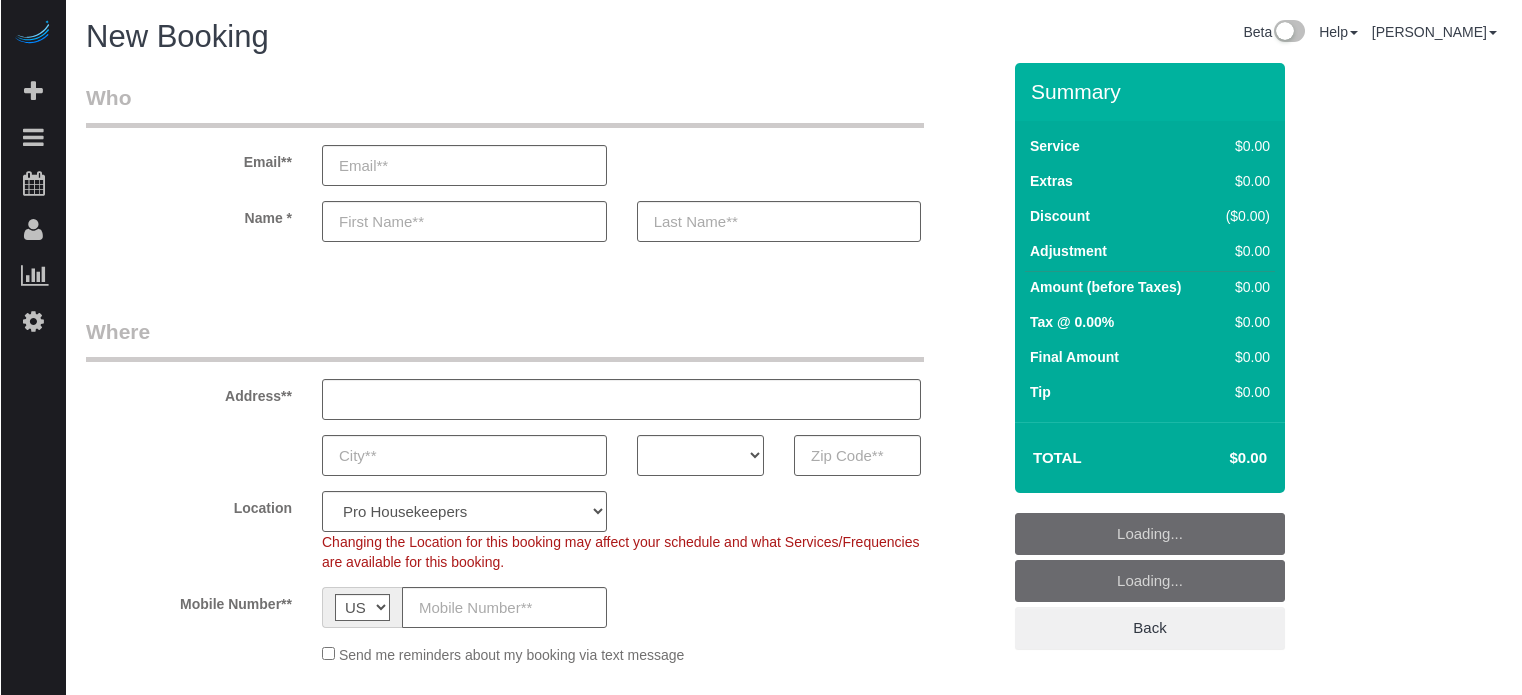 scroll, scrollTop: 0, scrollLeft: 0, axis: both 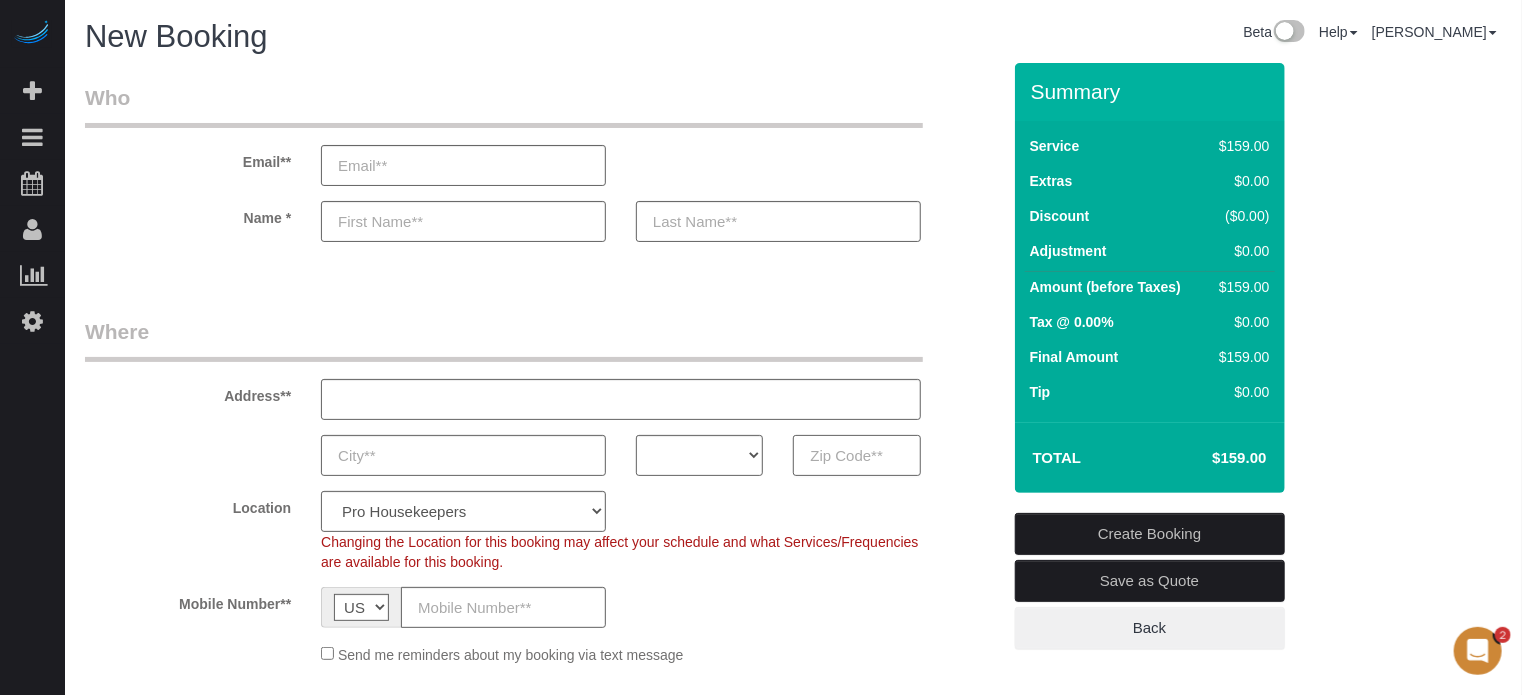 click at bounding box center (856, 455) 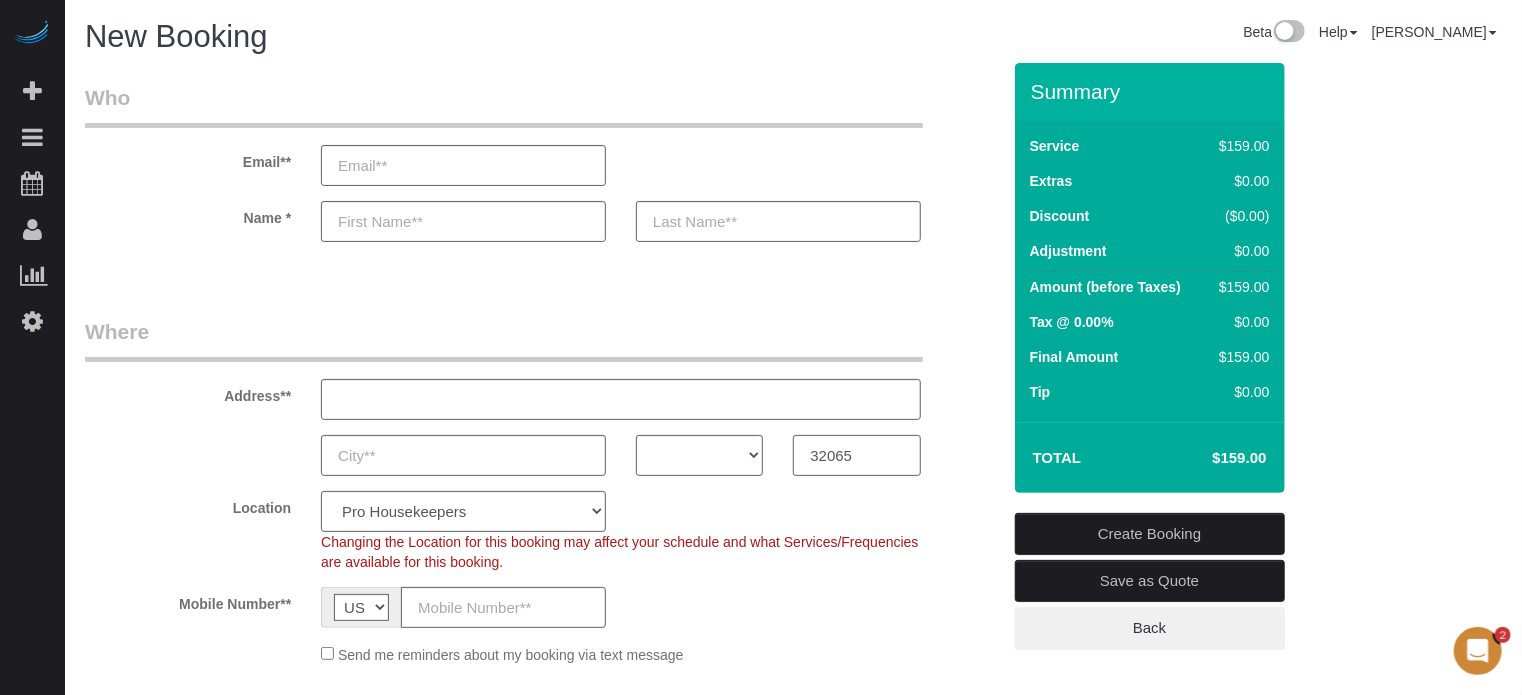 type on "32065" 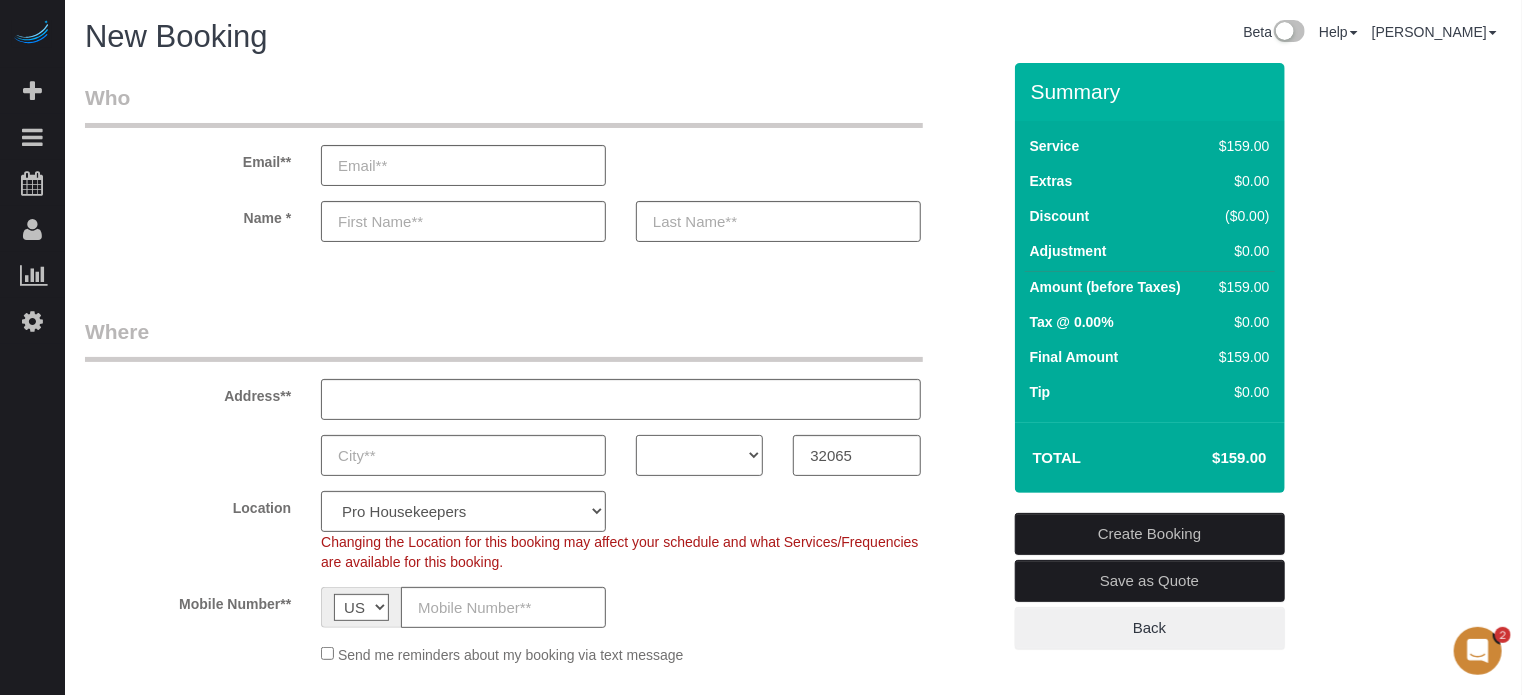 click on "AK
AL
AR
AZ
CA
CO
CT
DC
DE
FL
GA
HI
IA
ID
IL
IN
KS
KY
LA
MA
MD
ME
MI
MN
MO
MS
MT
NC
ND
NE
NH
NJ
NM
NV
NY
OH
OK
OR
PA
RI
SC
SD
TN
TX
UT
VA
VT
WA
WI
WV
WY" at bounding box center [699, 455] 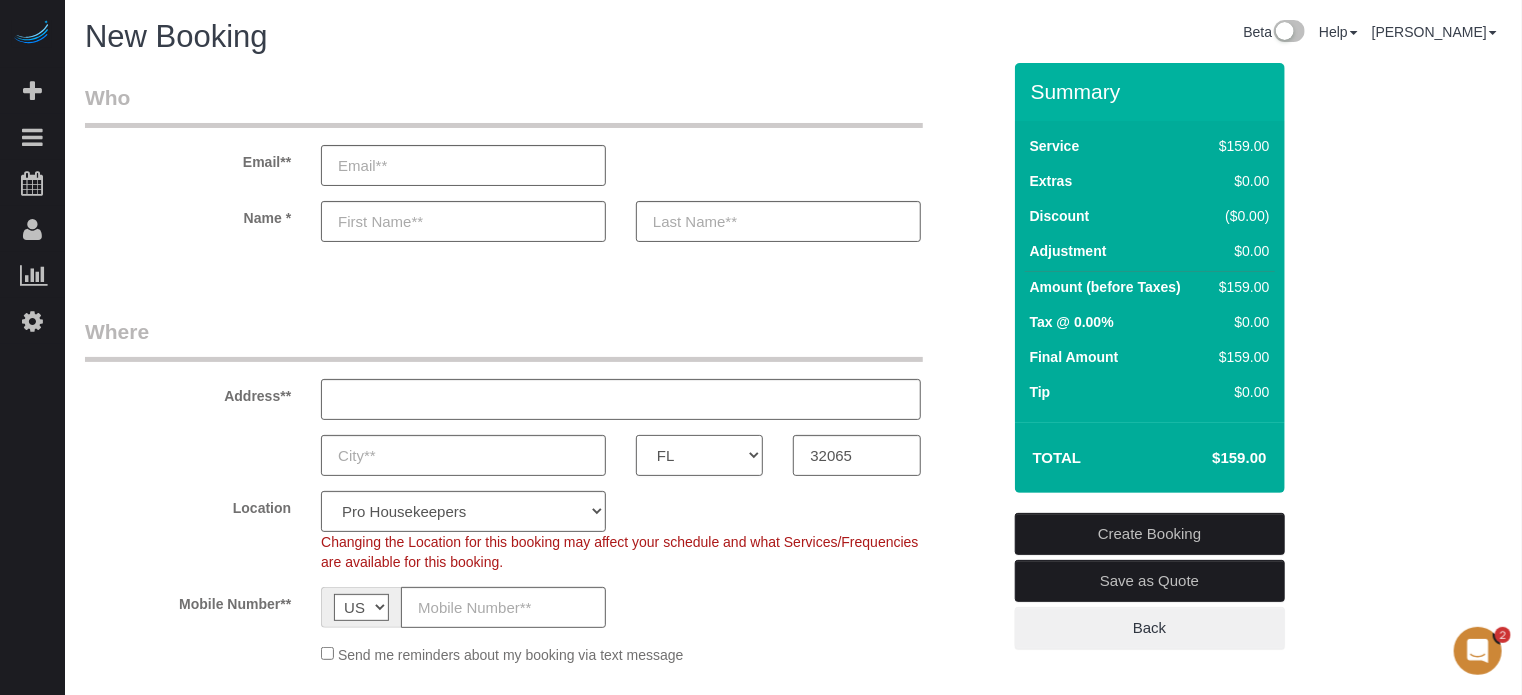click on "AK
AL
AR
AZ
CA
CO
CT
DC
DE
FL
GA
HI
IA
ID
IL
IN
KS
KY
LA
MA
MD
ME
MI
MN
MO
MS
MT
NC
ND
NE
NH
NJ
NM
NV
NY
OH
OK
OR
PA
RI
SC
SD
TN
TX
UT
VA
VT
WA
WI
WV
WY" at bounding box center (699, 455) 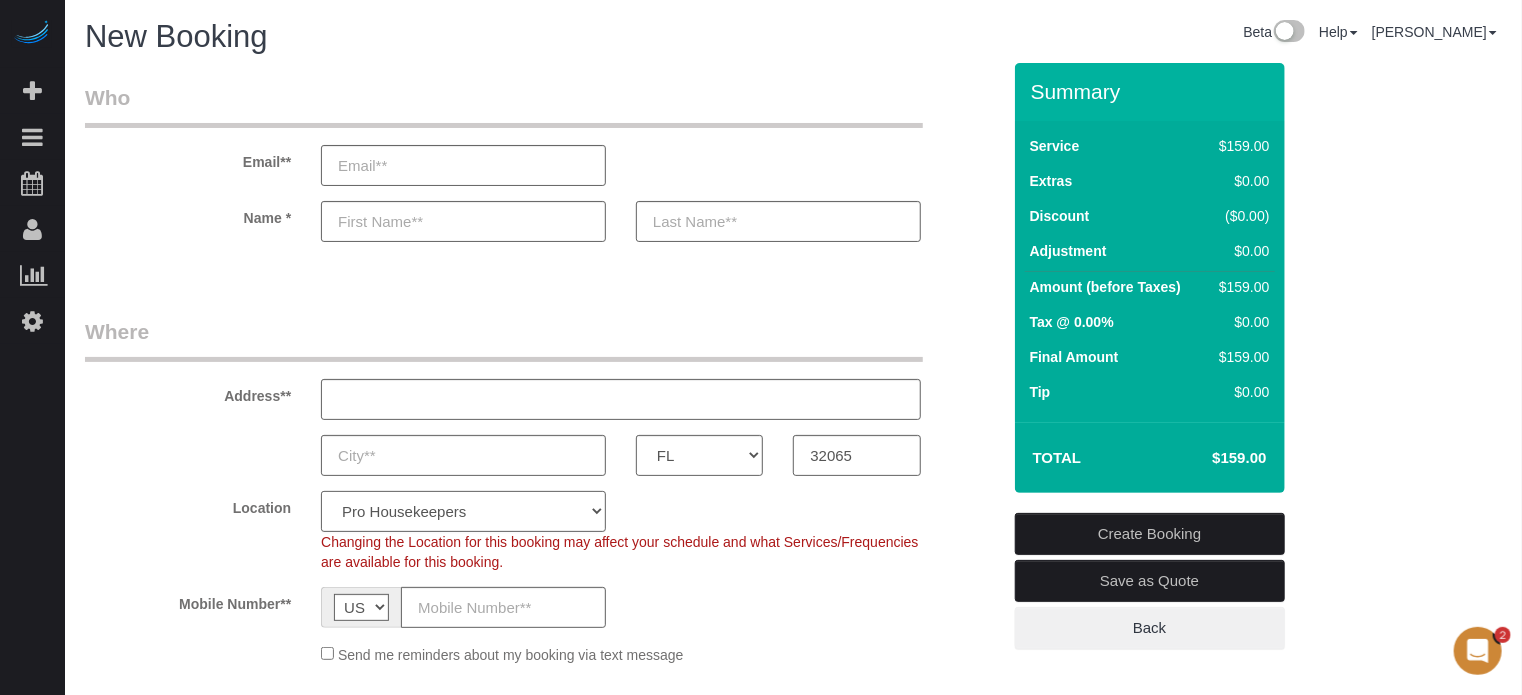 drag, startPoint x: 488, startPoint y: 507, endPoint x: 488, endPoint y: 494, distance: 13 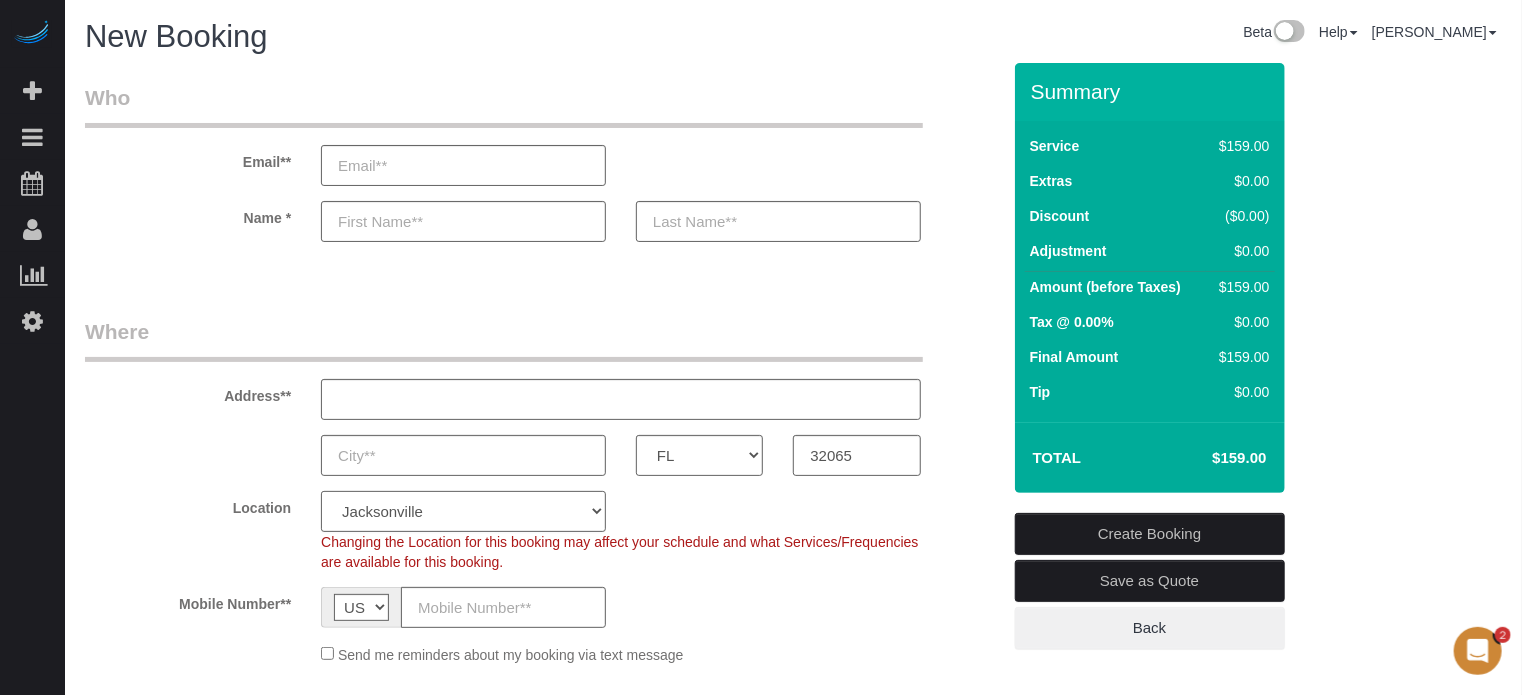 click on "Pro Housekeepers Atlanta Austin Boston Chicago Cincinnati Clearwater Denver Ft Lauderdale Houston Jacksonville Kansas Las Vegas Los Angeles Area Miami Area Naples NYC Area Orlando Palm Beach Phoenix Portland Area San Francisco Area Sarasota Seattle Area St Petersburg Tampa Washington DC" 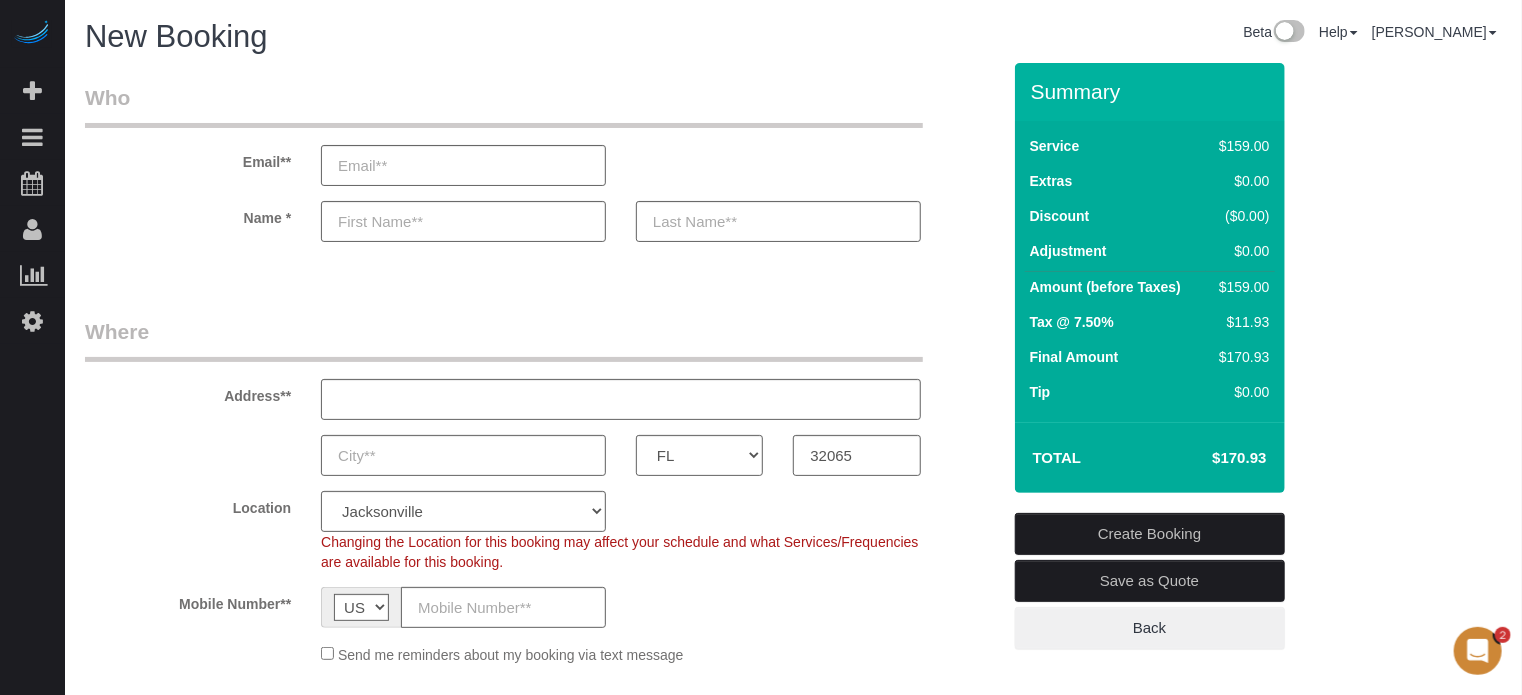 click on "Who
Email**
Name *
Where
Address**
AK
AL
AR
AZ
CA
CO
CT
DC
DE
FL
GA
HI
IA
ID
IL
IN
KS
KY
LA
MA
MD
ME
MI
MN
MO
MS
MT
NC
ND
NE
NH
NJ
NM
NV" at bounding box center (542, 2133) 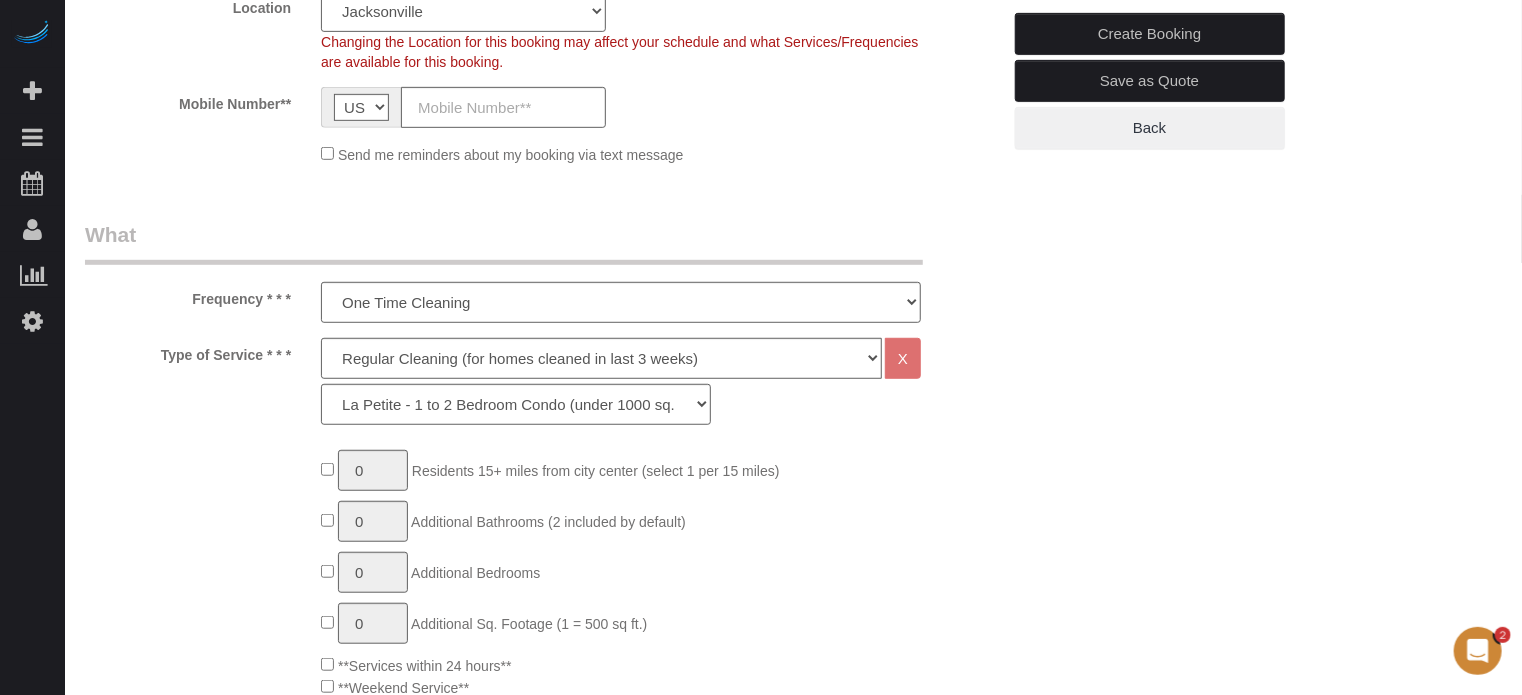 scroll, scrollTop: 600, scrollLeft: 0, axis: vertical 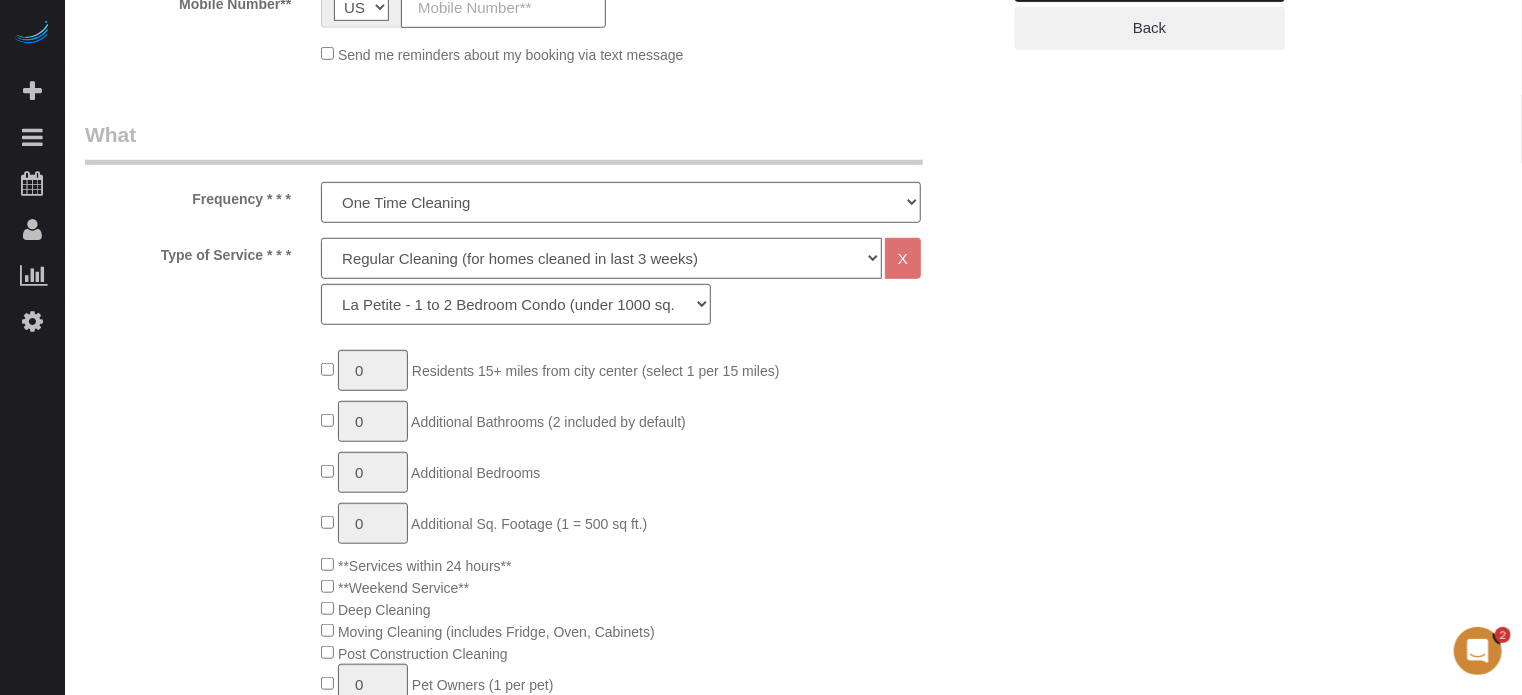 click on "Deep Cleaning (for homes that have not been cleaned in 3+ weeks) Spruce Regular Cleaning (for homes cleaned in last 3 weeks) Moving Cleanup (to clean home for new tenants) Post Construction Cleaning Vacation Rental Cleaning Hourly" 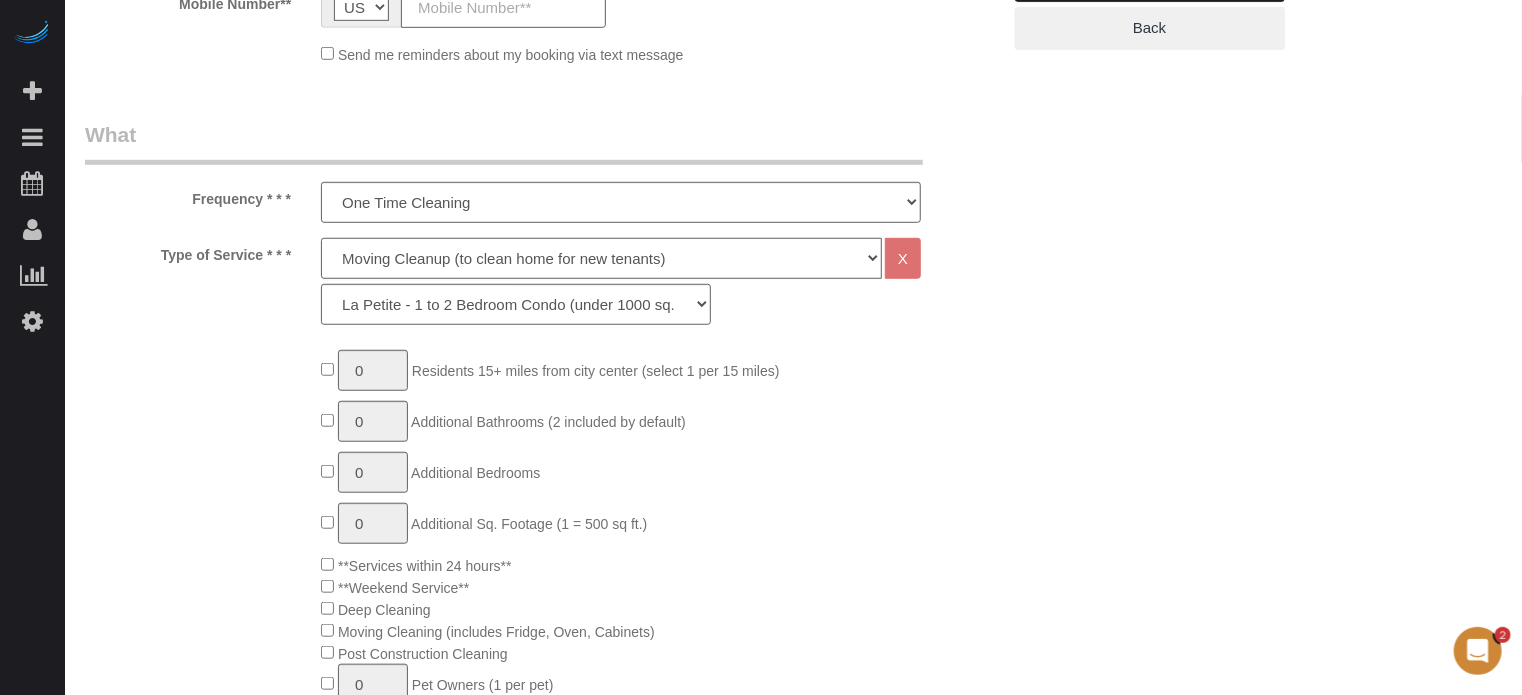 click on "Deep Cleaning (for homes that have not been cleaned in 3+ weeks) Spruce Regular Cleaning (for homes cleaned in last 3 weeks) Moving Cleanup (to clean home for new tenants) Post Construction Cleaning Vacation Rental Cleaning Hourly" 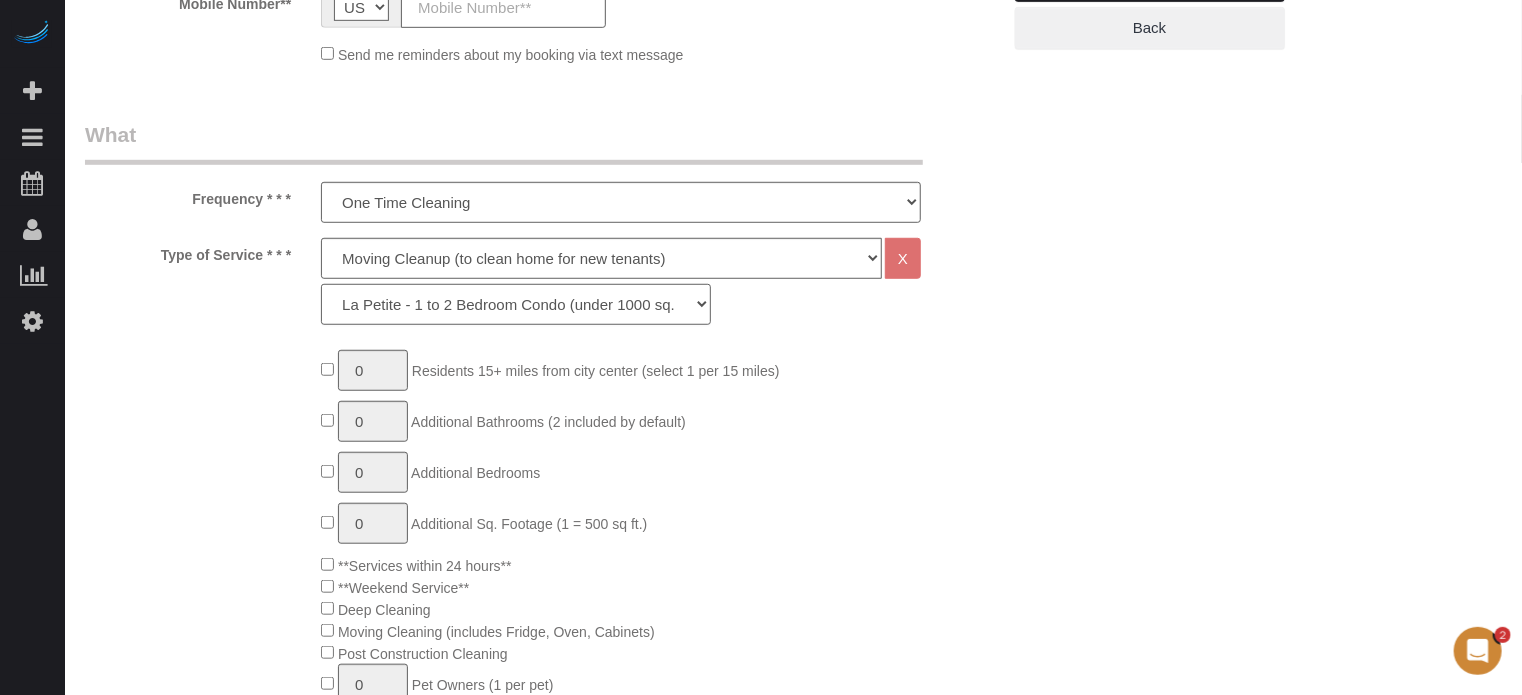 click on "La Petite - 1 to 2 Bedroom Condo (under 1000 sq. ft.) La Petite II - 2 Bedroom 2 Bath Home/Condo (1001-1500 sq. ft.) Le Milieu - 3 Bedroom 2 Bath Home (under 1800 sq. ft.) Le Milieu - 4 Bedroom 2 Bath Home (under 1800 sq. ft.) Grand - 5 Bedroom 2 Bath Home (under 2250 sq. ft.) Très Grand - 6 Bedroom 2 Bath Home (under 3000 sq. ft.)" 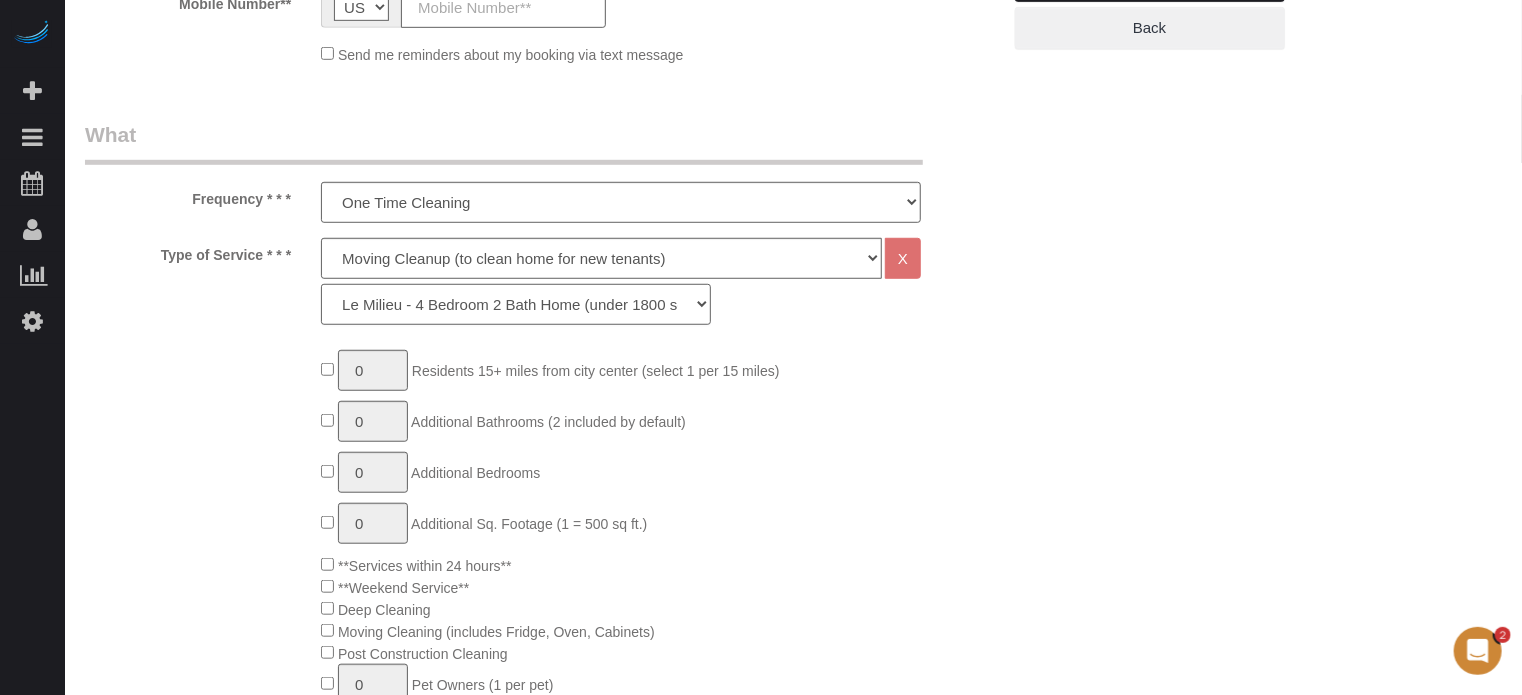 click on "La Petite - 1 to 2 Bedroom Condo (under 1000 sq. ft.) La Petite II - 2 Bedroom 2 Bath Home/Condo (1001-1500 sq. ft.) Le Milieu - 3 Bedroom 2 Bath Home (under 1800 sq. ft.) Le Milieu - 4 Bedroom 2 Bath Home (under 1800 sq. ft.) Grand - 5 Bedroom 2 Bath Home (under 2250 sq. ft.) Très Grand - 6 Bedroom 2 Bath Home (under 3000 sq. ft.)" 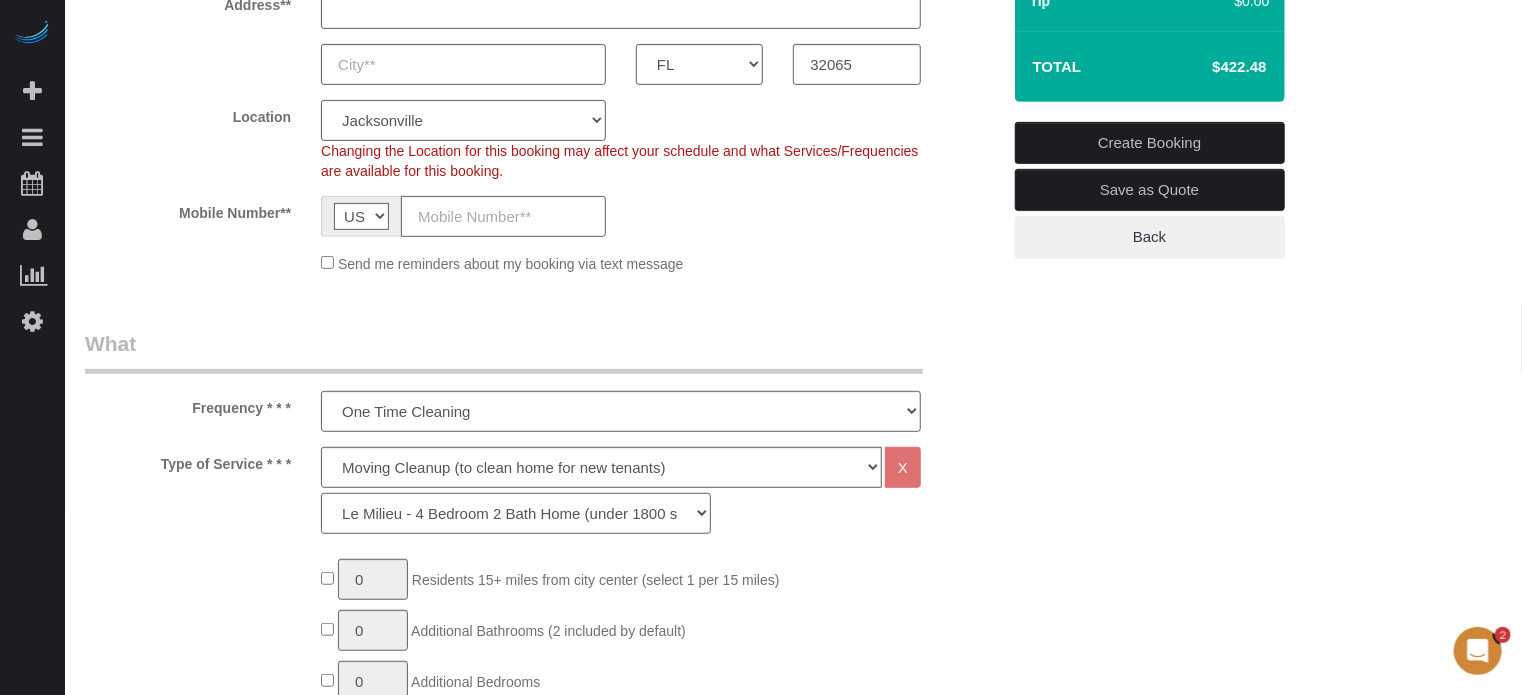 scroll, scrollTop: 400, scrollLeft: 0, axis: vertical 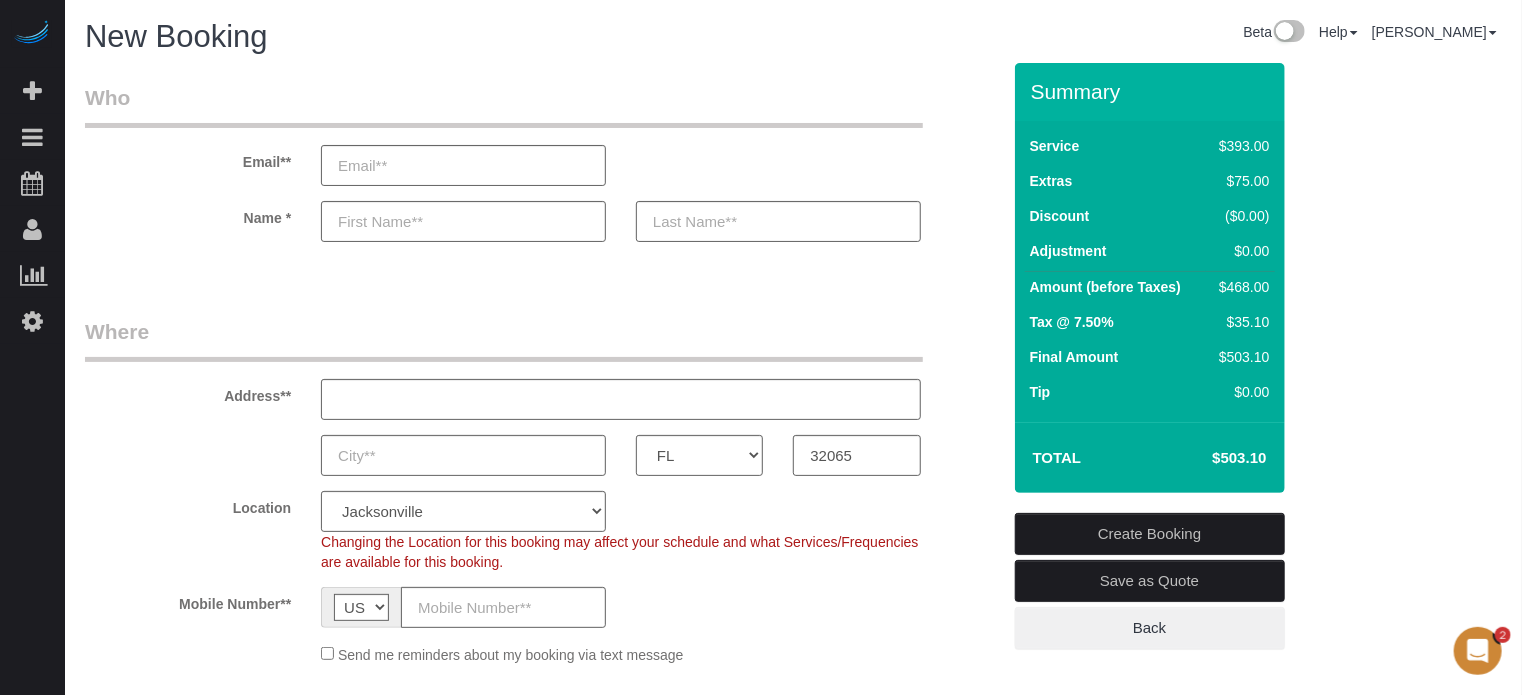 click on "Who
Email**
Name *
Where
Address**
AK
AL
AR
AZ
CA
CO
CT
DC
DE
FL
GA
HI
IA
ID
IL
IN
KS
KY
LA
MA
MD
ME
MI
MN
MO
MS
MT
NC
ND
NE
NH
NJ
NM
NV" at bounding box center [793, 2133] 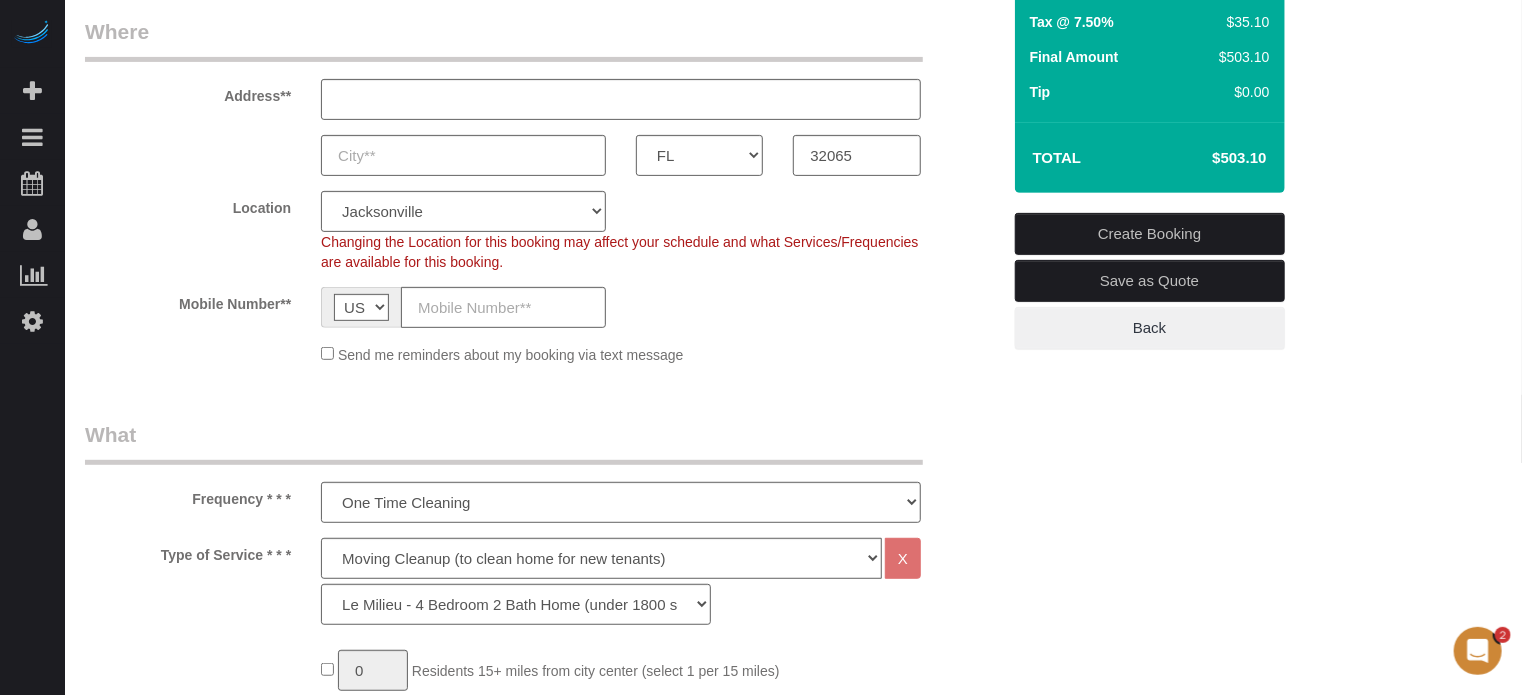scroll, scrollTop: 0, scrollLeft: 0, axis: both 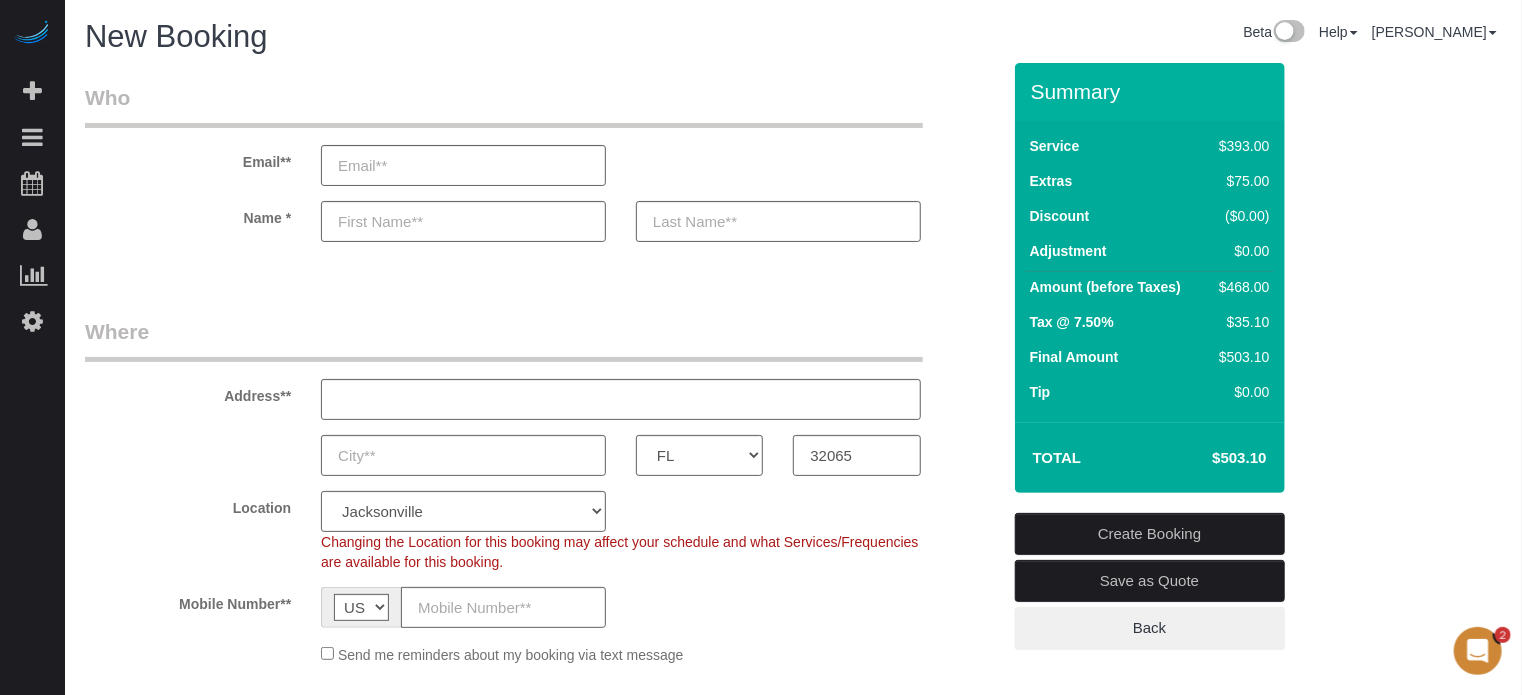 click on "AK
AL
AR
AZ
CA
CO
CT
DC
DE
FL
GA
HI
IA
ID
IL
IN
KS
KY
LA
MA
MD
ME
MI
MN
MO
MS
MT
NC
ND
NE
NH
NJ
NM
NV
NY
OH
OK
OR
PA
RI
SC
SD
TN
TX
UT
VA
VT
WA
WI
WV
WY" at bounding box center (542, 455) 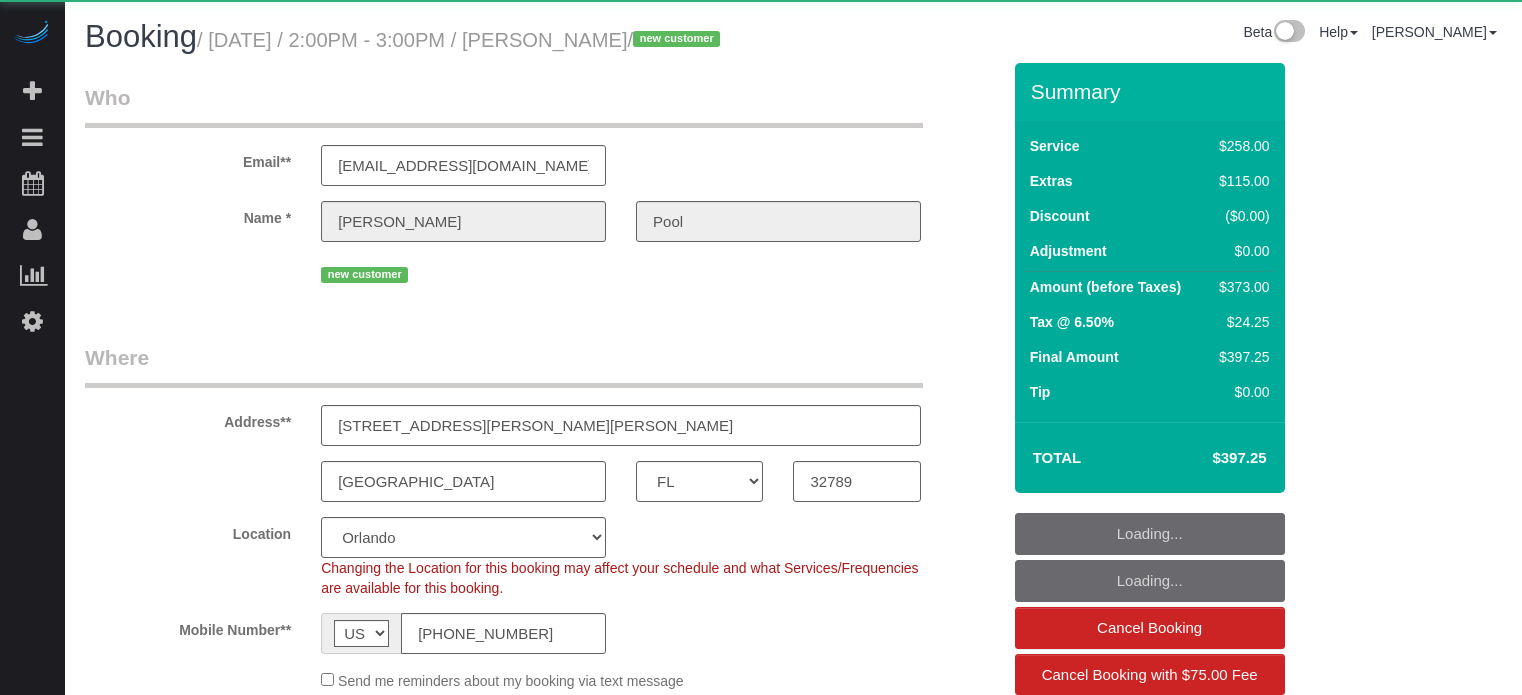 select on "FL" 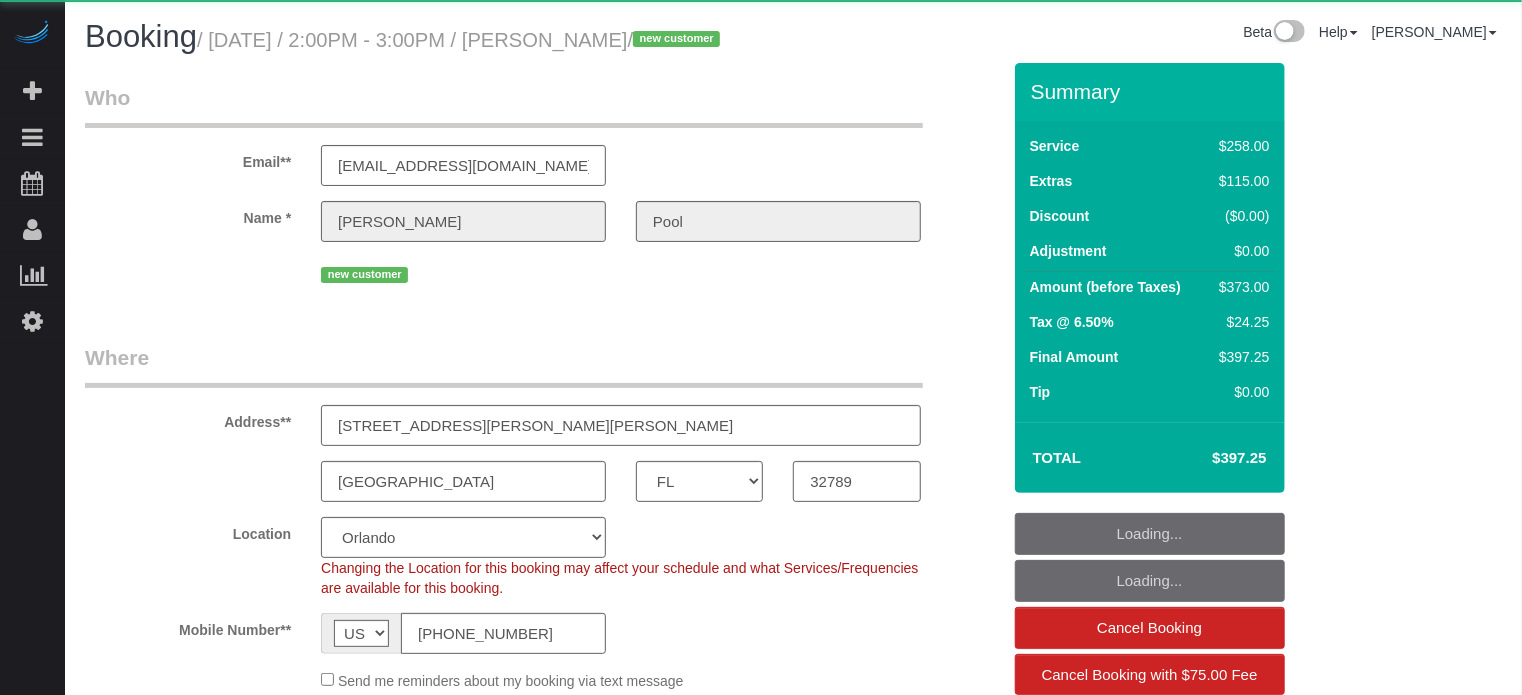 select on "5" 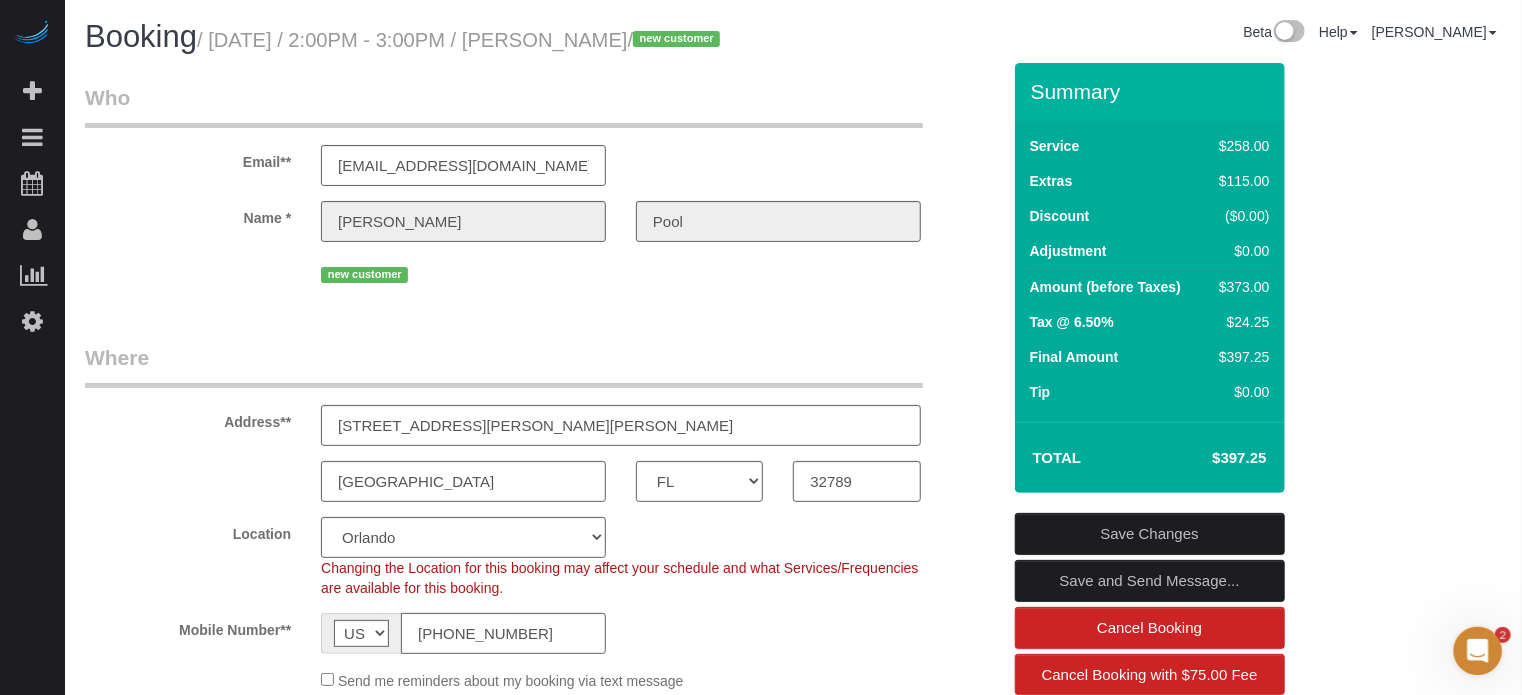 scroll, scrollTop: 0, scrollLeft: 0, axis: both 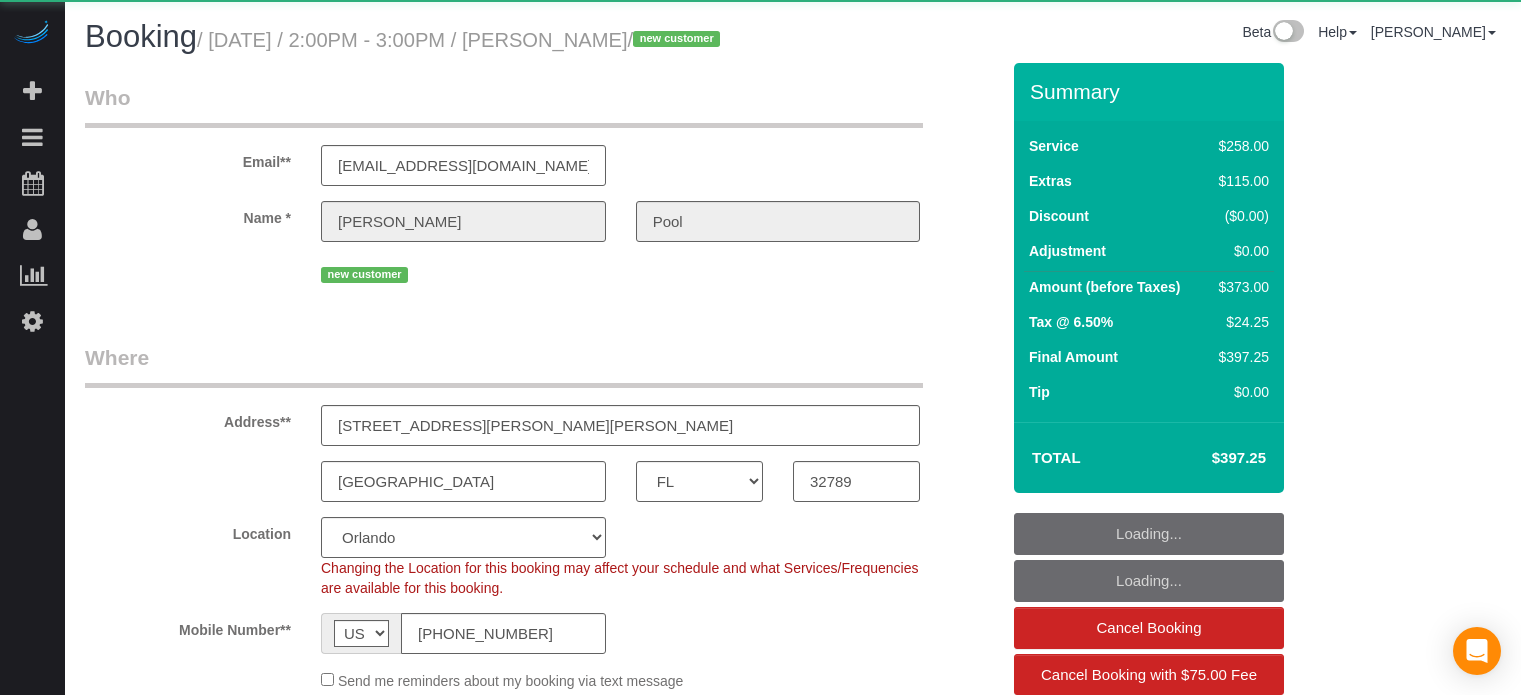 select on "FL" 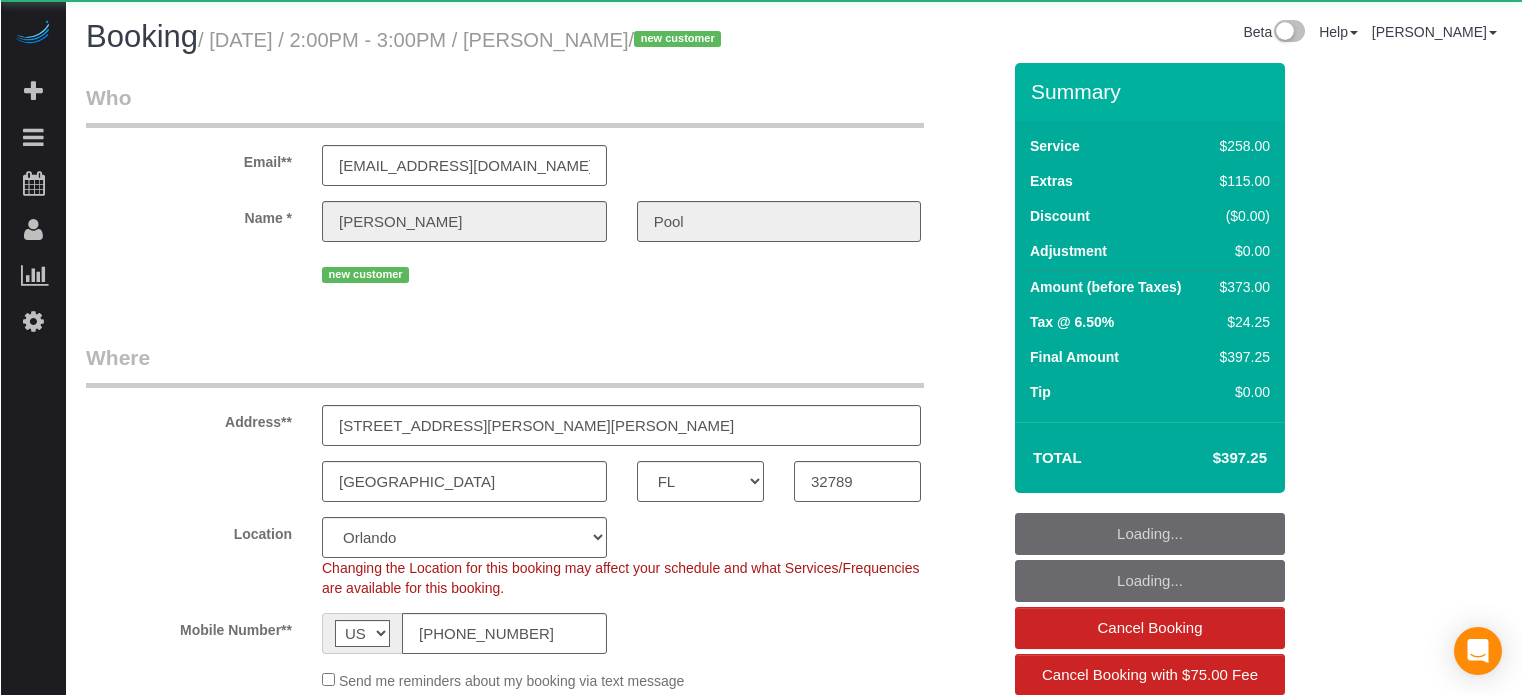 scroll, scrollTop: 0, scrollLeft: 0, axis: both 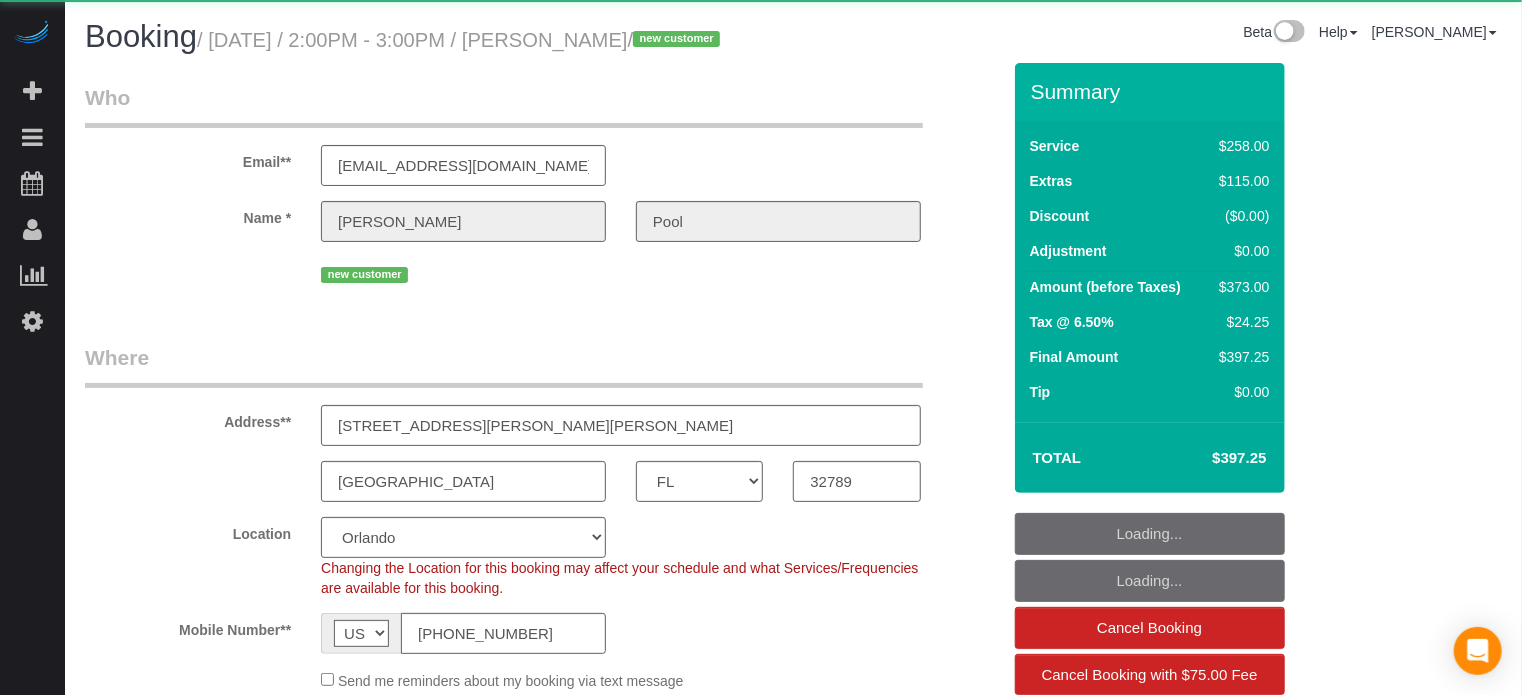 select on "5" 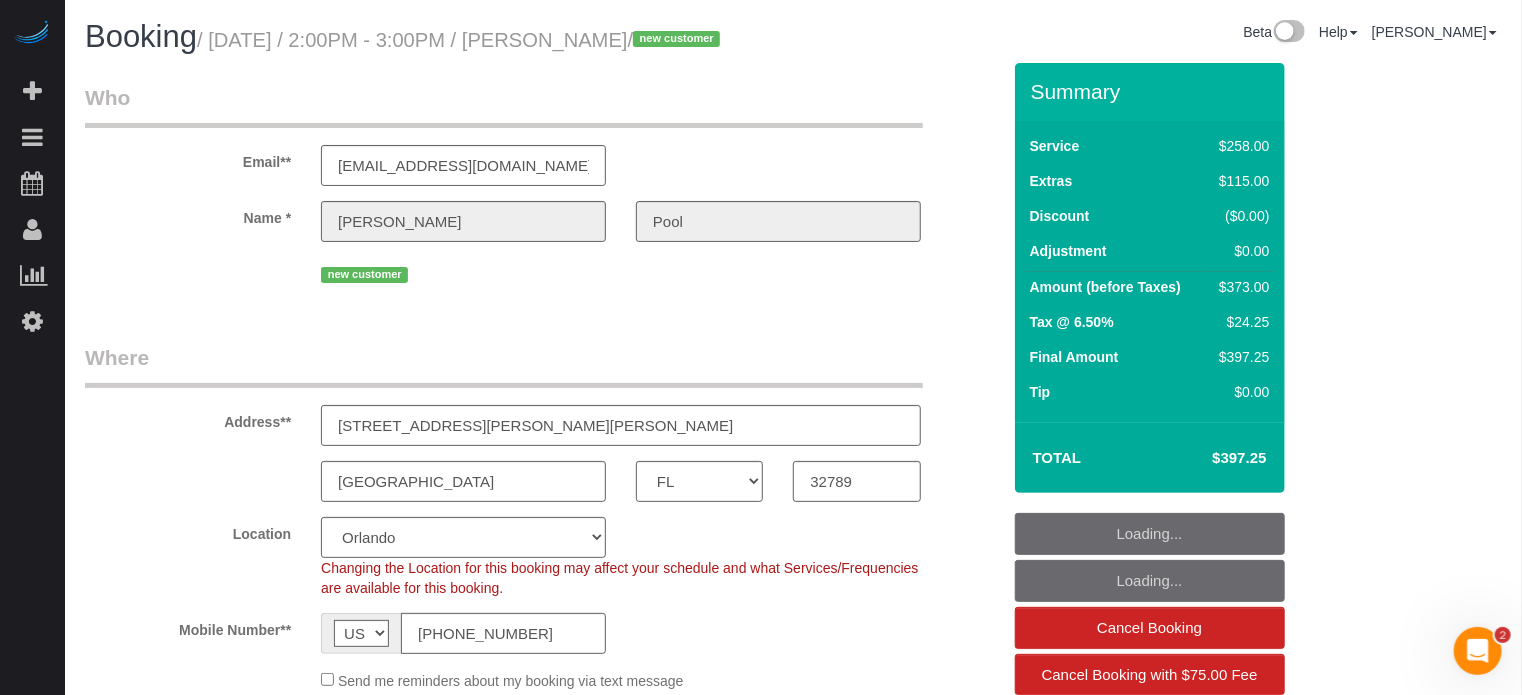 scroll, scrollTop: 0, scrollLeft: 0, axis: both 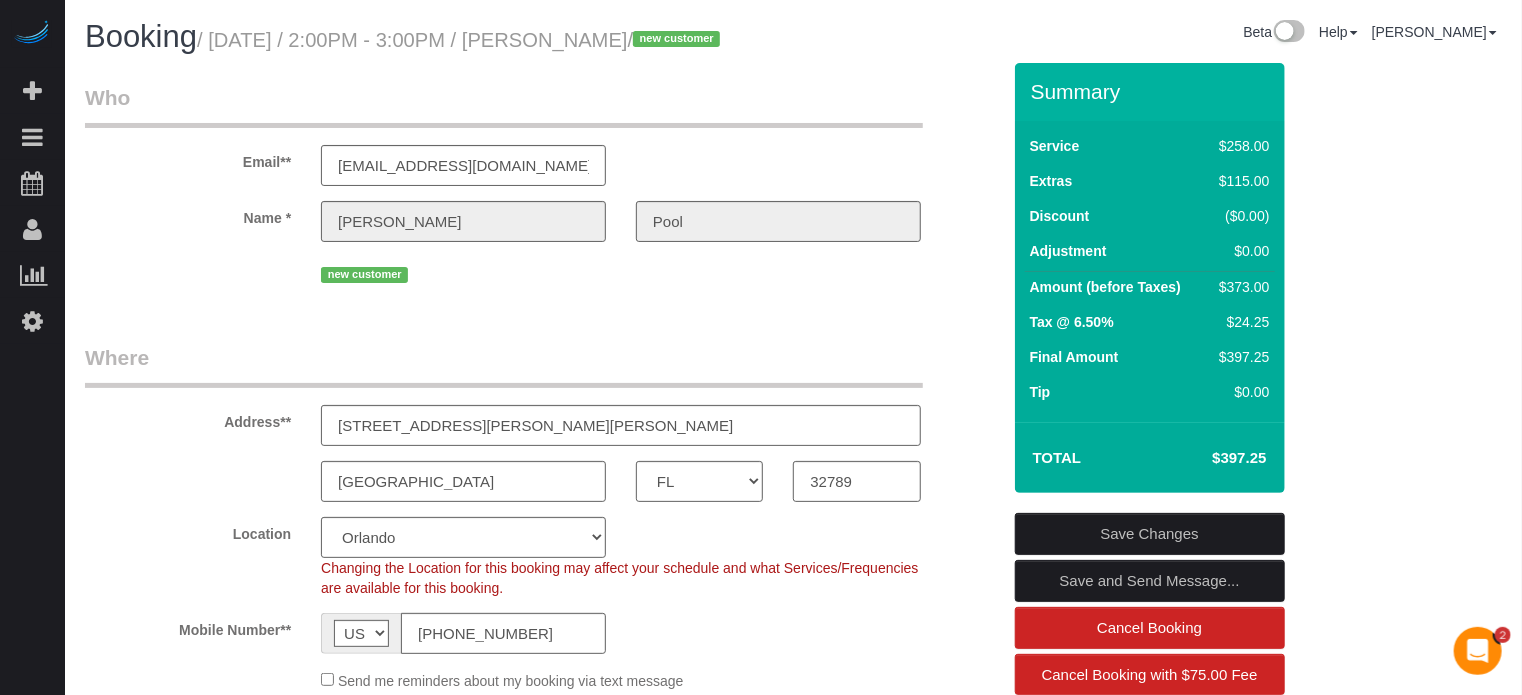click on "Who
Email**
[EMAIL_ADDRESS][DOMAIN_NAME]
Name *
[PERSON_NAME]
Pool
new customer
Where
Address**
[STREET_ADDRESS][PERSON_NAME][PERSON_NAME]
[GEOGRAPHIC_DATA]
AK
AL
AR
AZ
CA
CO
CT
DC
DE
[GEOGRAPHIC_DATA]
[GEOGRAPHIC_DATA]
HI
IA
ID
IL
IN
KS
[GEOGRAPHIC_DATA]
LA
MA
MD
ME
MI
[GEOGRAPHIC_DATA]
[GEOGRAPHIC_DATA]
MS
MT
[GEOGRAPHIC_DATA]" at bounding box center (793, 2082) 